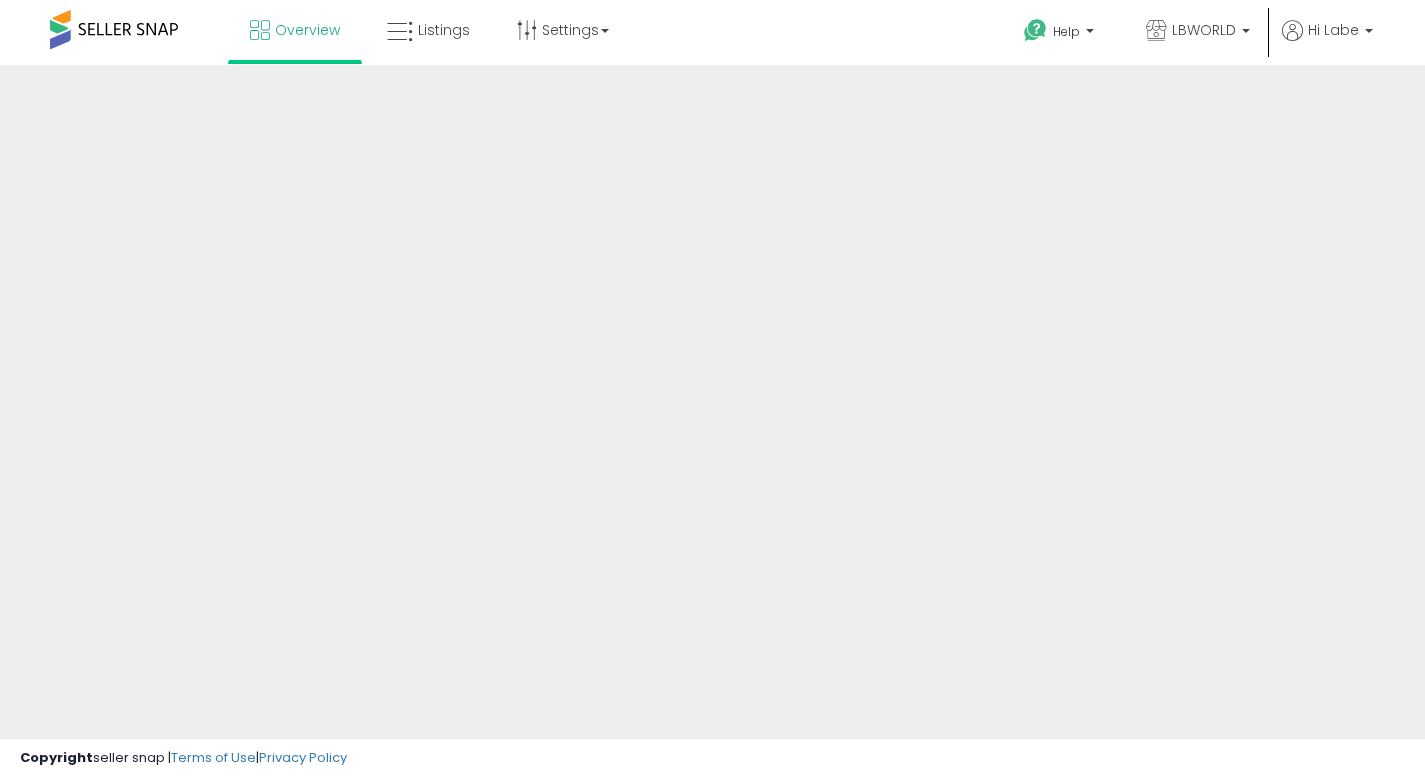 scroll, scrollTop: 0, scrollLeft: 0, axis: both 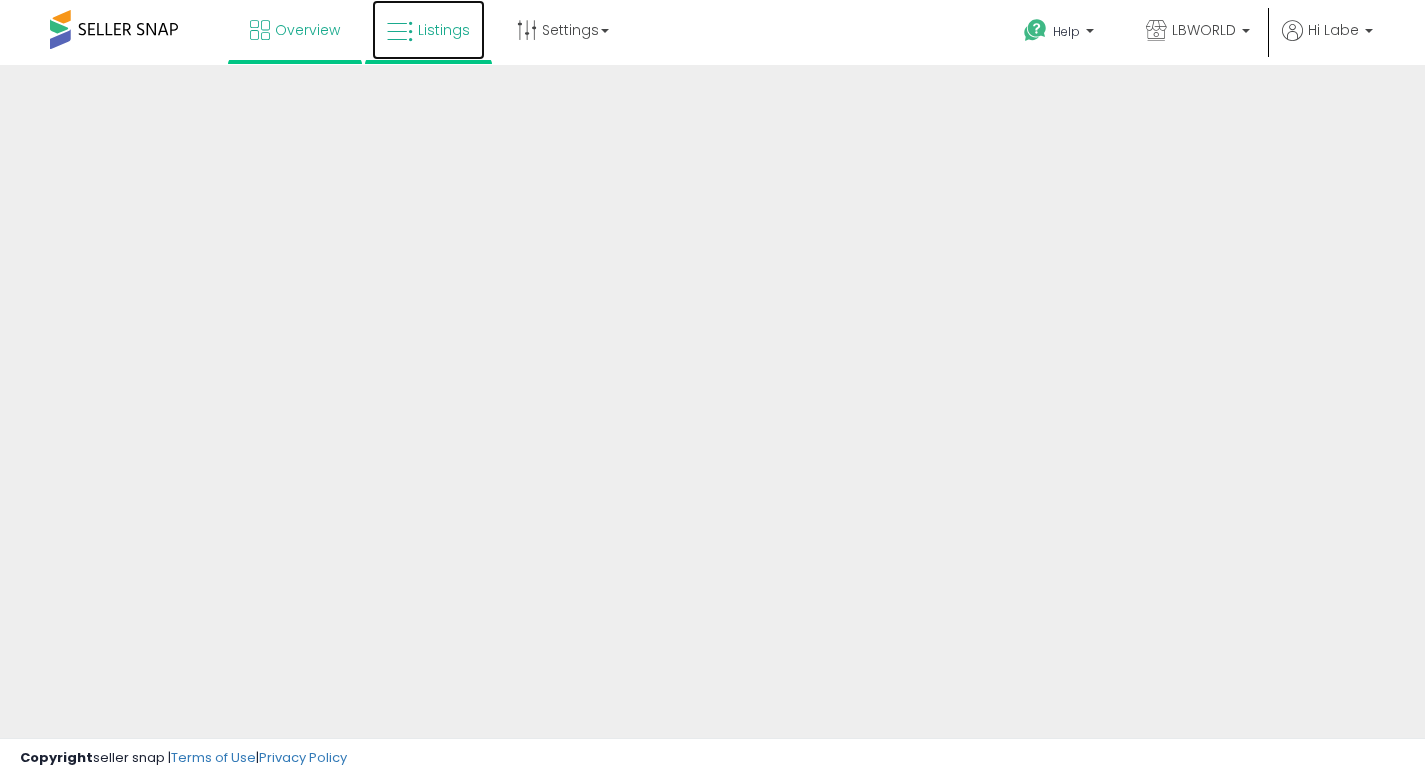 click on "Listings" at bounding box center (444, 30) 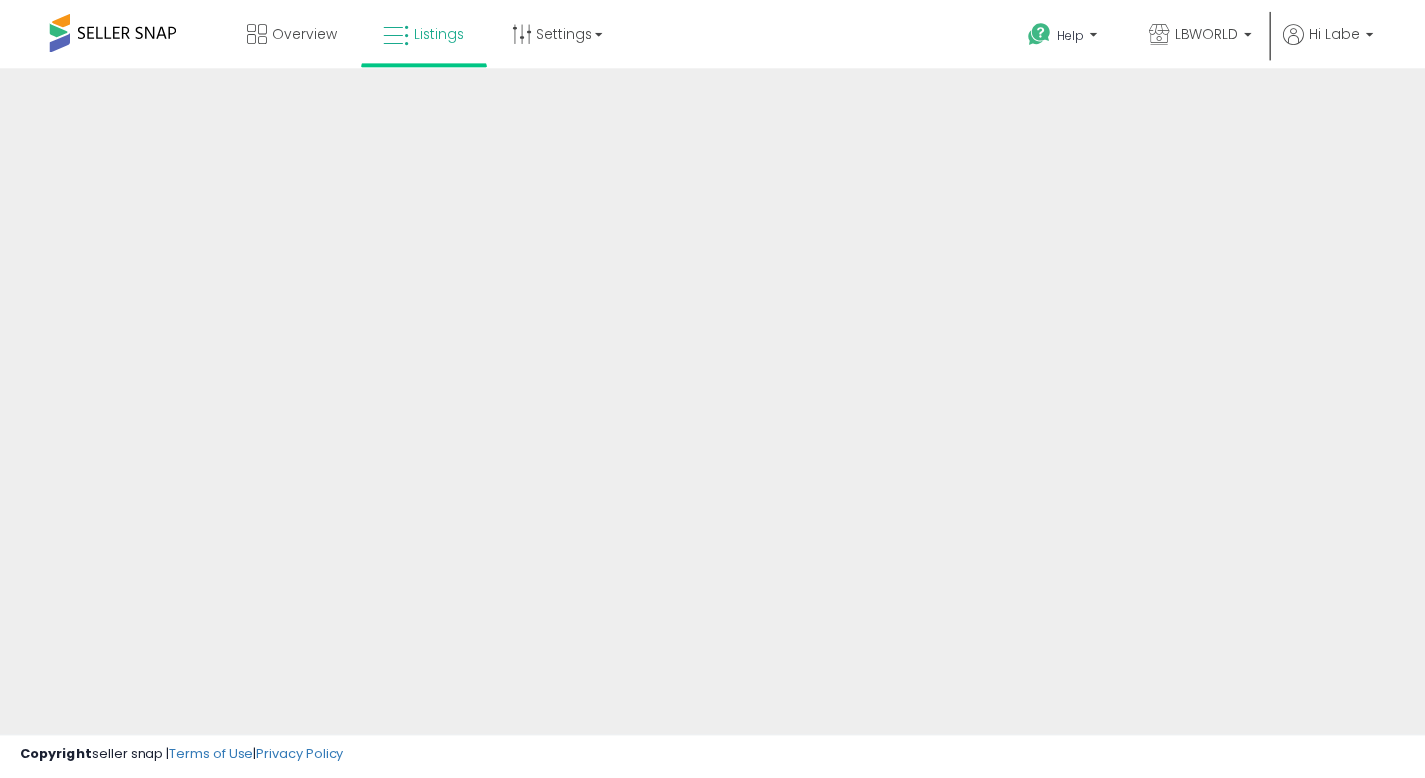 scroll, scrollTop: 0, scrollLeft: 0, axis: both 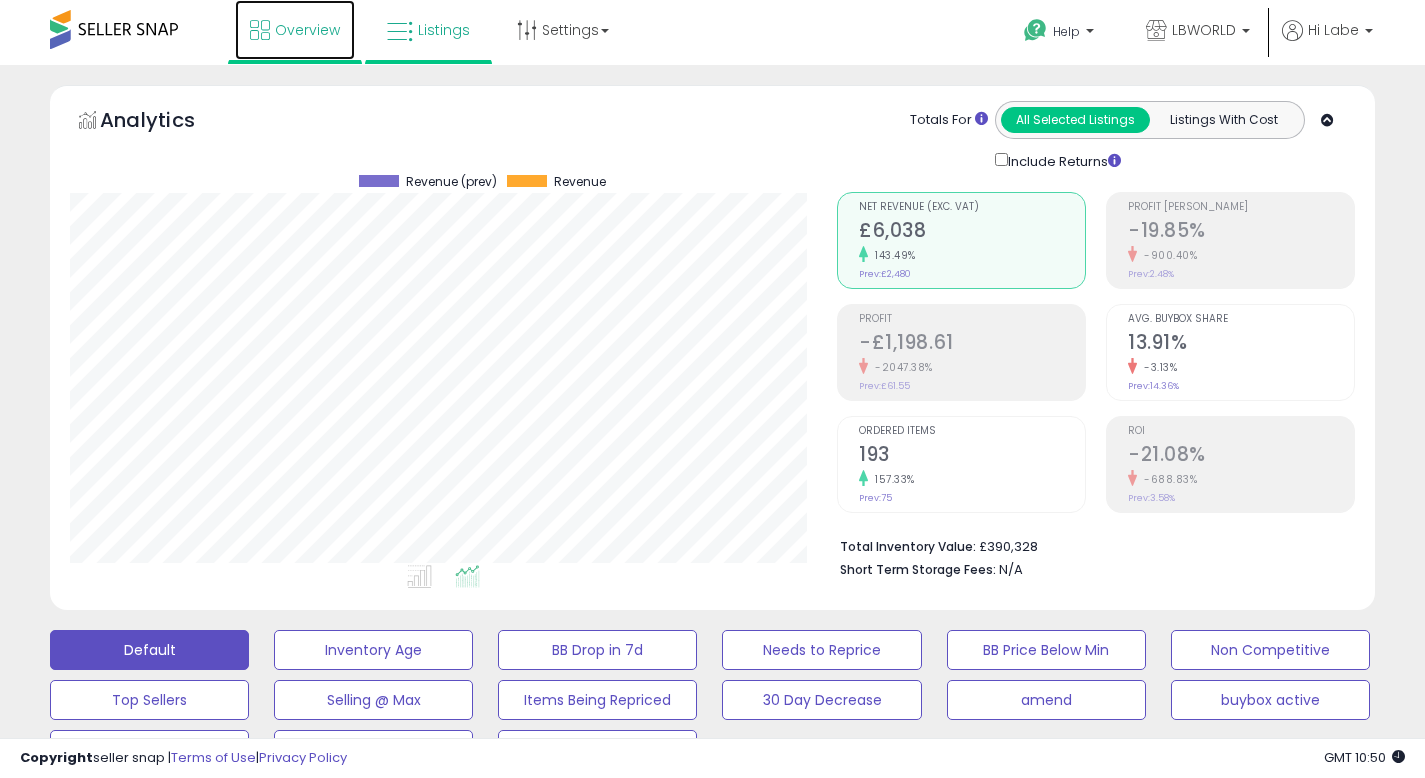click on "Overview" at bounding box center [307, 30] 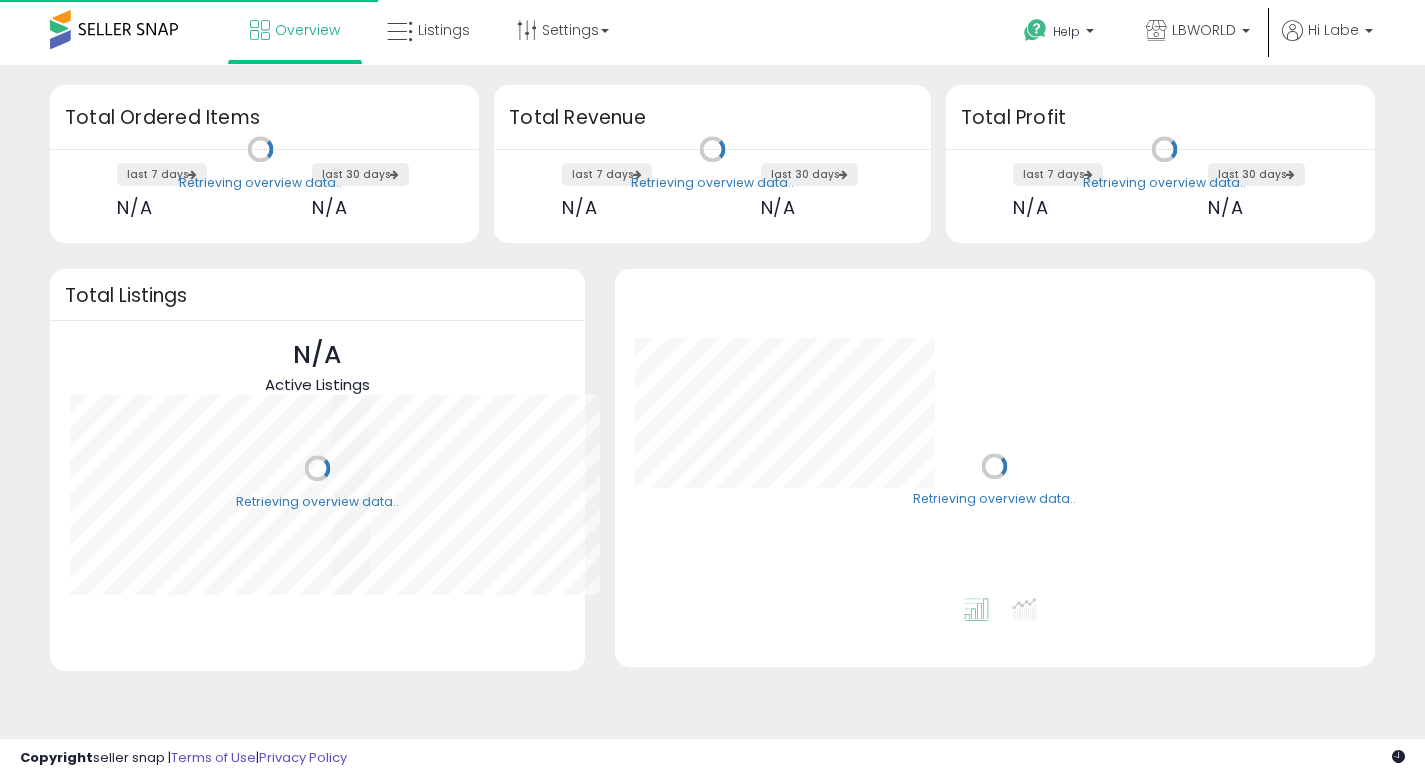 scroll, scrollTop: 0, scrollLeft: 0, axis: both 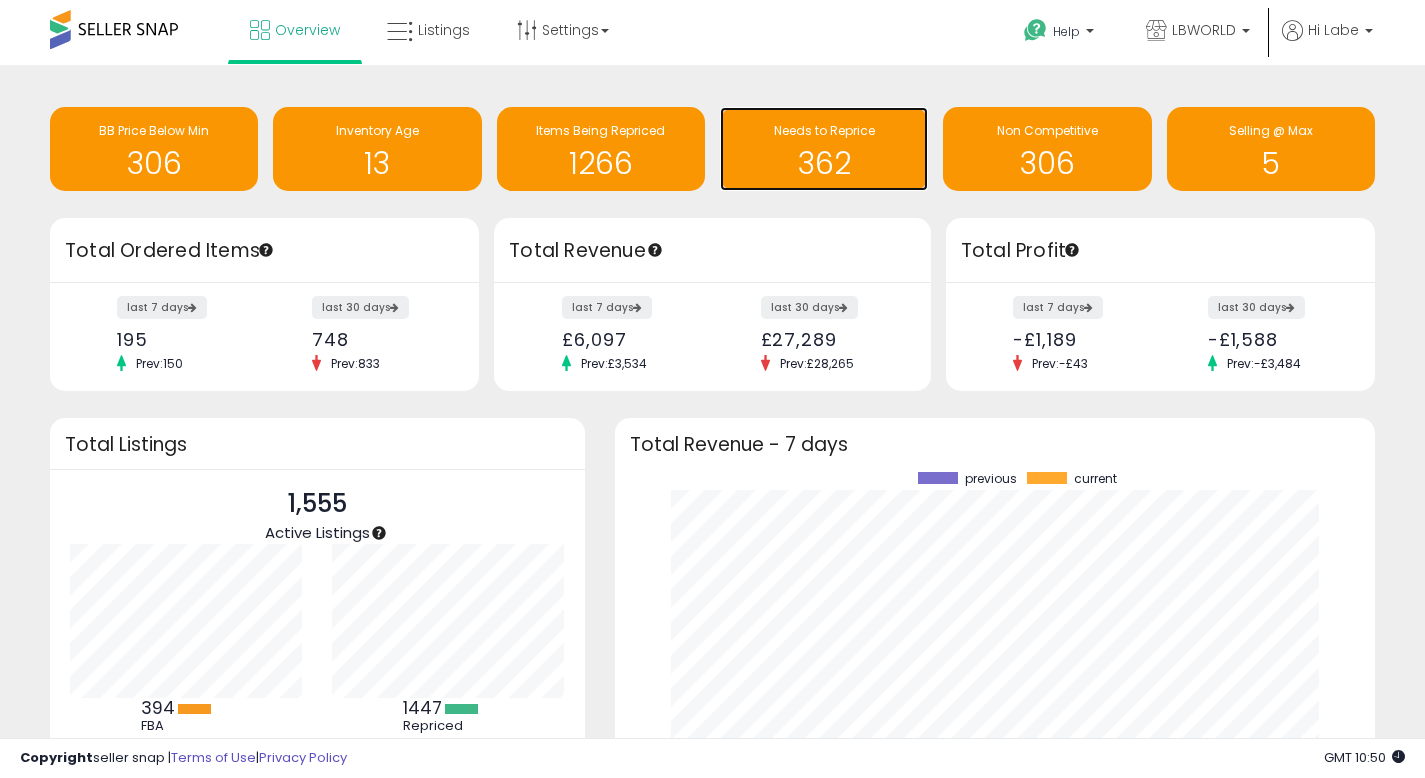click on "362" at bounding box center (824, 163) 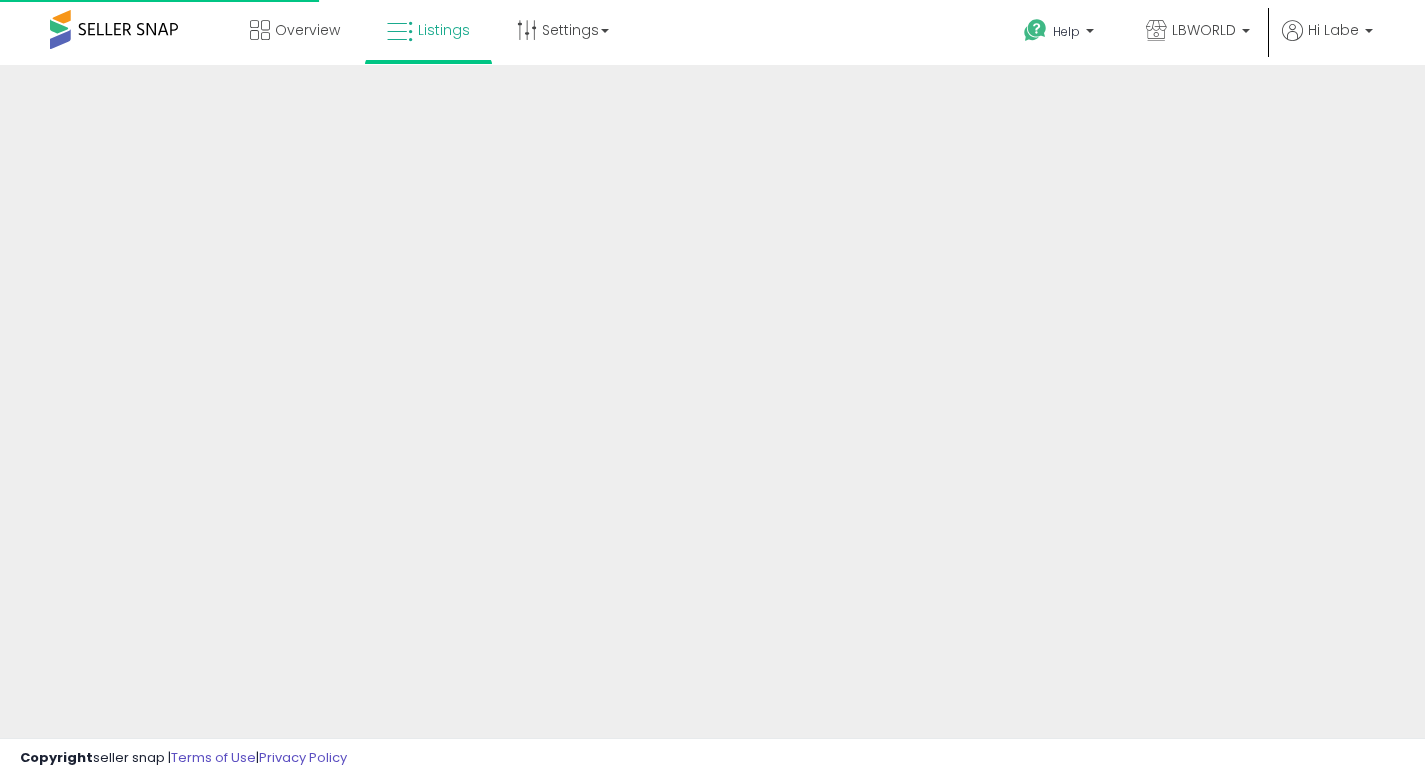 scroll, scrollTop: 0, scrollLeft: 0, axis: both 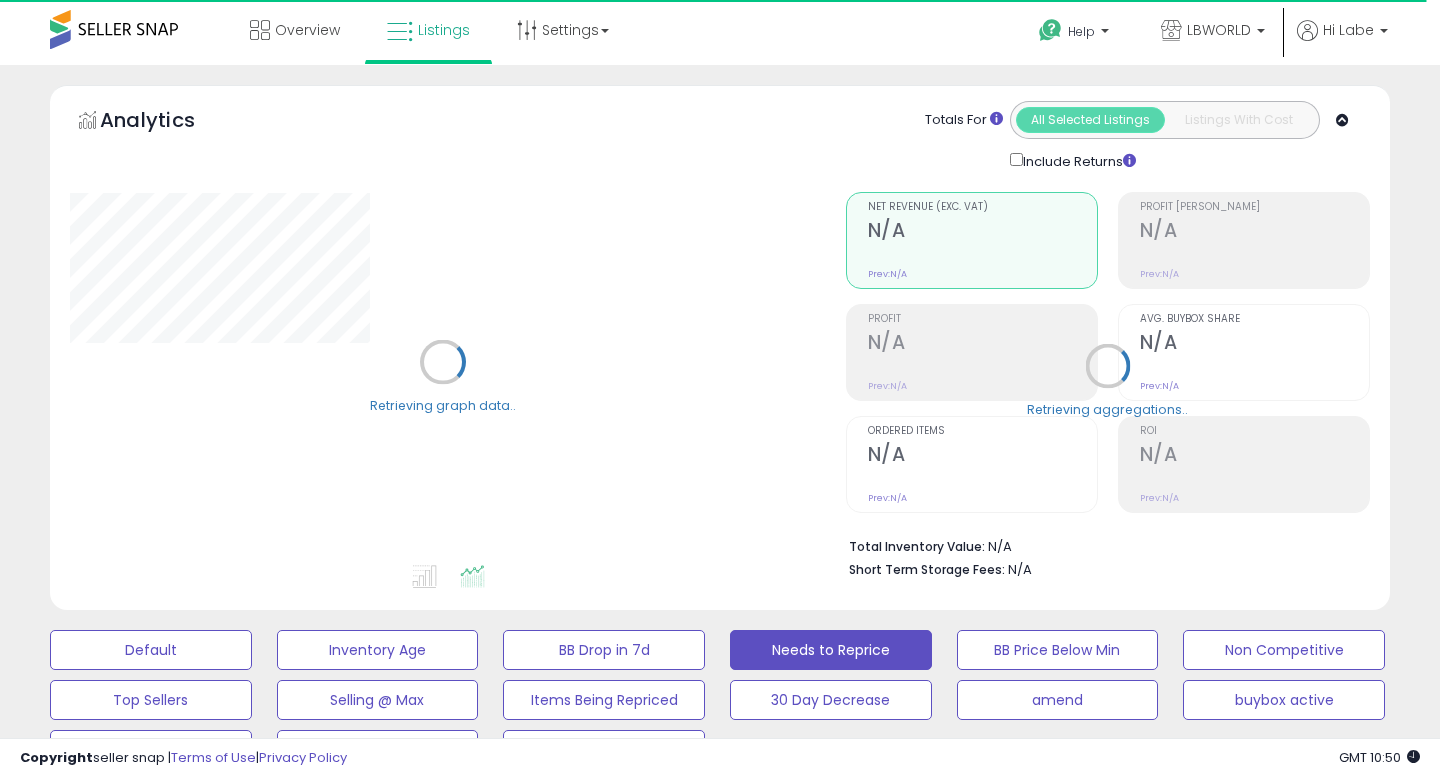 select on "**" 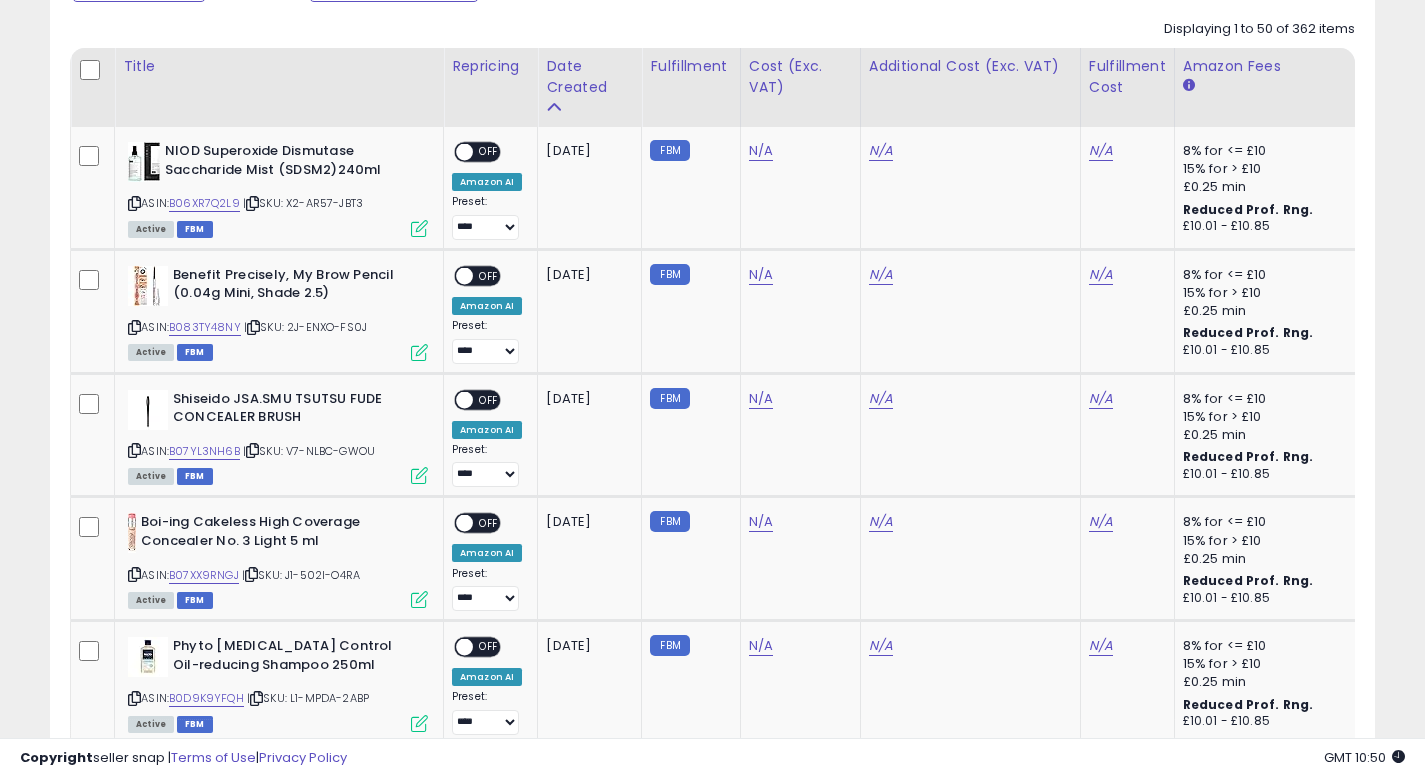scroll, scrollTop: 978, scrollLeft: 0, axis: vertical 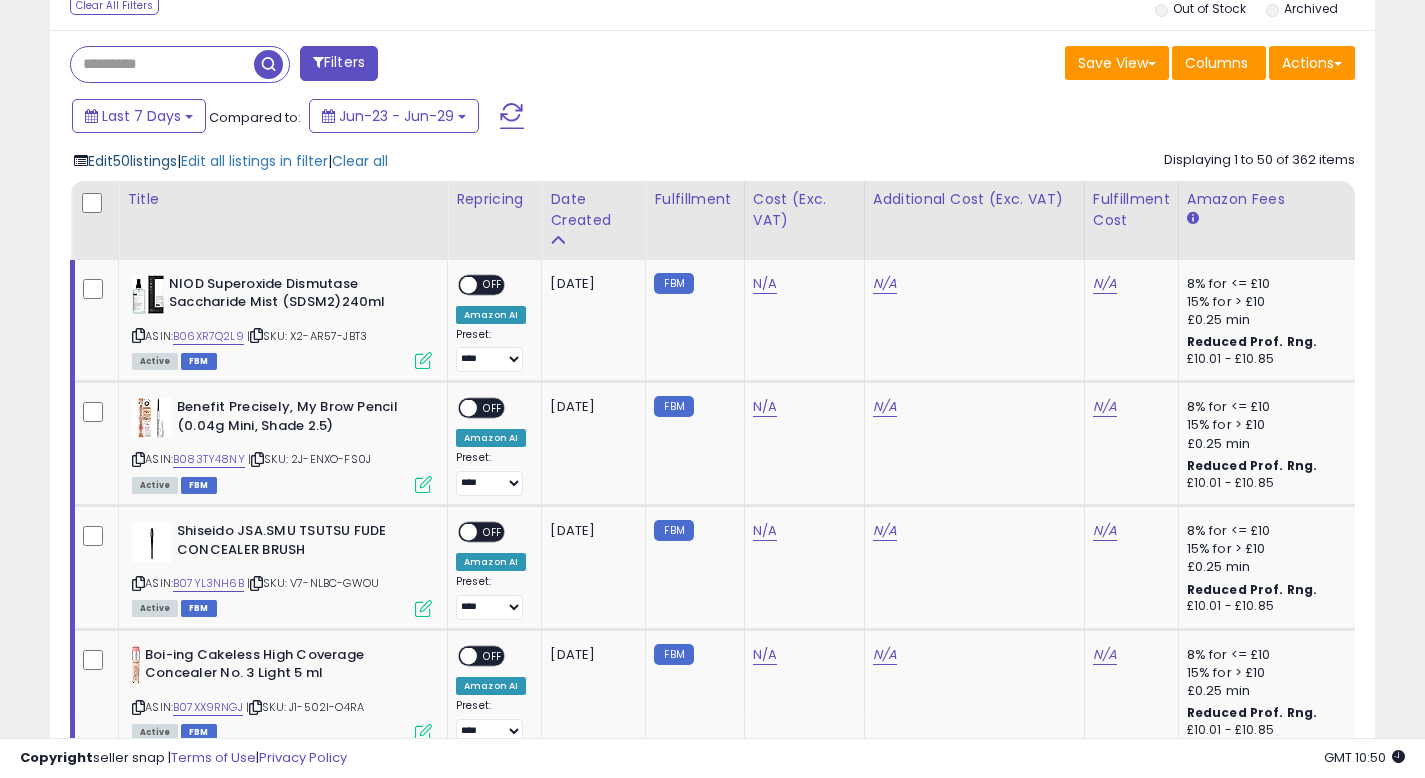 click on "Edit  50  listings" at bounding box center (132, 161) 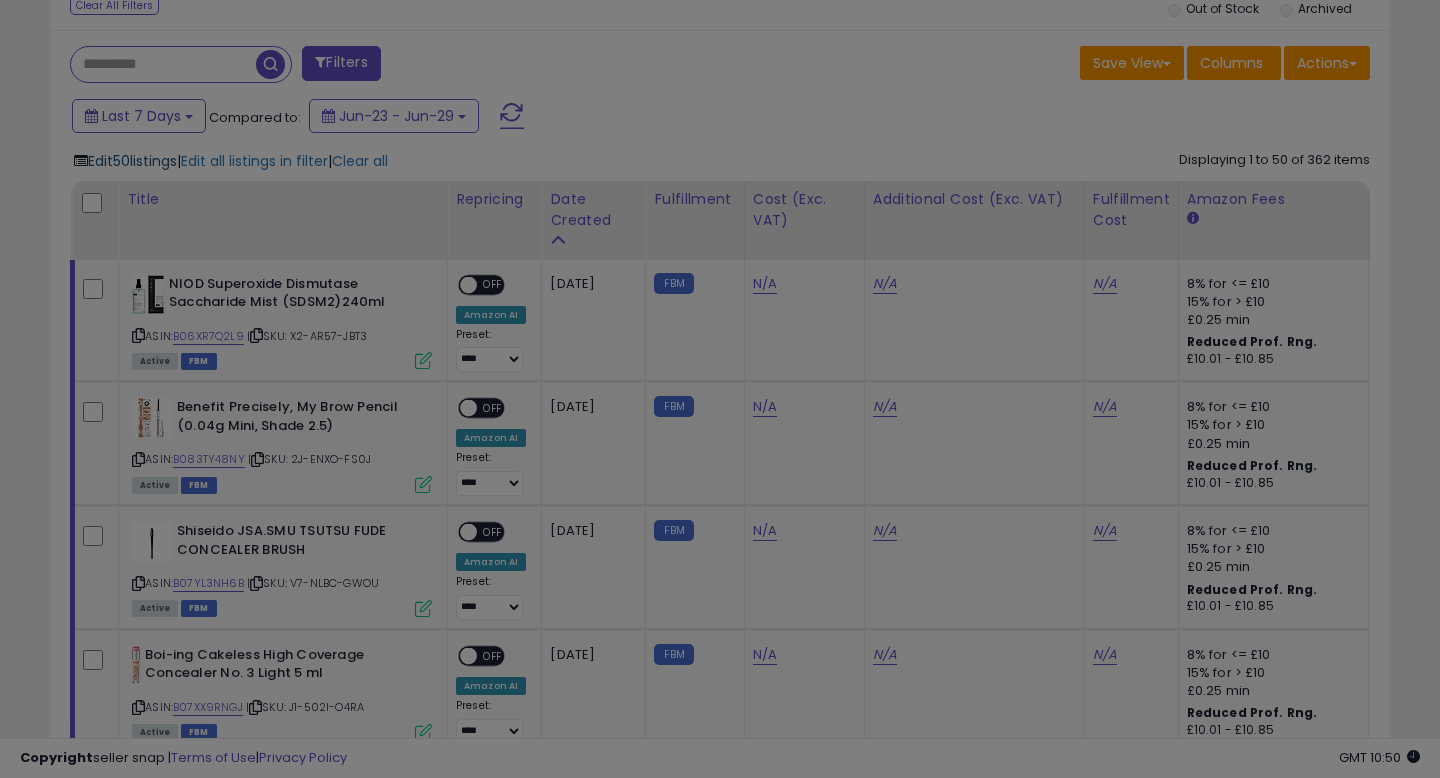 scroll, scrollTop: 999590, scrollLeft: 999224, axis: both 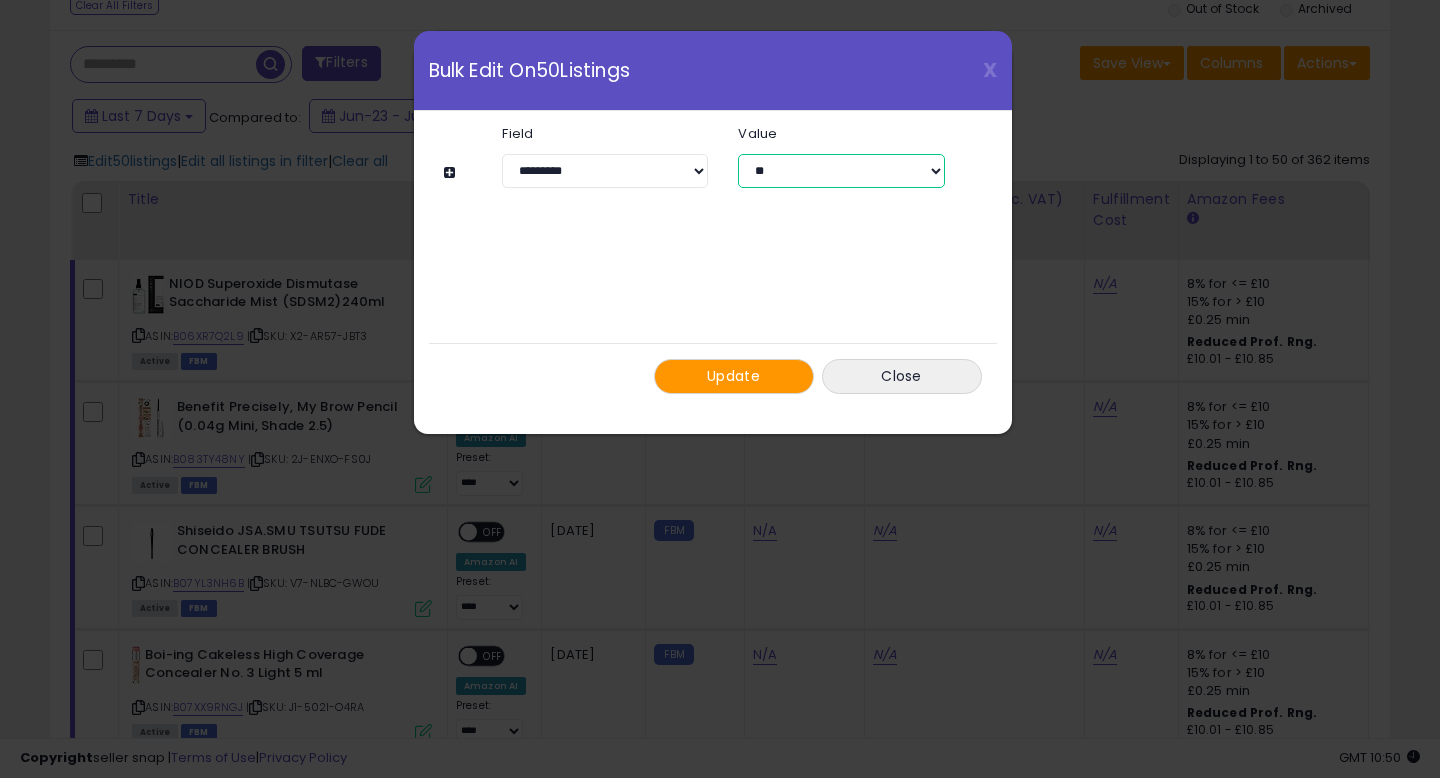 click on "**
***" at bounding box center [841, 171] 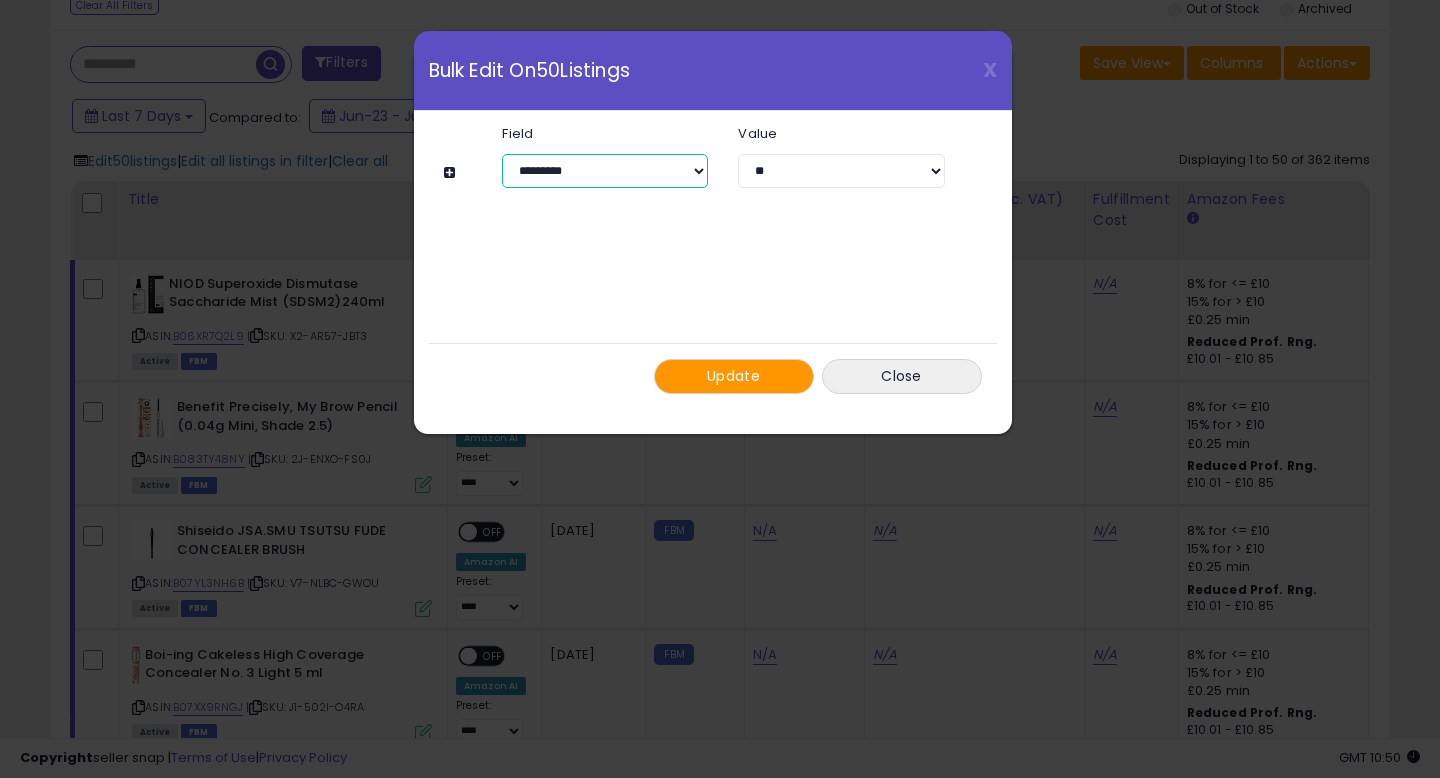 click on "**********" at bounding box center (605, 171) 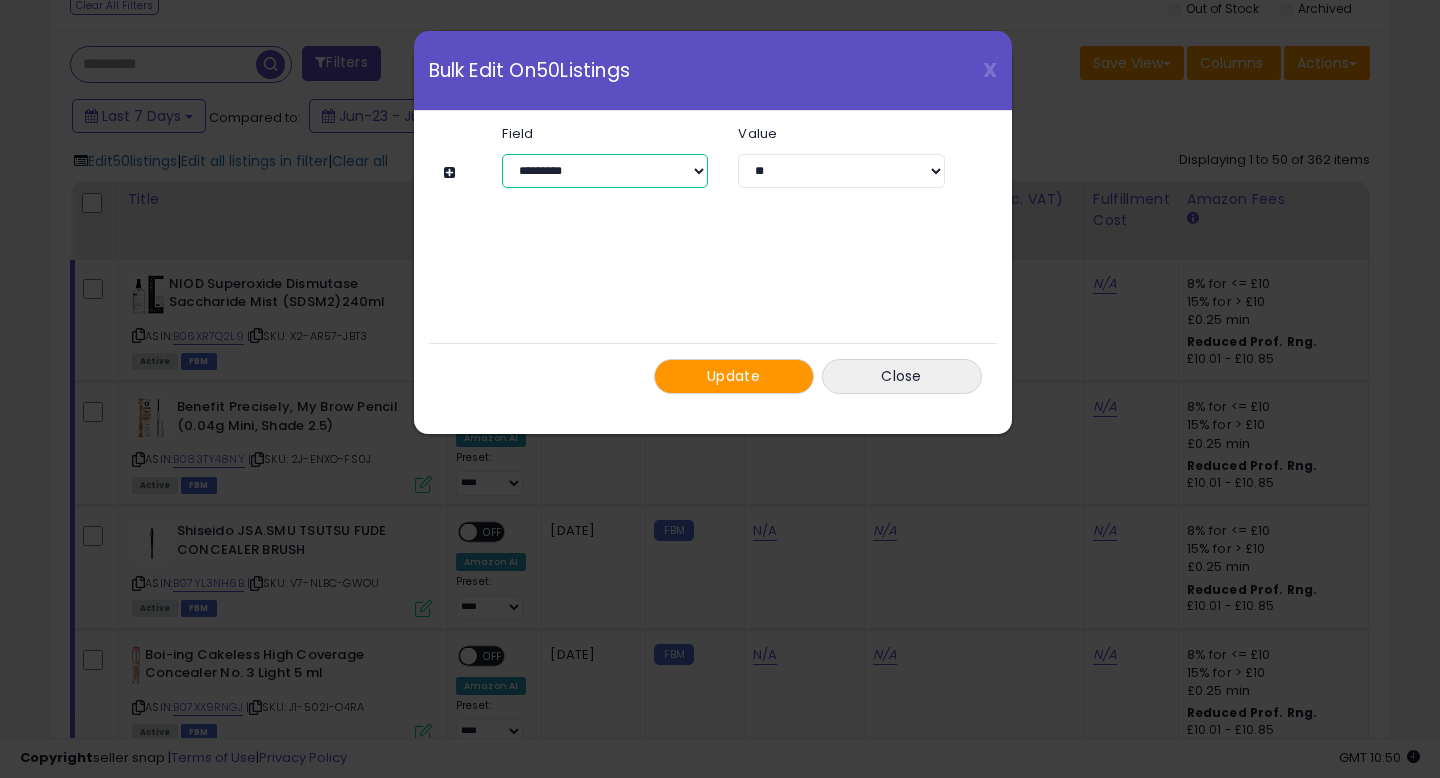 select on "**********" 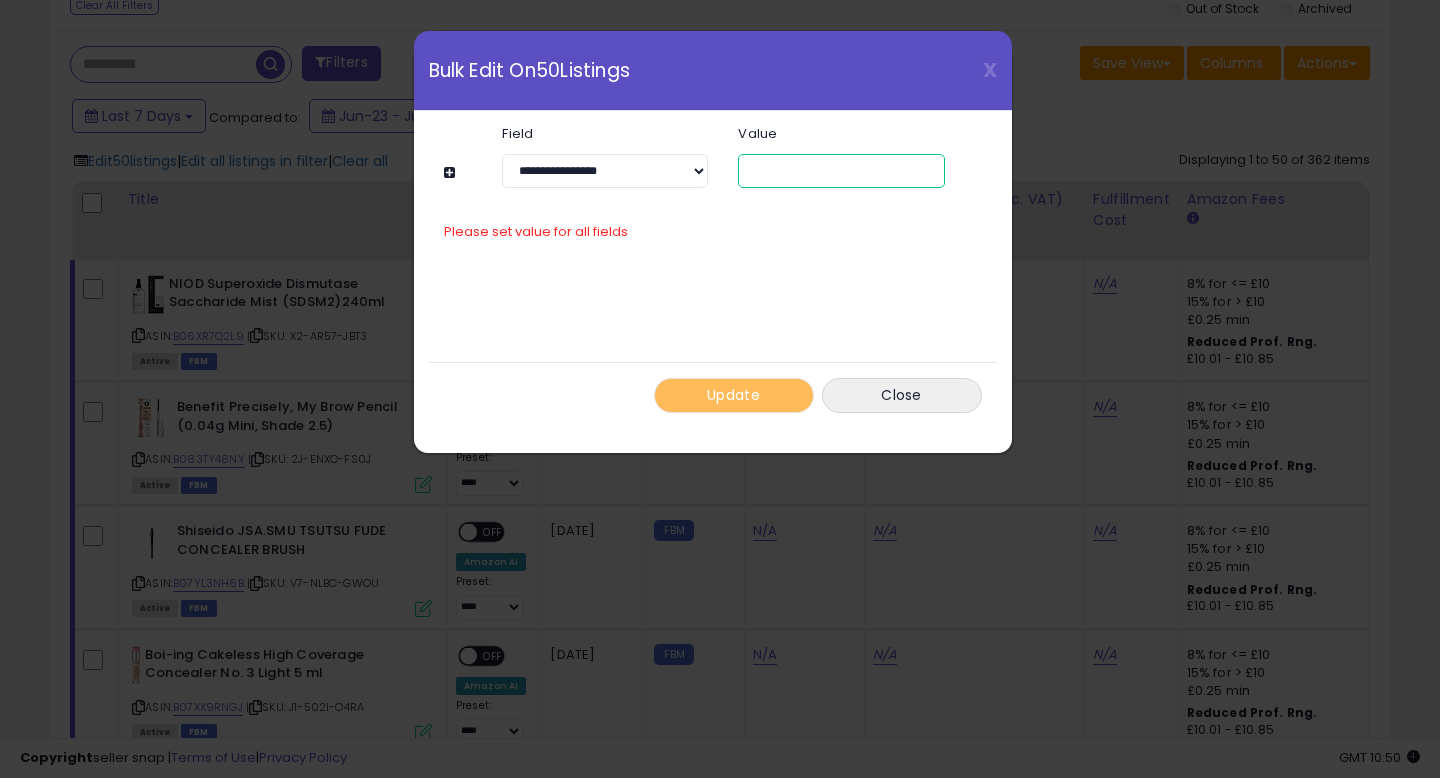 click at bounding box center [841, 171] 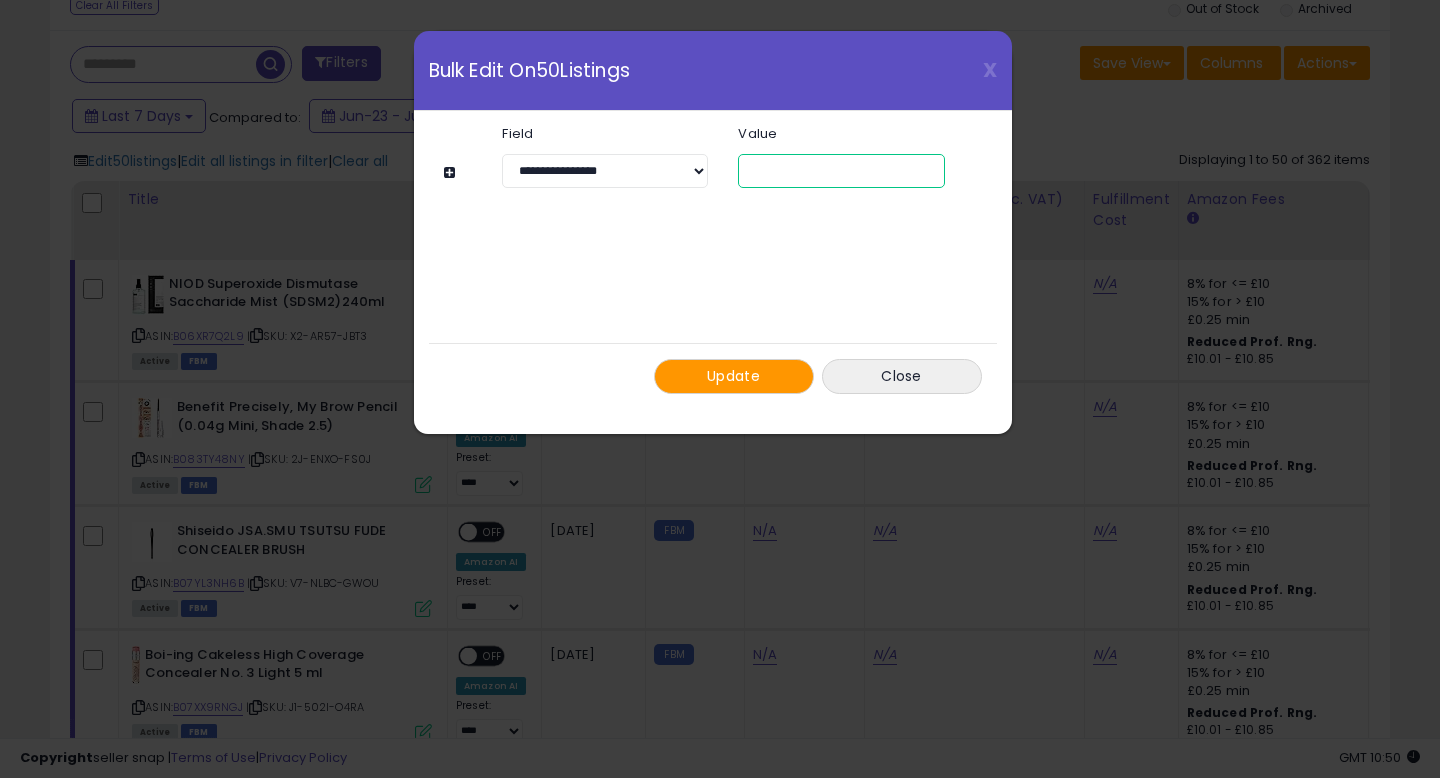 type on "*" 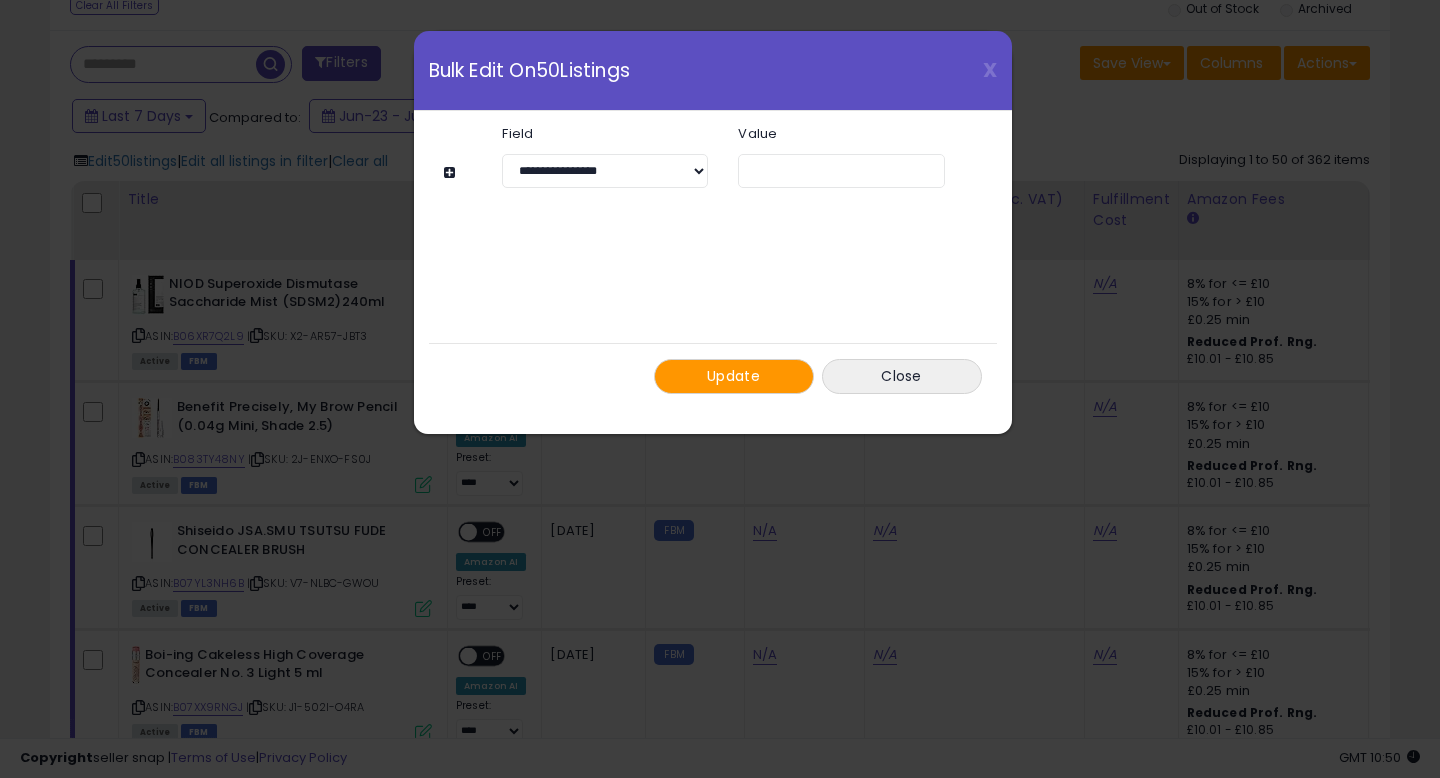 click on "Update" at bounding box center (733, 376) 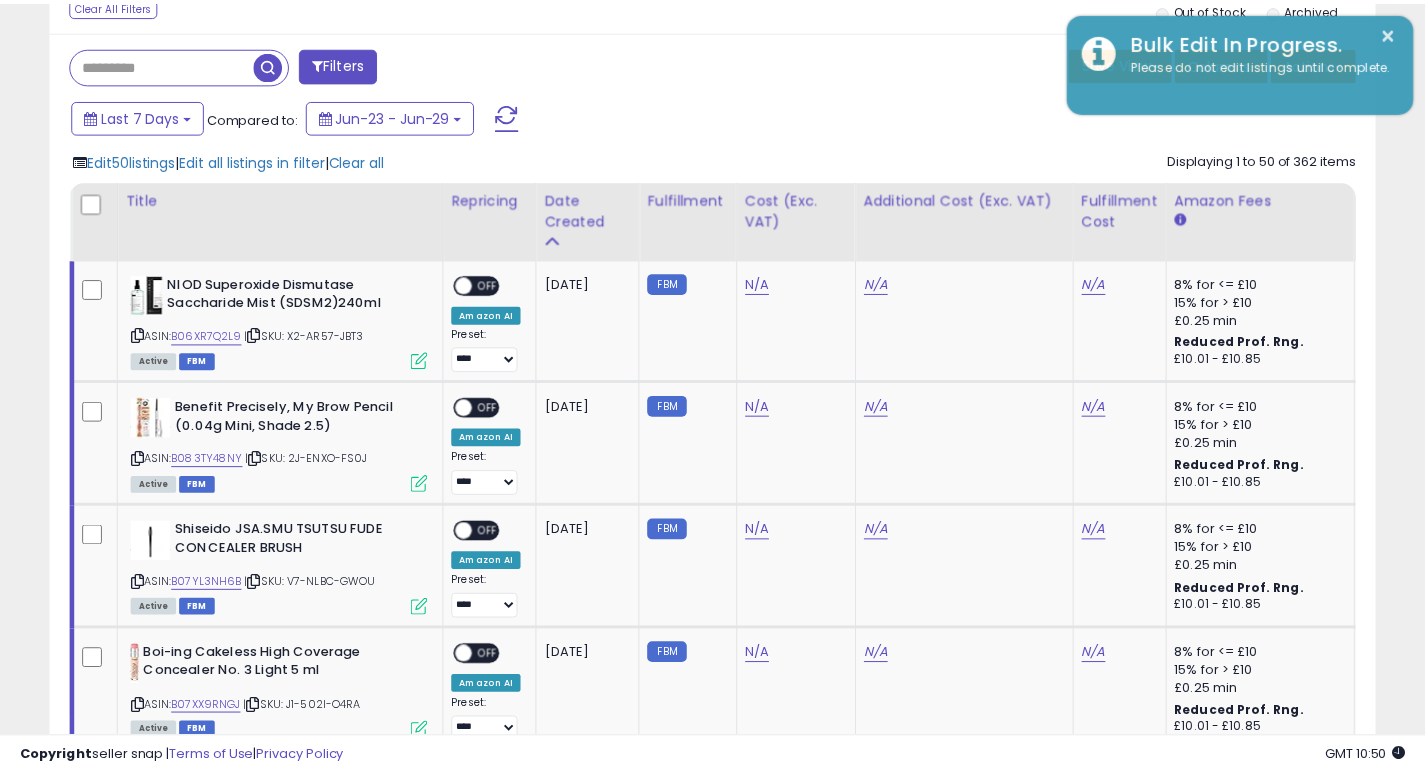 scroll, scrollTop: 410, scrollLeft: 767, axis: both 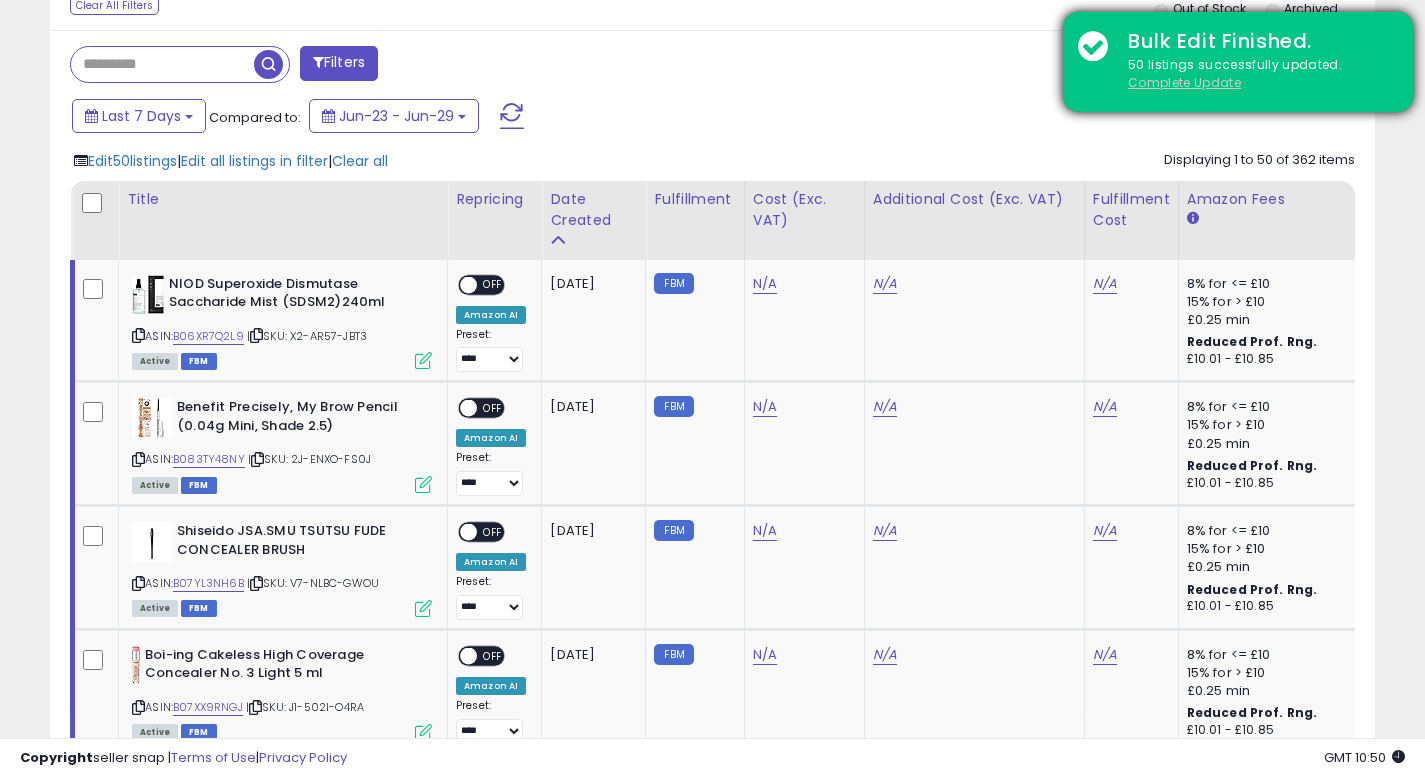 click on "Complete Update" at bounding box center [1184, 82] 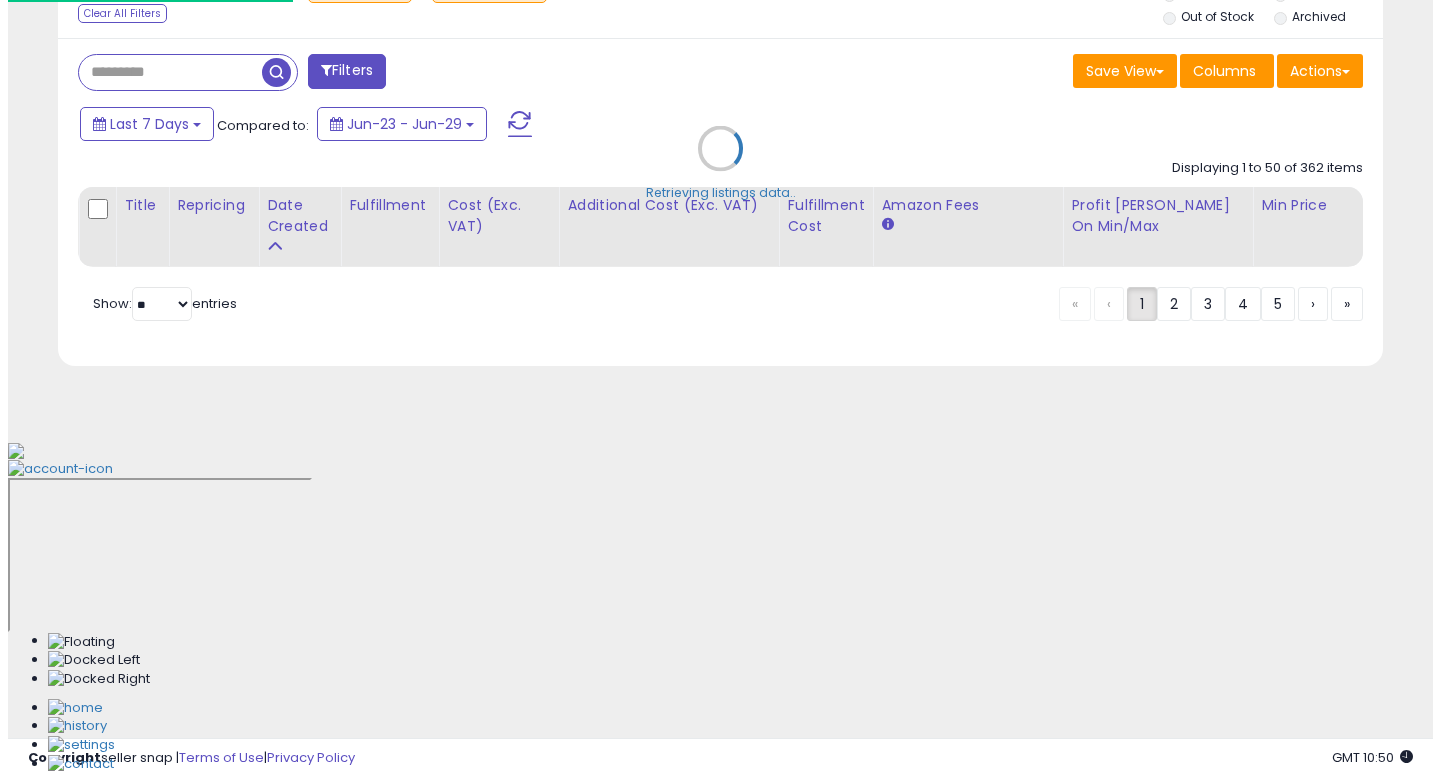 scroll, scrollTop: 512, scrollLeft: 0, axis: vertical 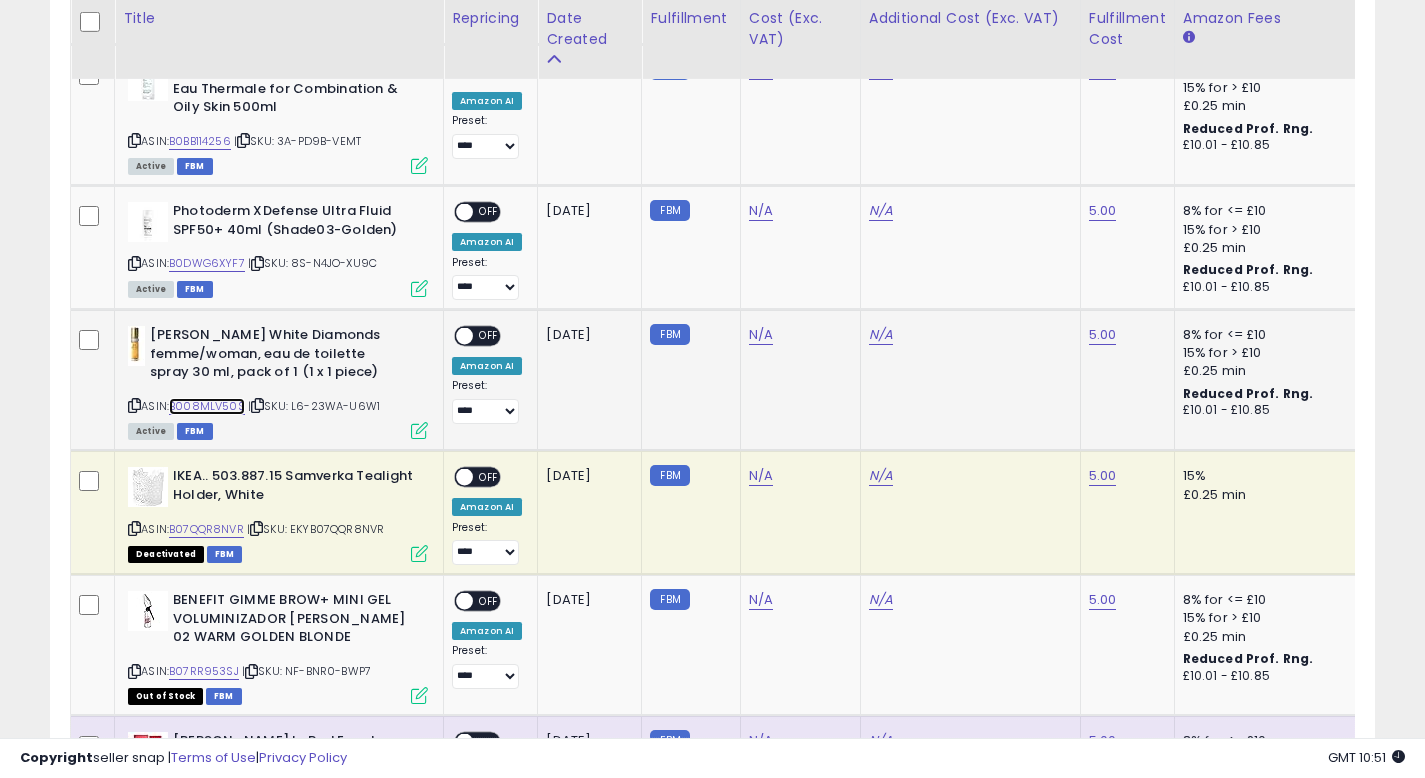 click on "B008MLV50S" at bounding box center [207, 406] 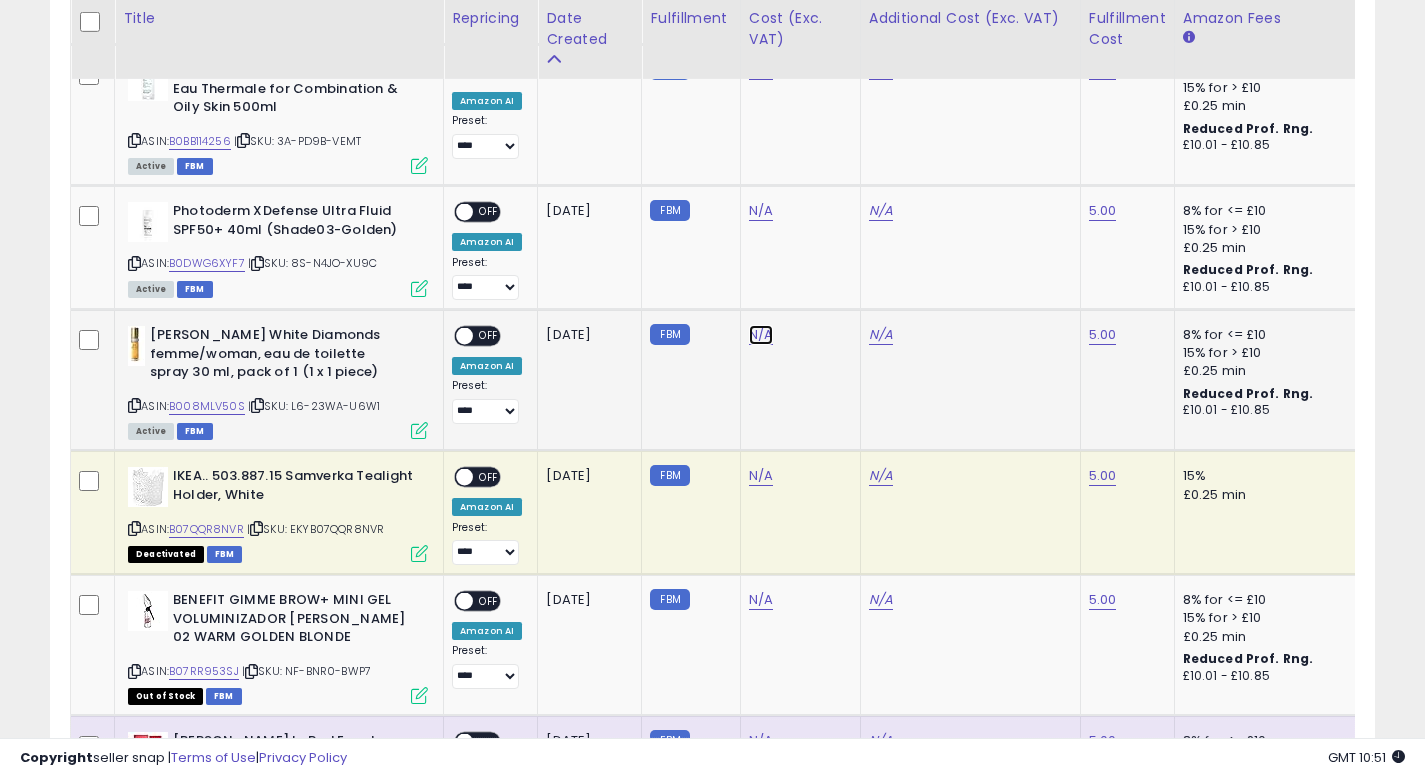 click on "N/A" at bounding box center (761, -1505) 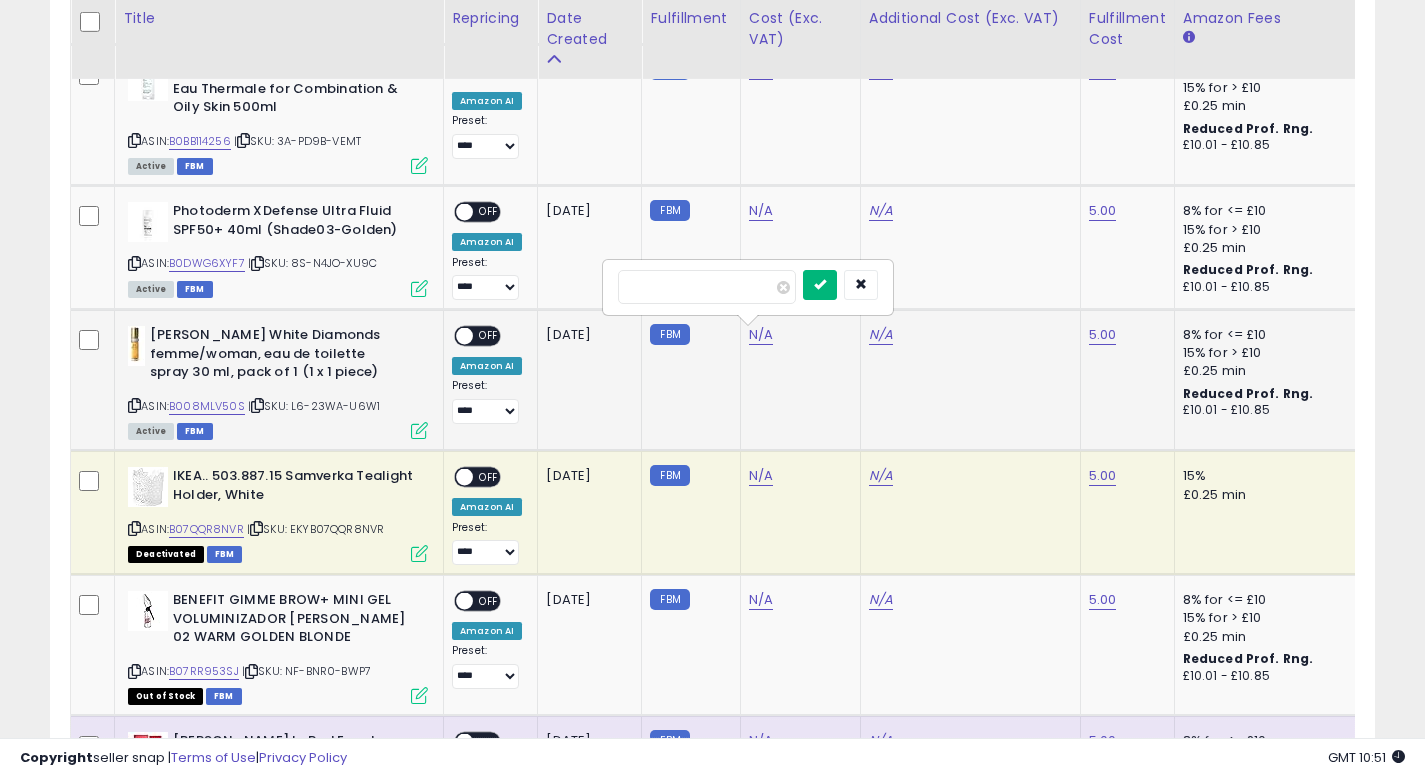 type on "*****" 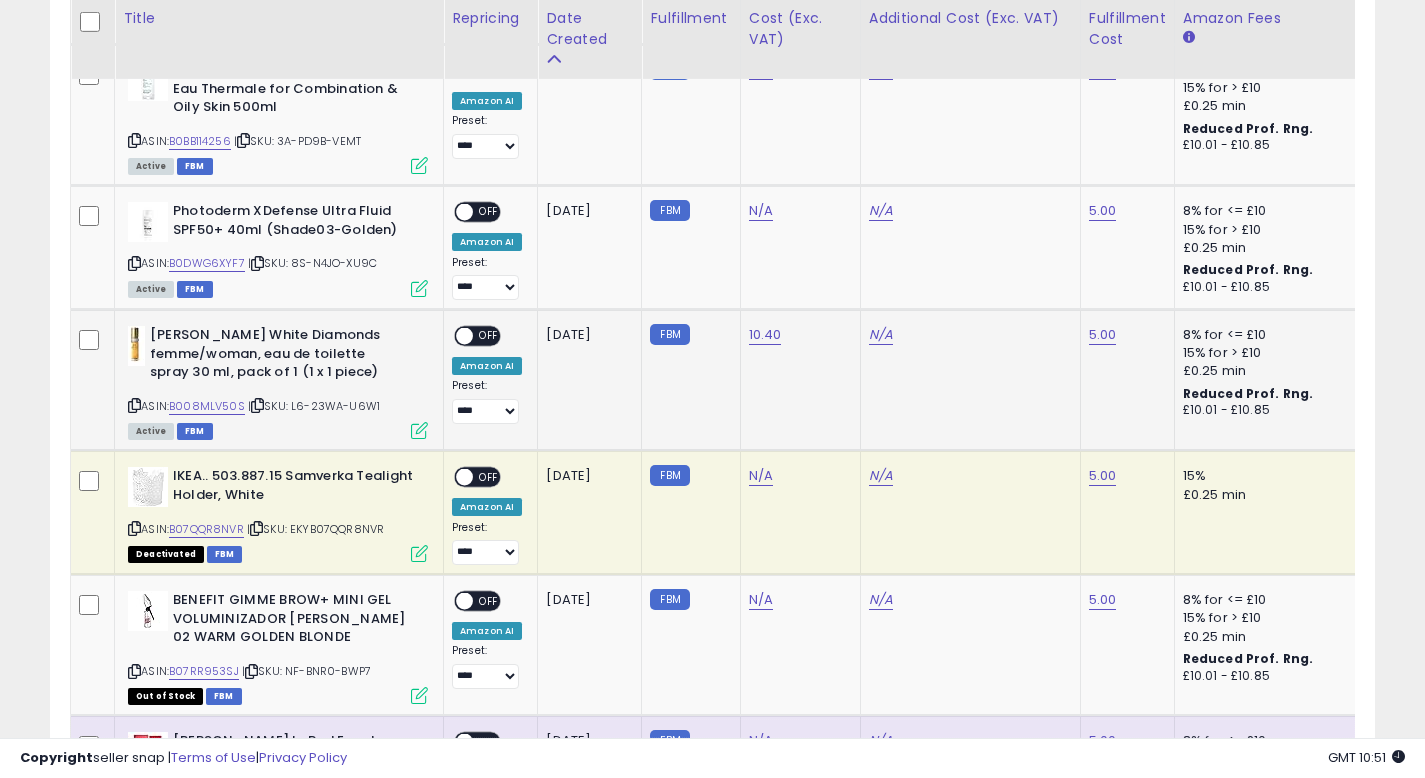click on "OFF" at bounding box center (489, 336) 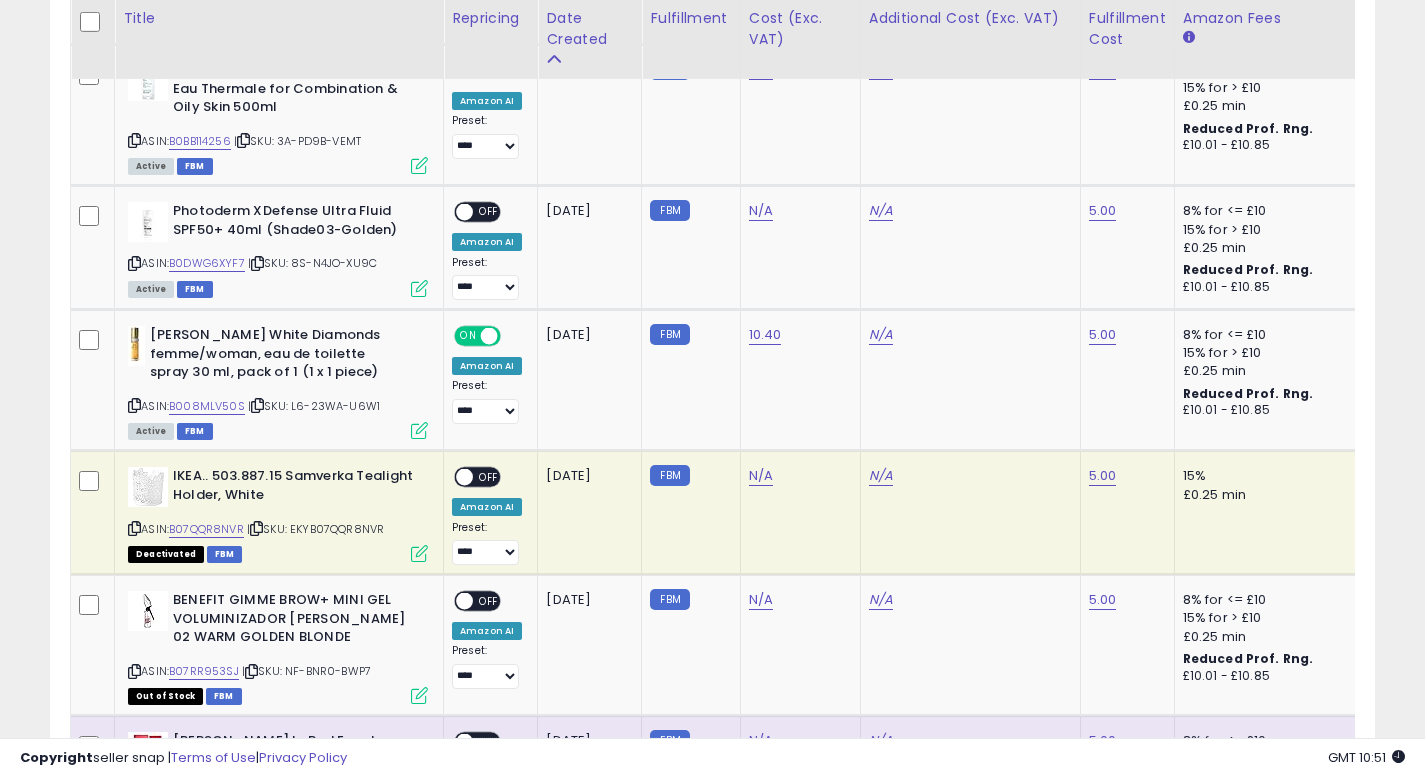 click on "10.40" 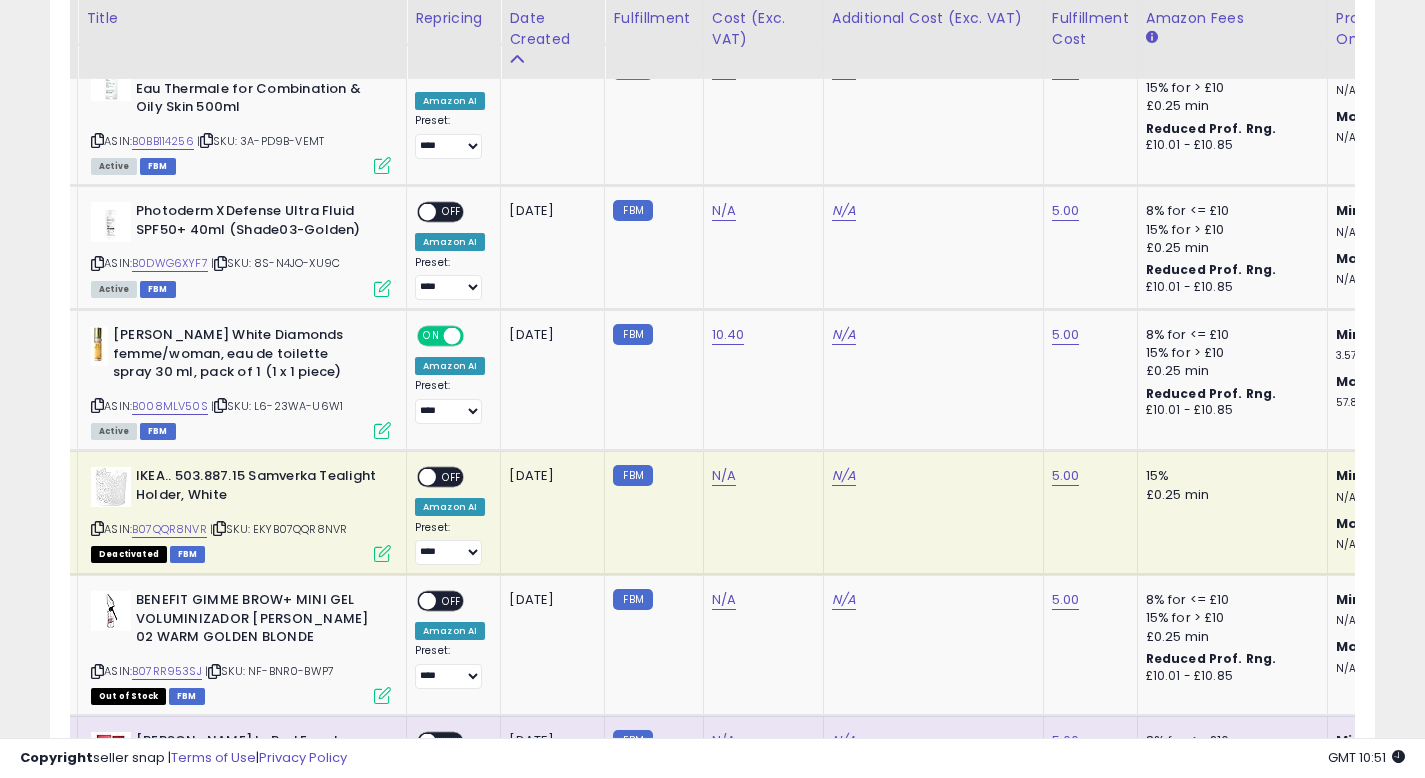 scroll, scrollTop: 0, scrollLeft: 40, axis: horizontal 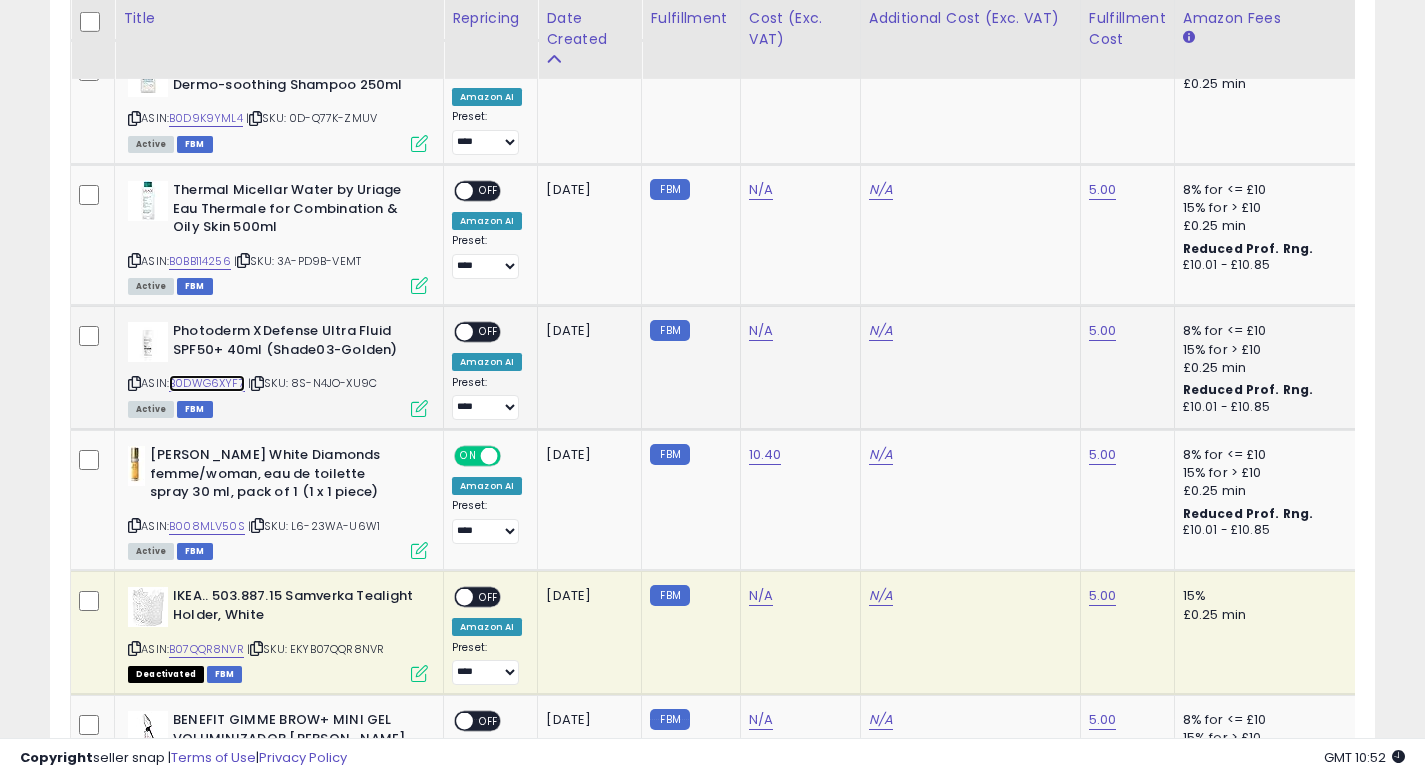 click on "B0DWG6XYF7" at bounding box center [207, 383] 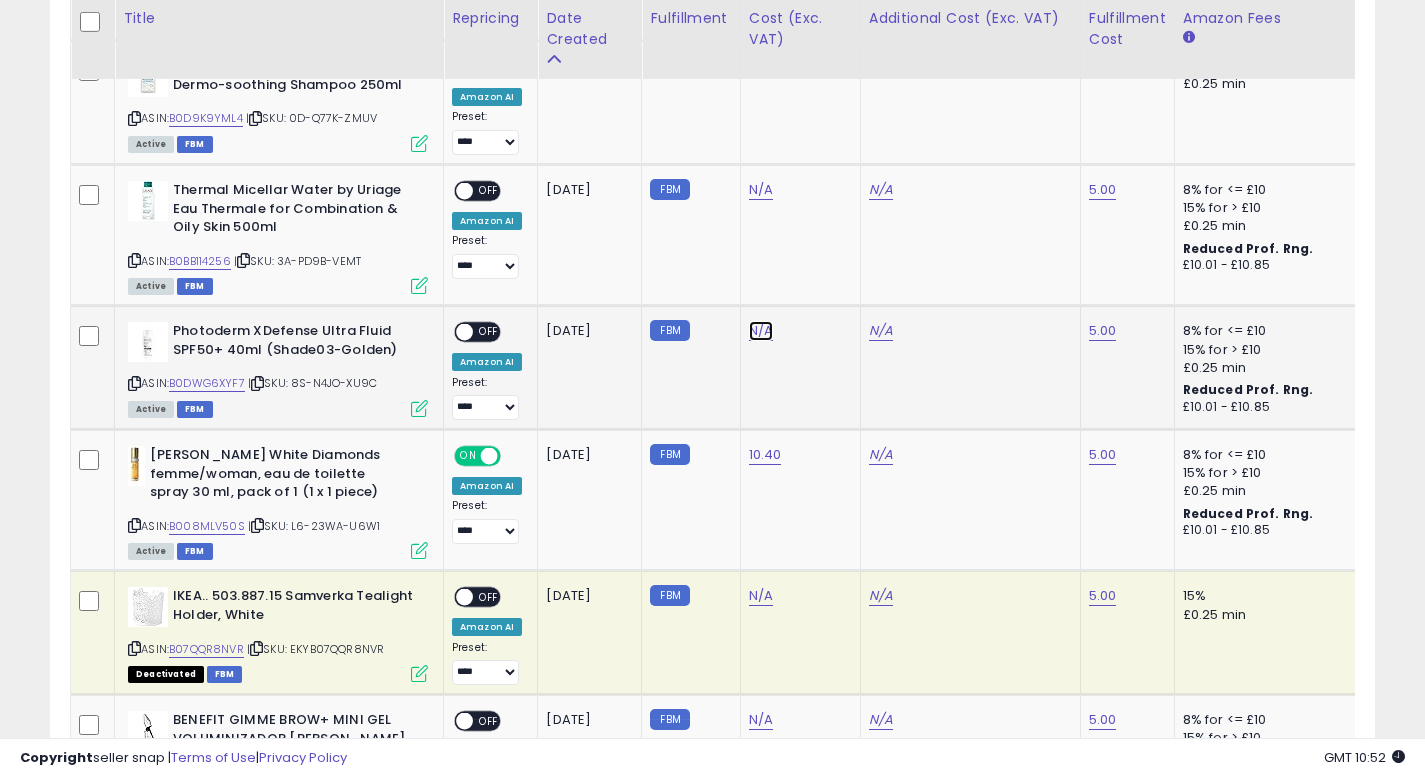 click on "N/A" at bounding box center [761, -1385] 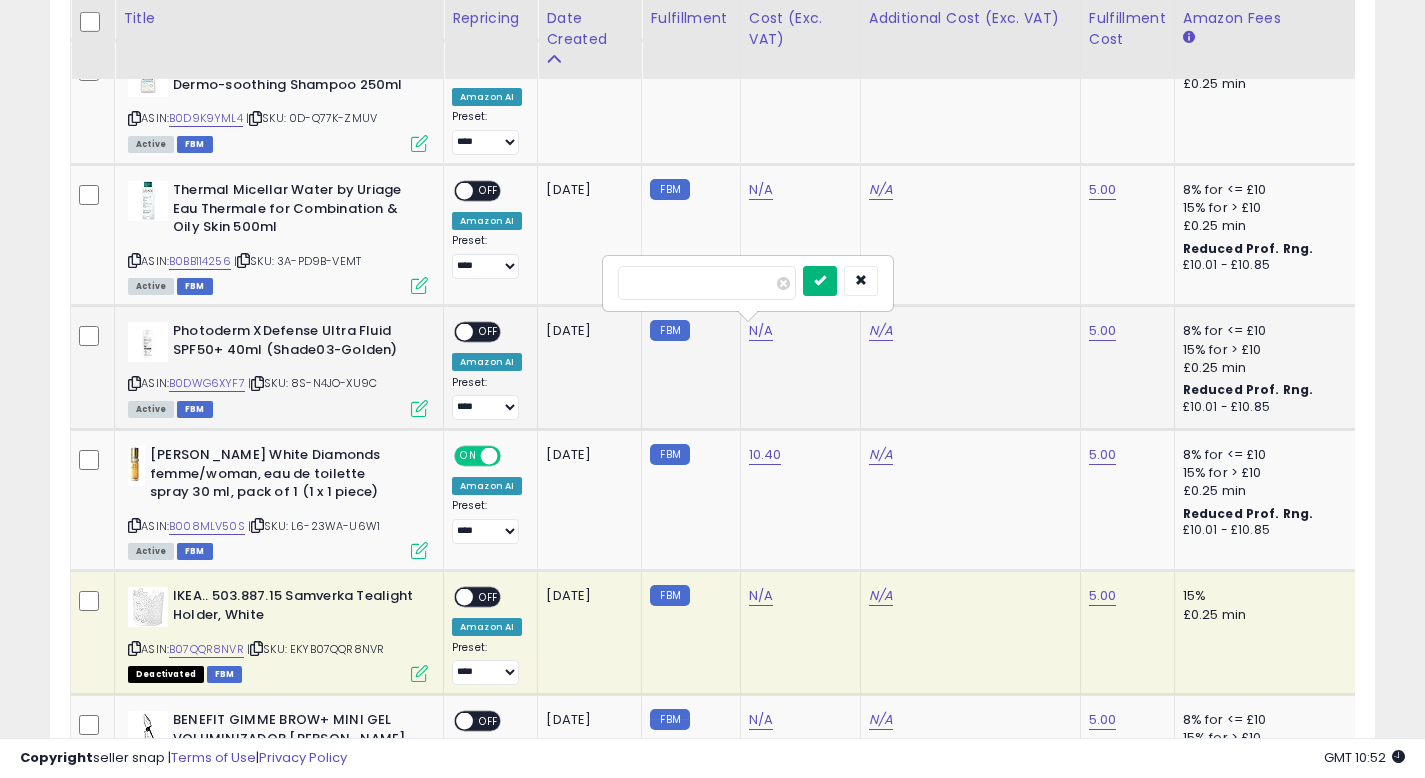type on "*****" 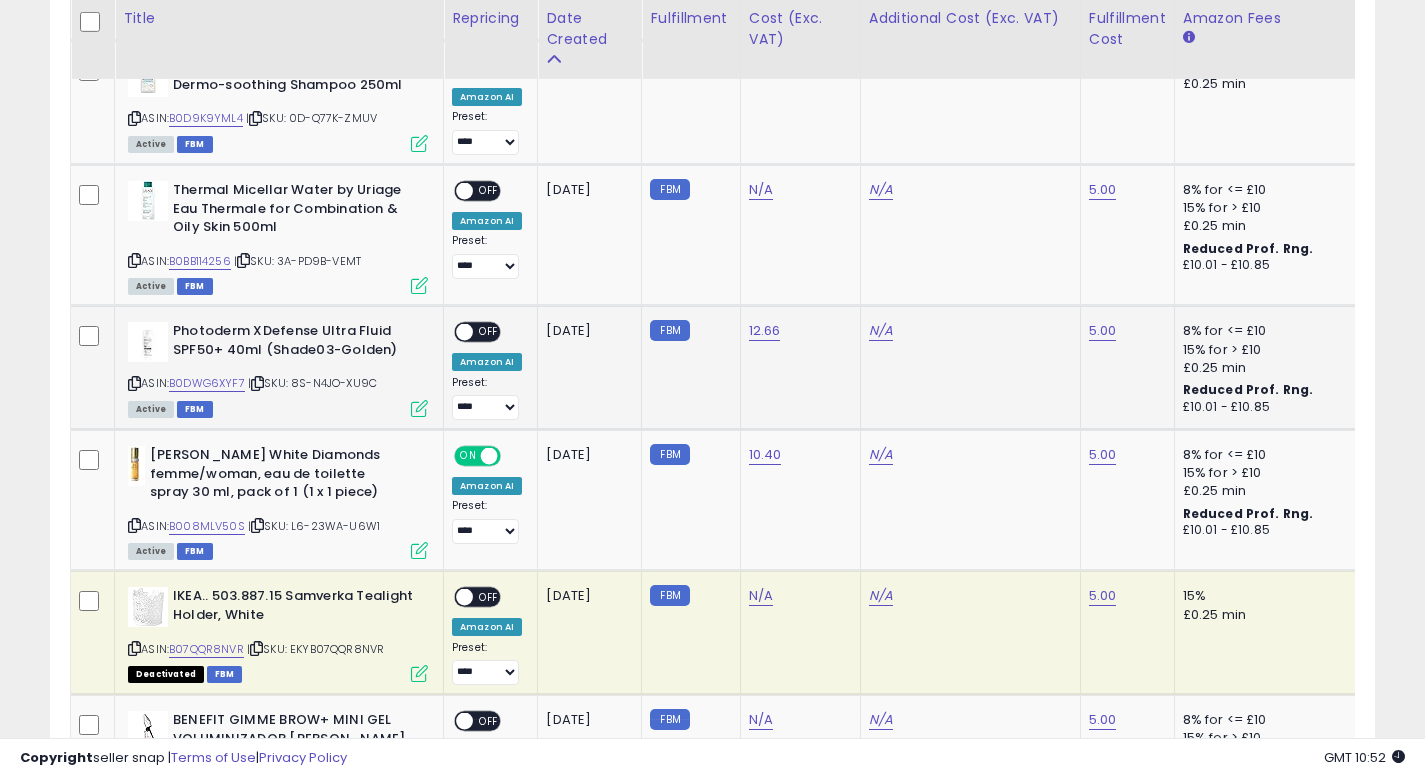 click on "OFF" at bounding box center (489, 332) 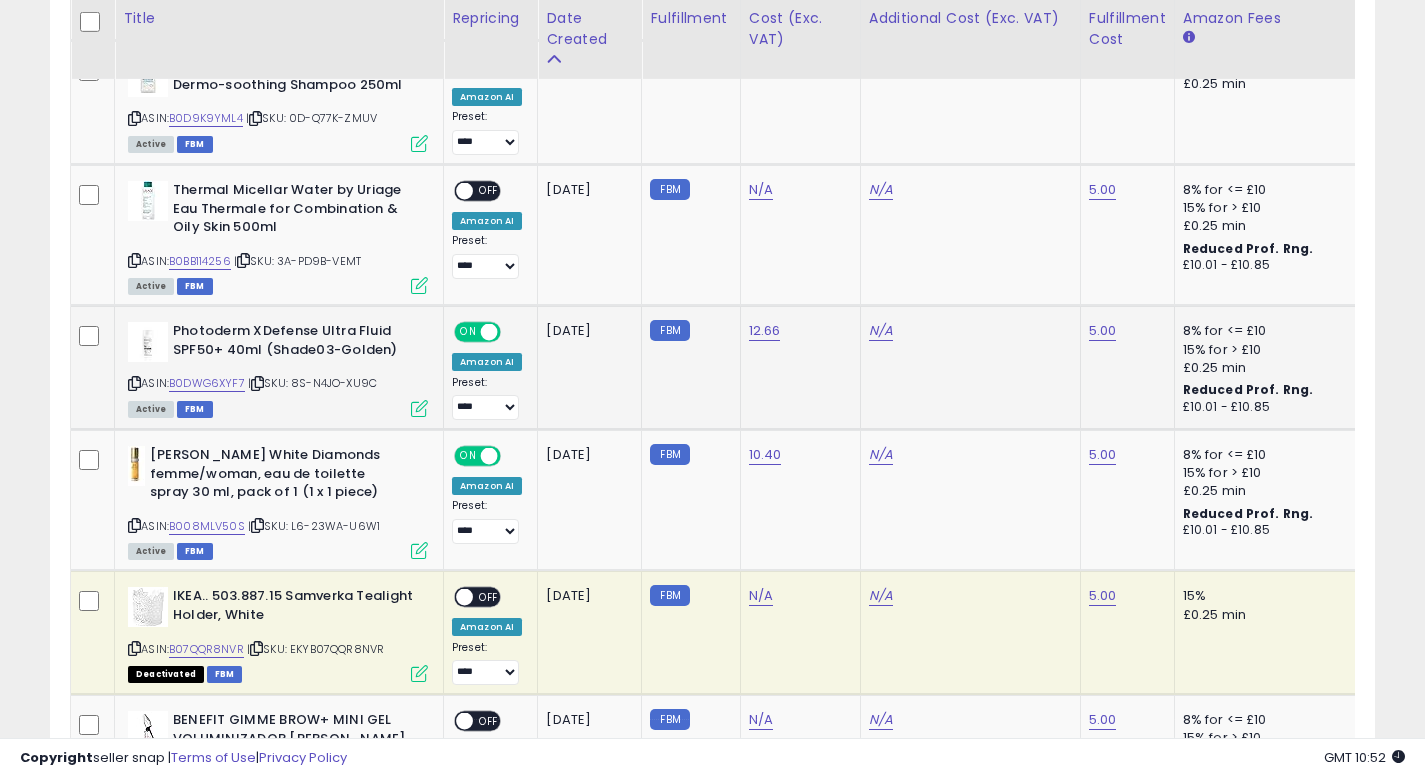 click on "2025-07-07" 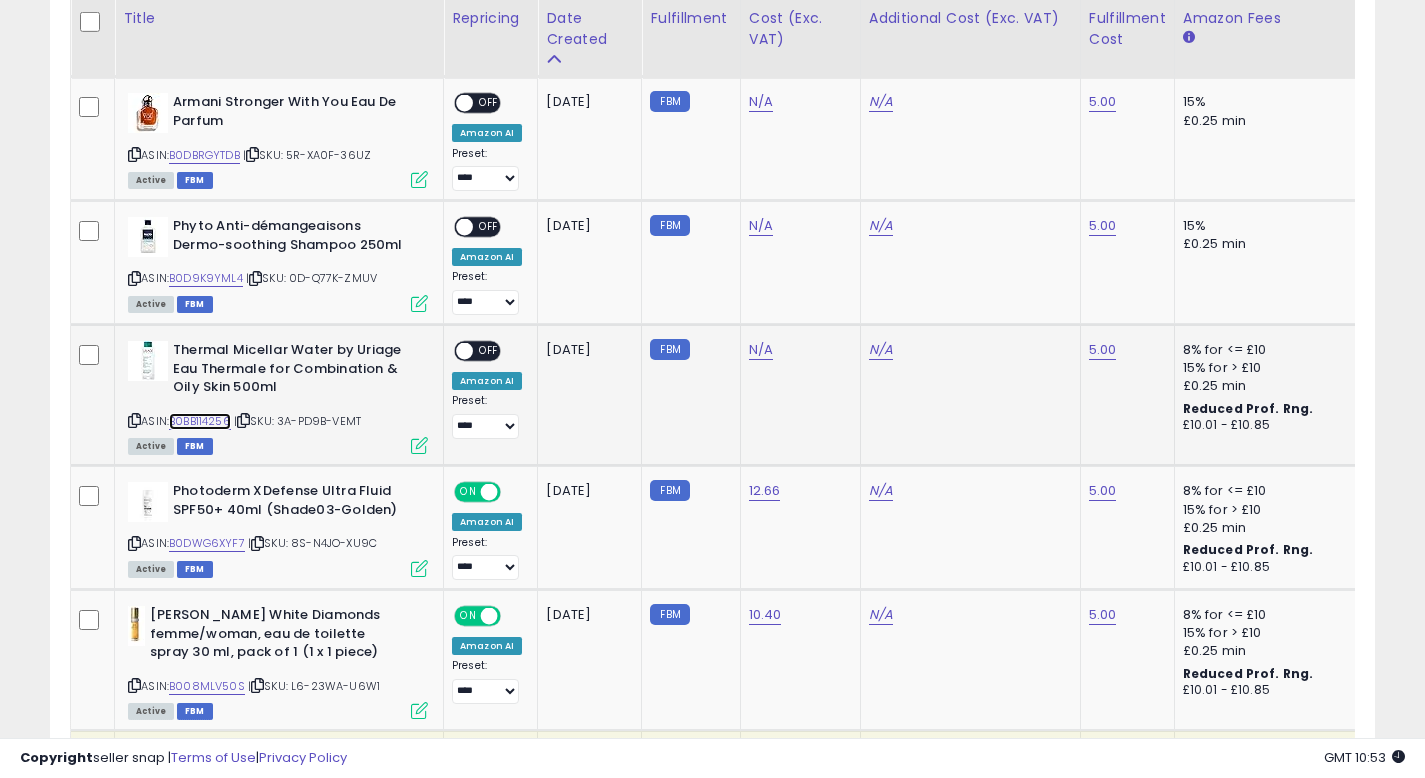 click on "B0BB114256" at bounding box center [200, 421] 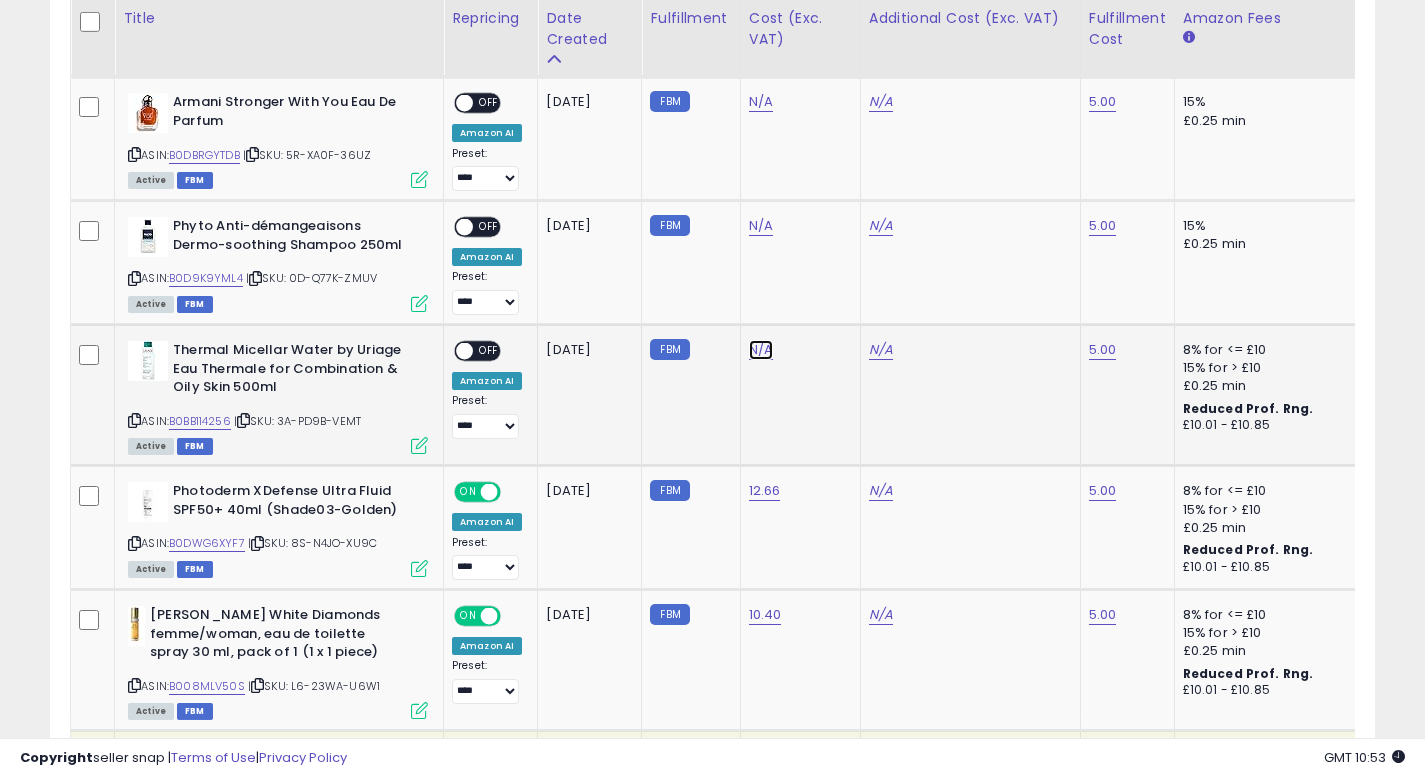 click on "N/A" at bounding box center [761, -1225] 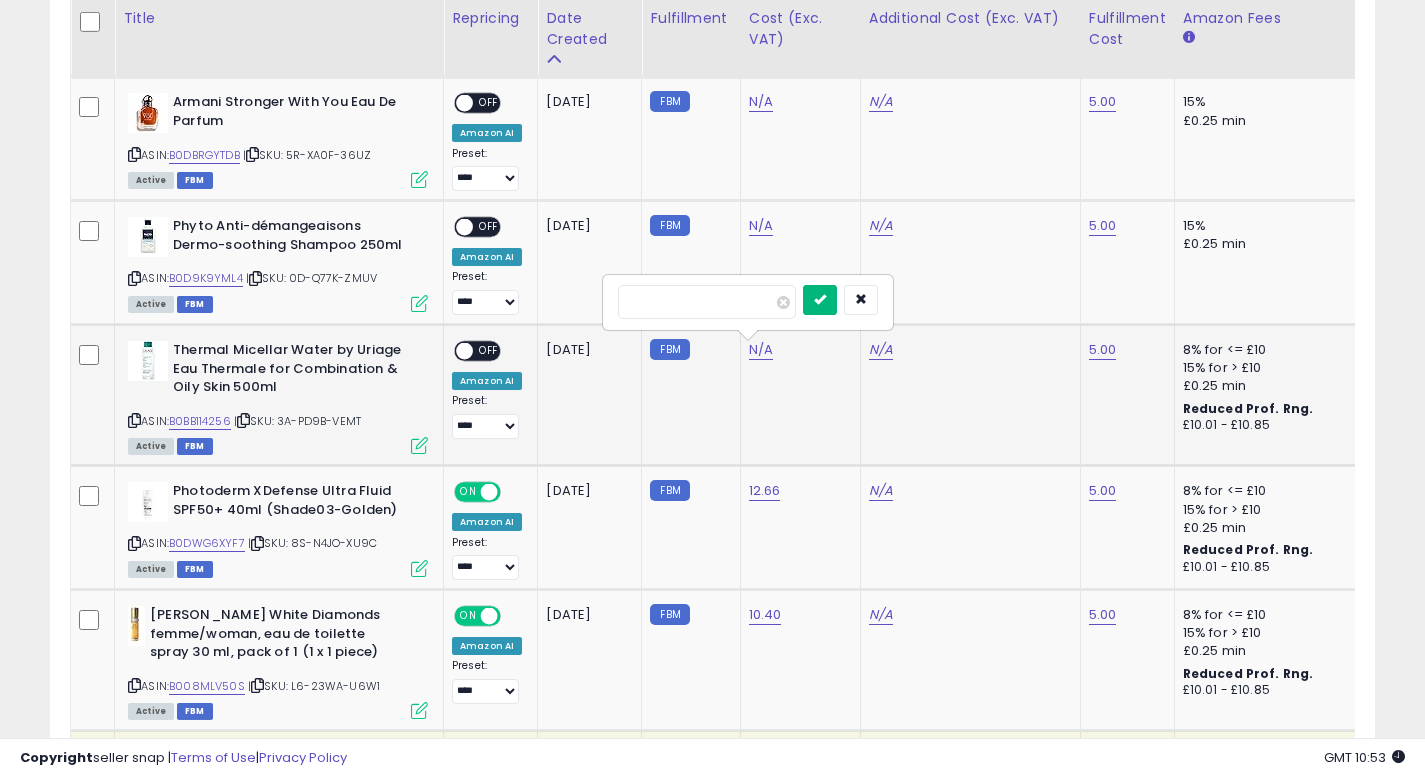 type on "**" 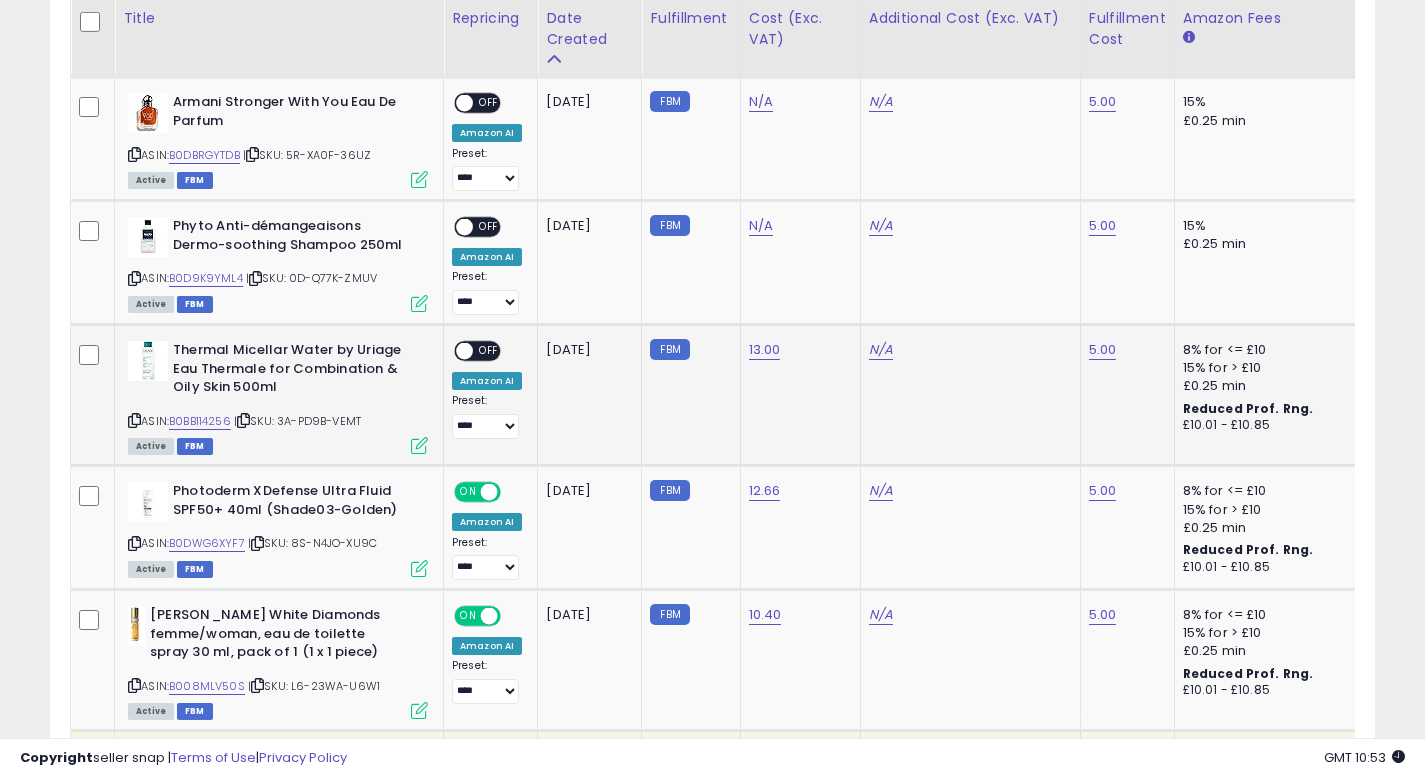 click on "OFF" at bounding box center (489, 351) 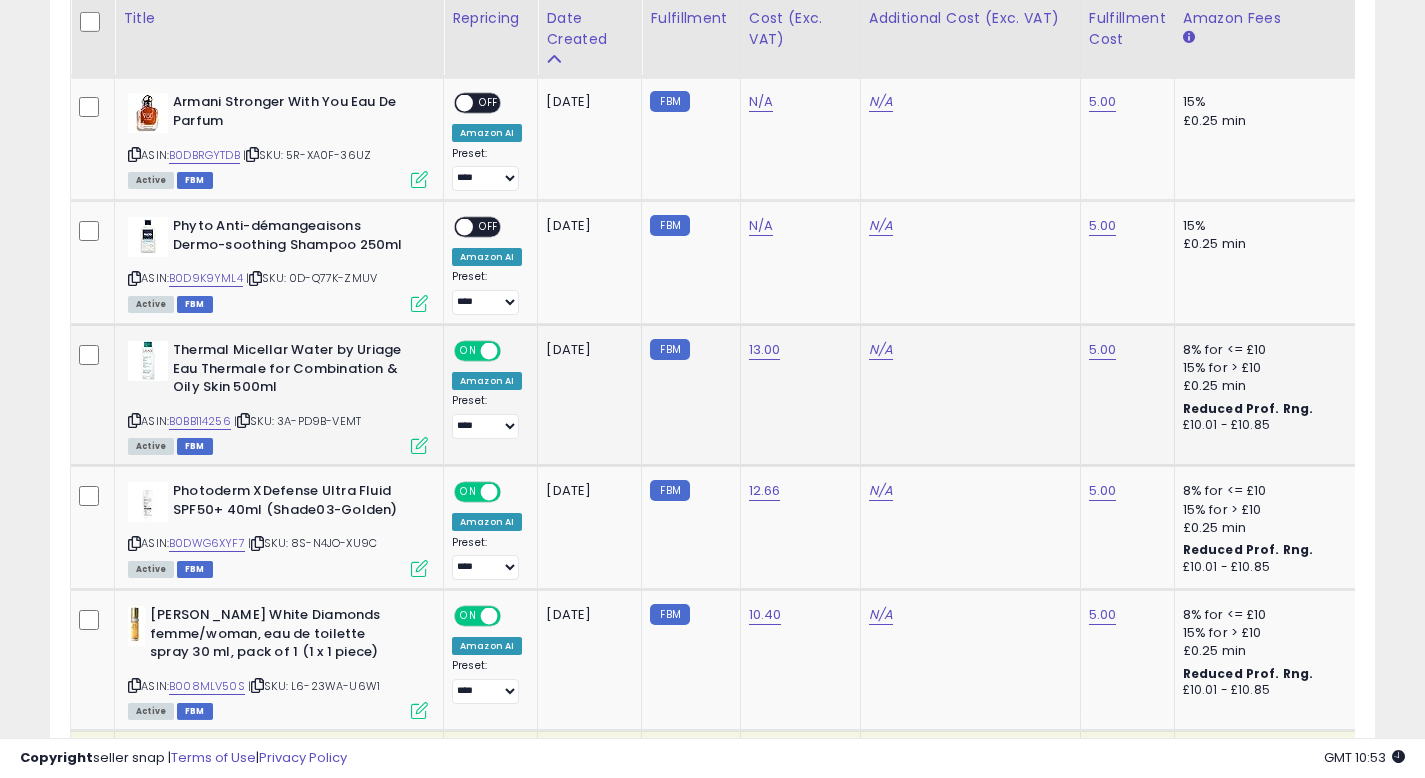 click on "2025-07-07" 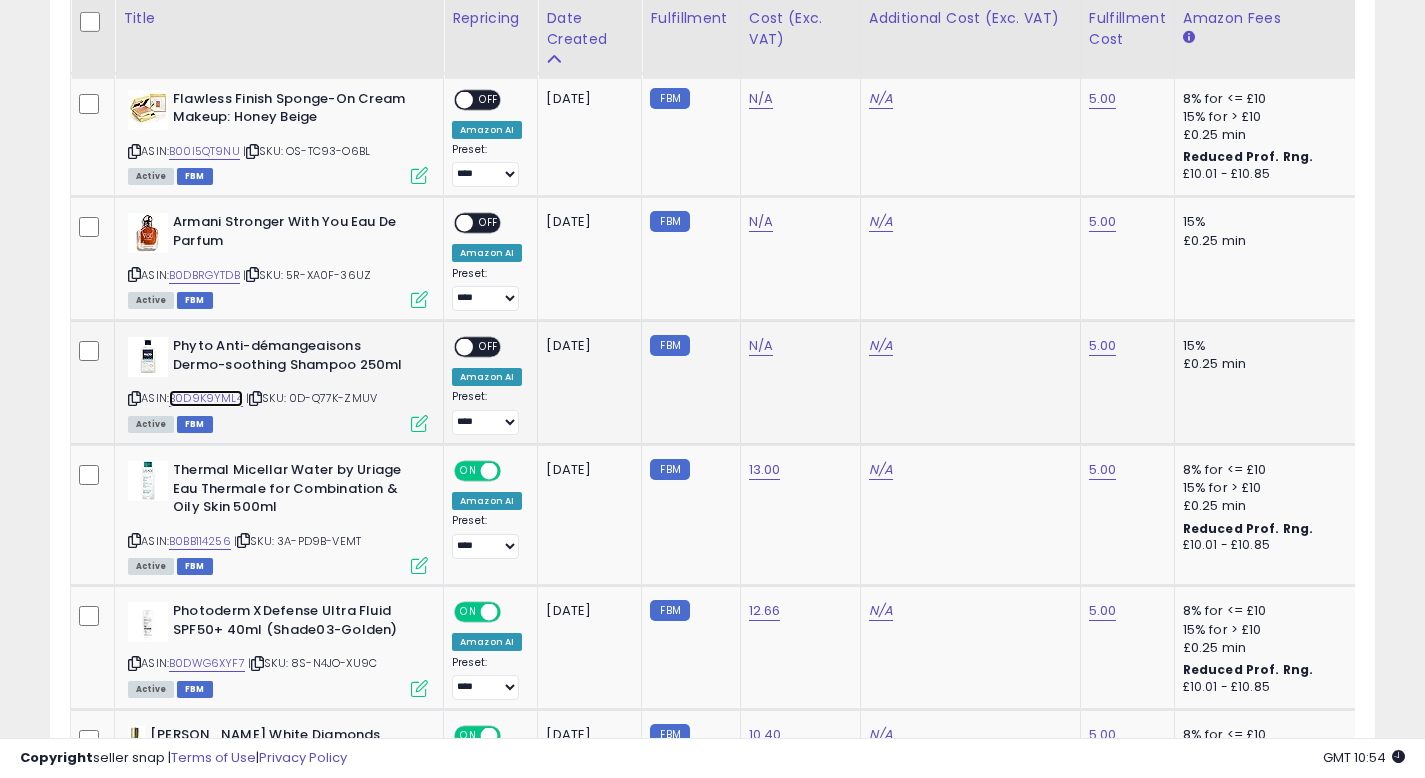 click on "B0D9K9YML4" at bounding box center [206, 398] 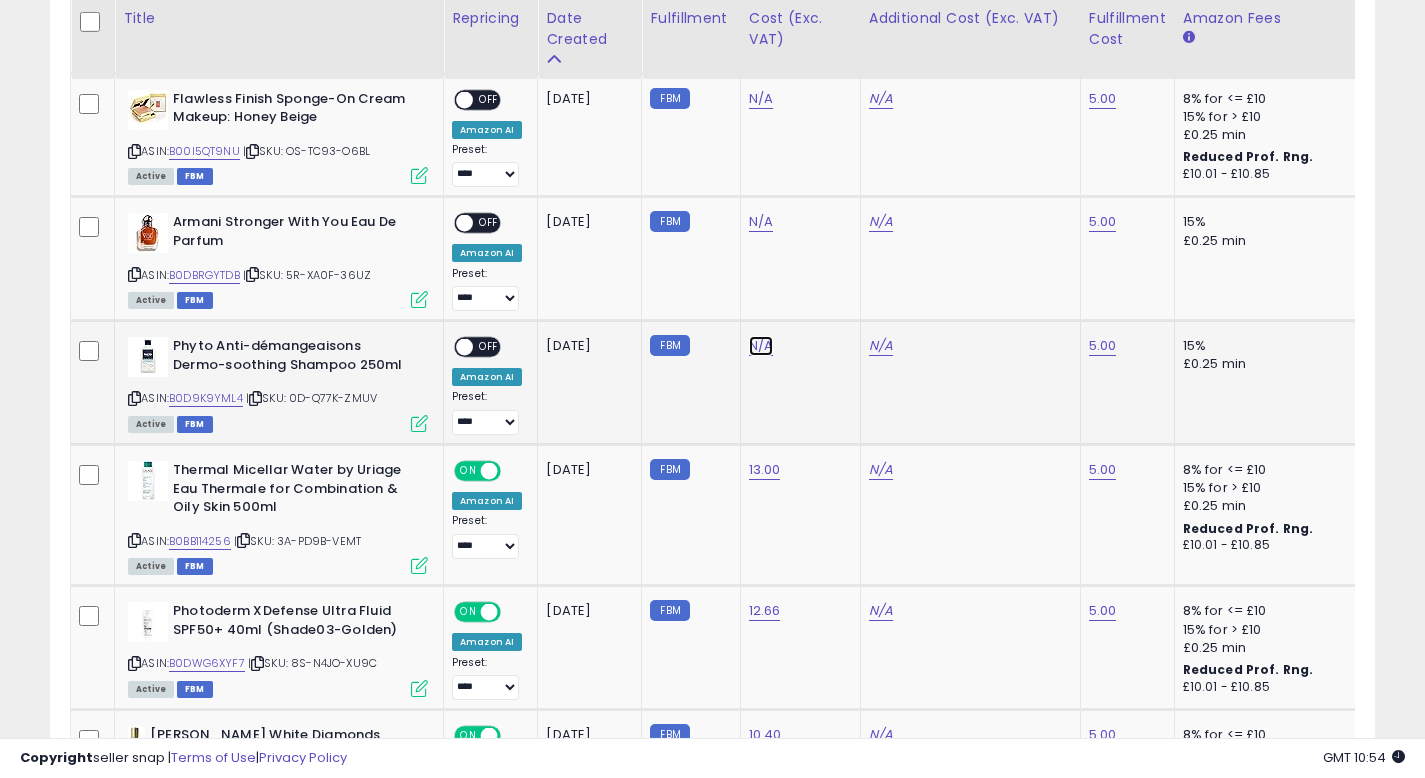 click on "N/A" at bounding box center [761, -1105] 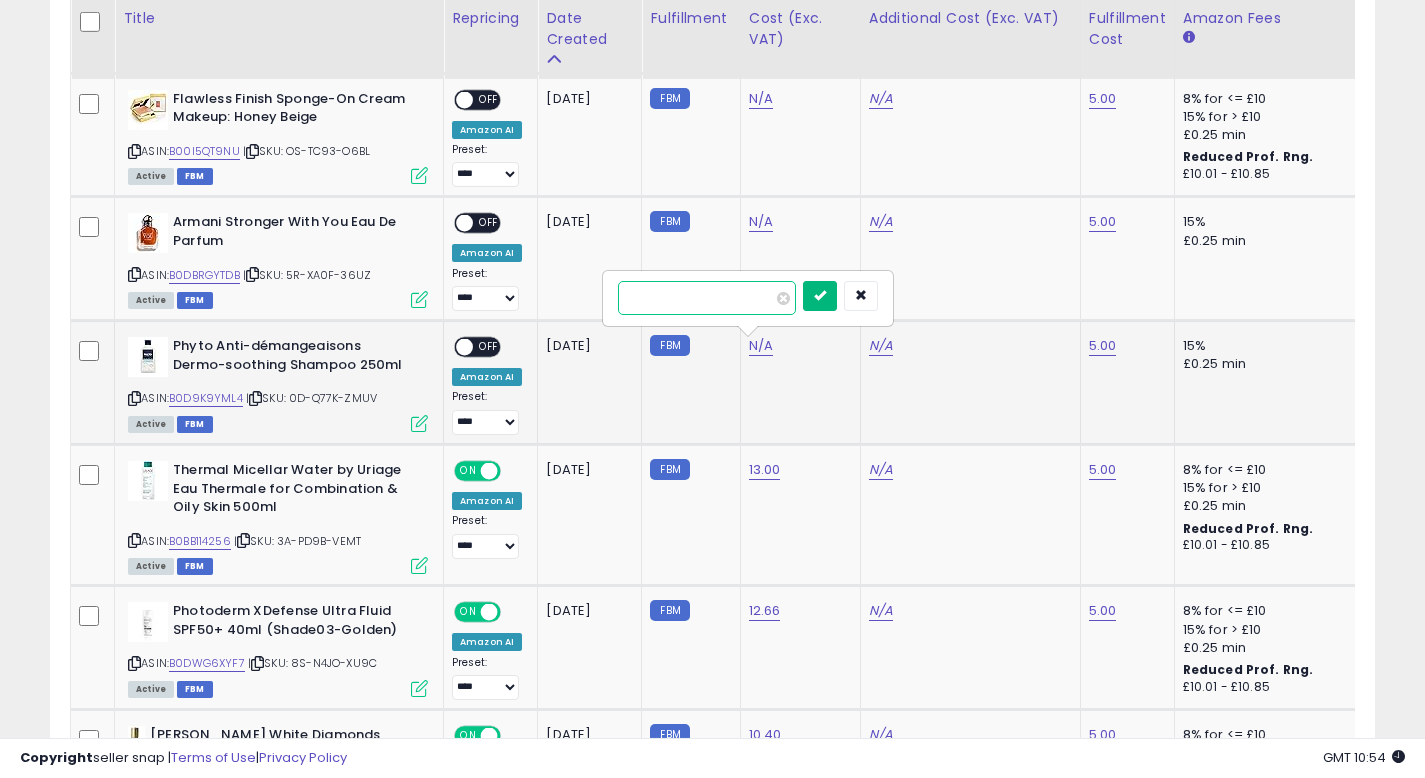 type on "*" 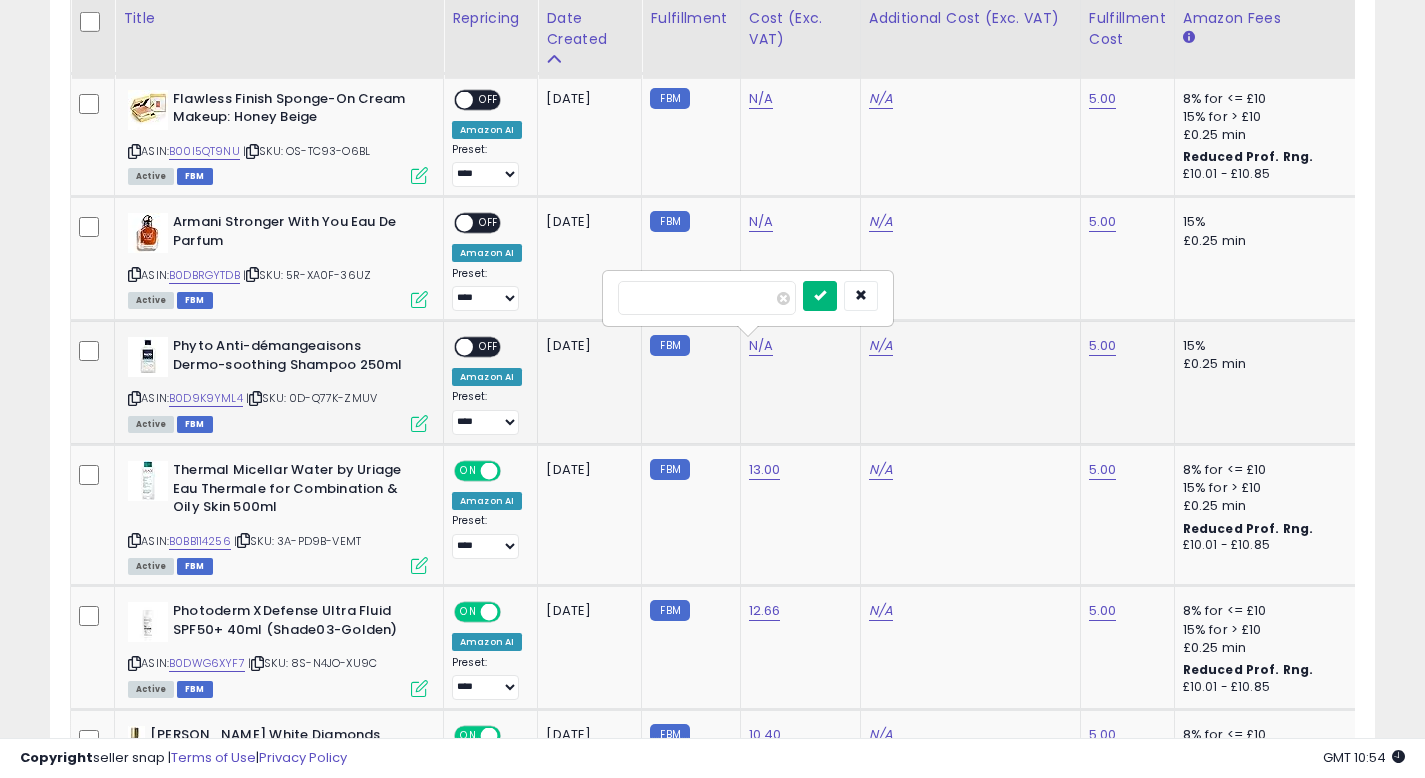click at bounding box center [820, 296] 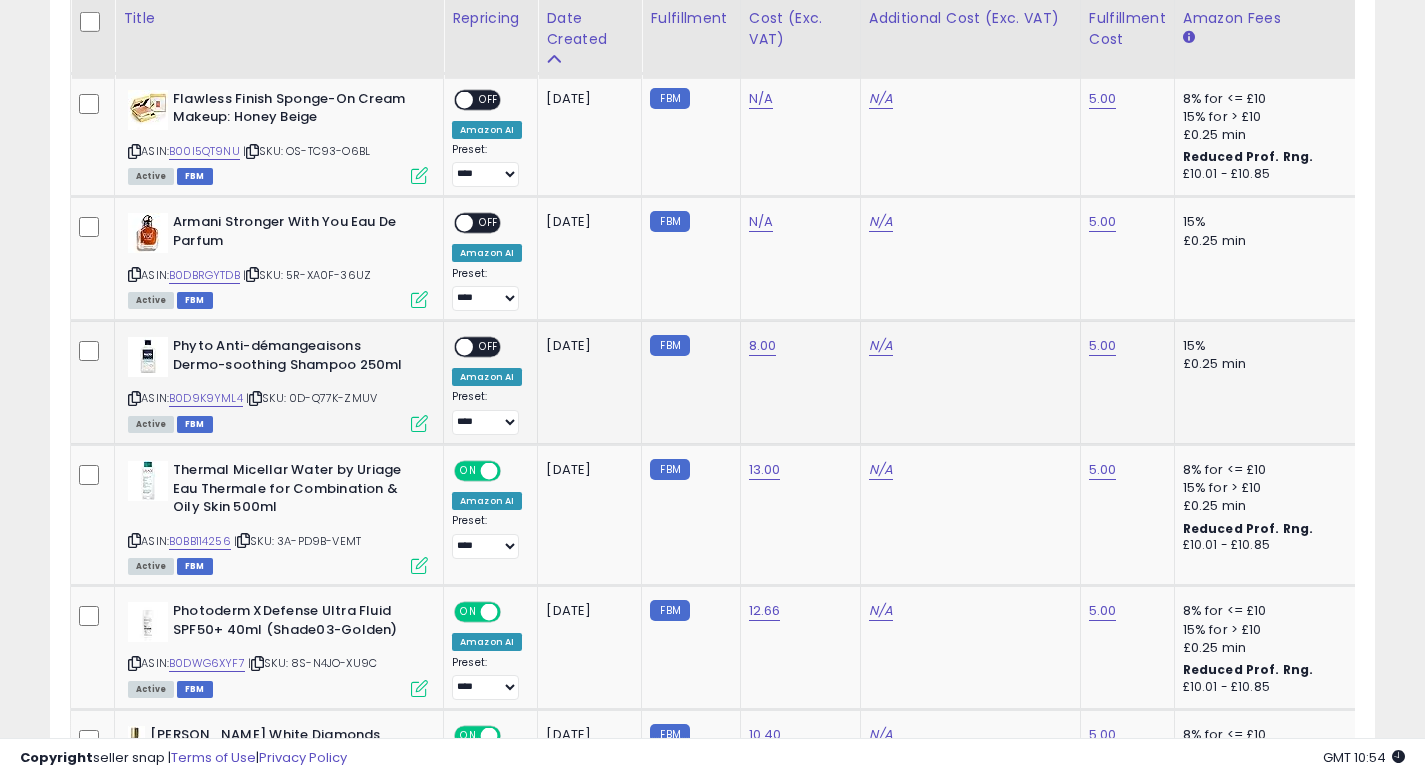click on "OFF" at bounding box center [489, 347] 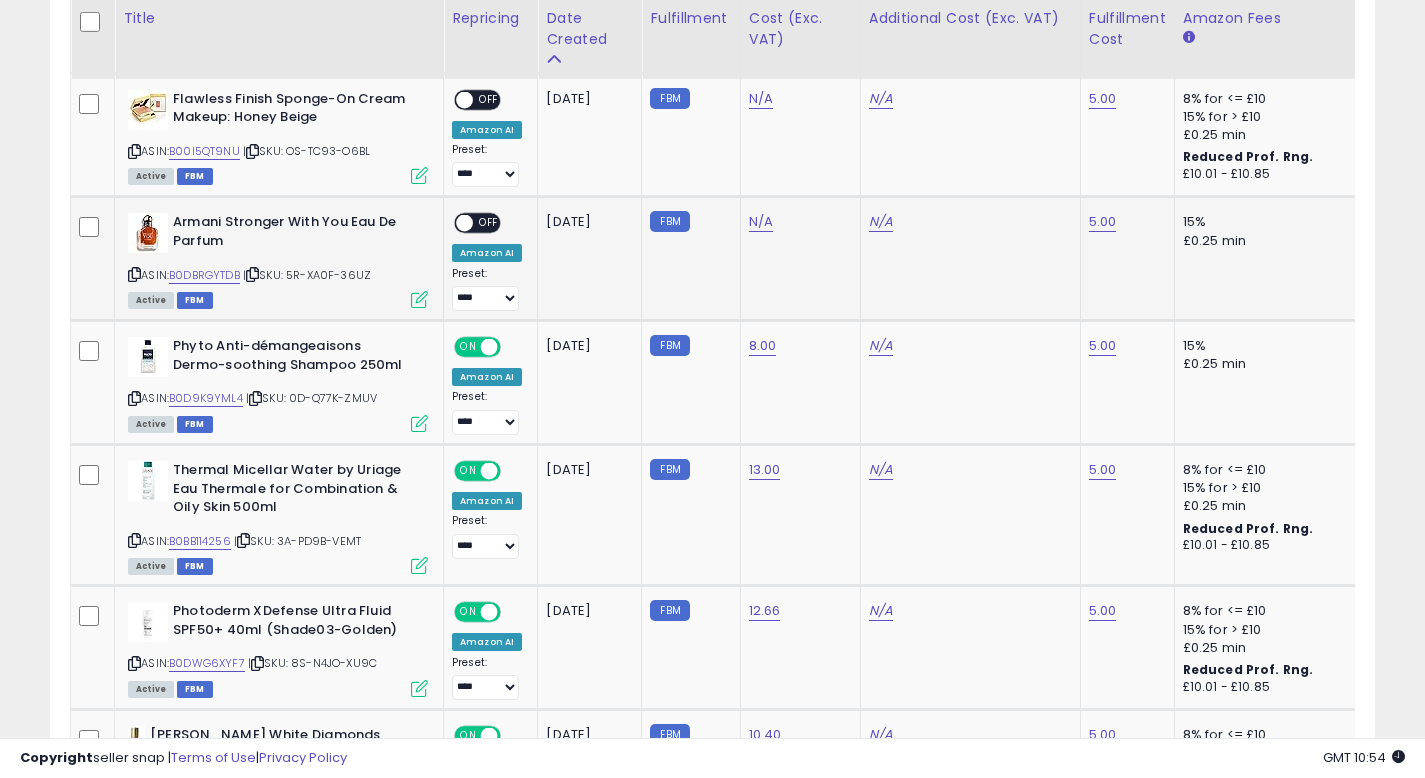 click on "FBM" 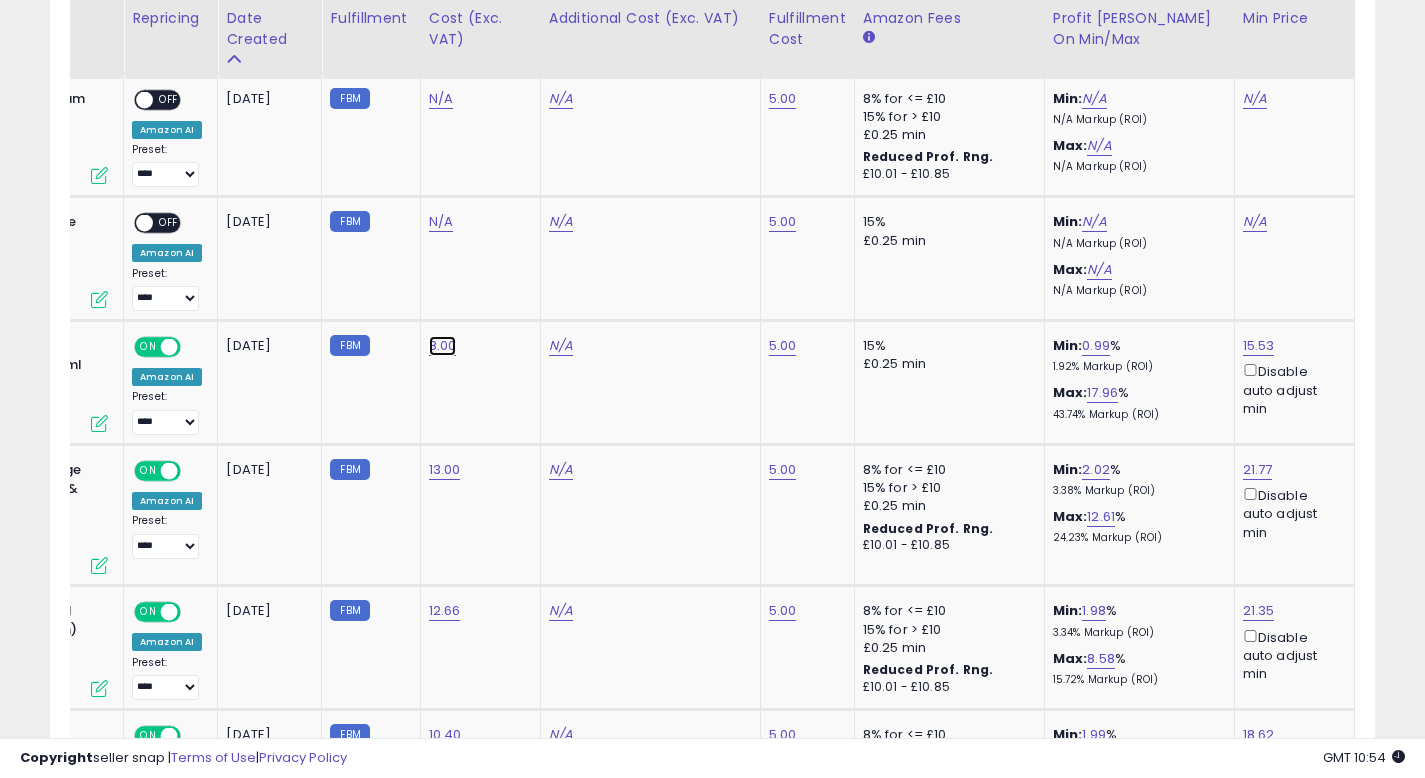 click on "8.00" at bounding box center [441, -1105] 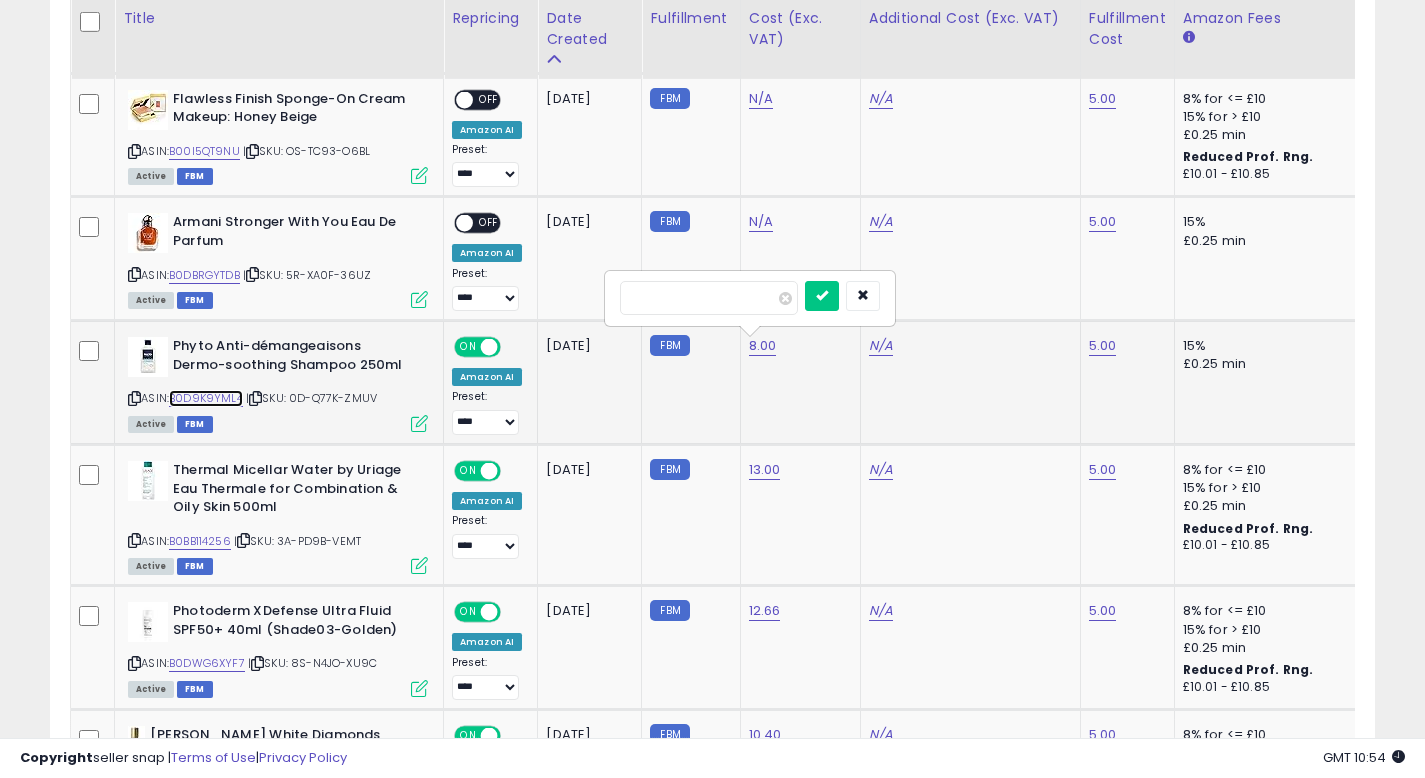 click on "B0D9K9YML4" at bounding box center [206, 398] 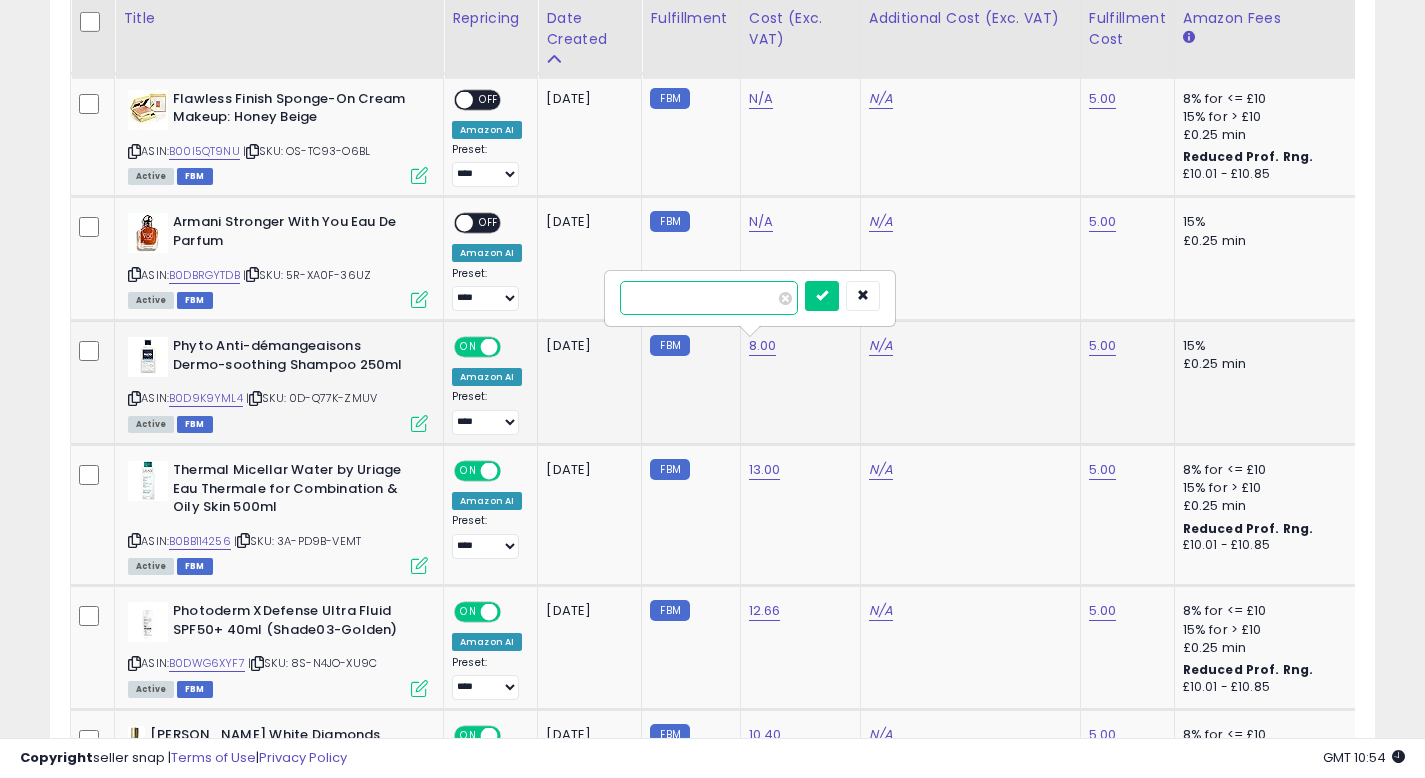 click on "****" at bounding box center (709, 298) 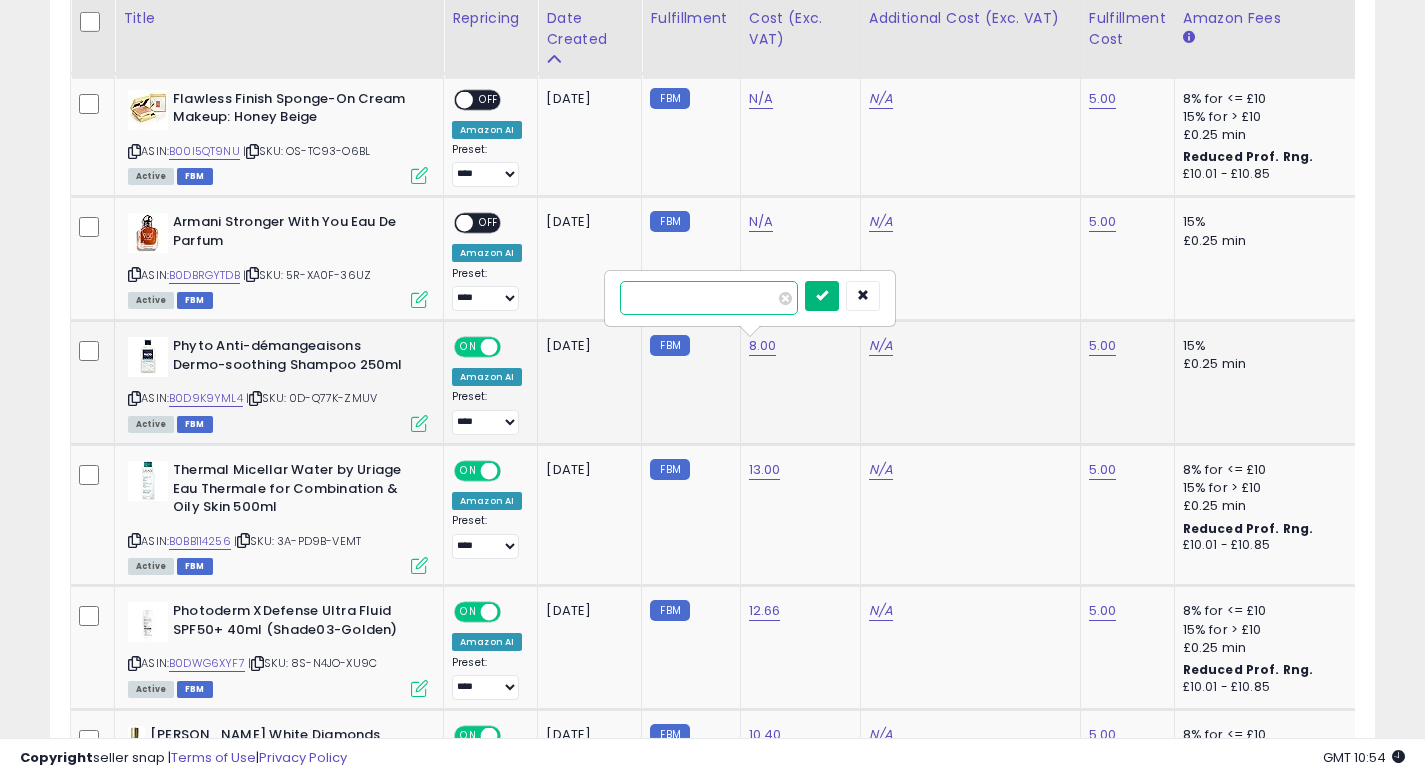 type on "**" 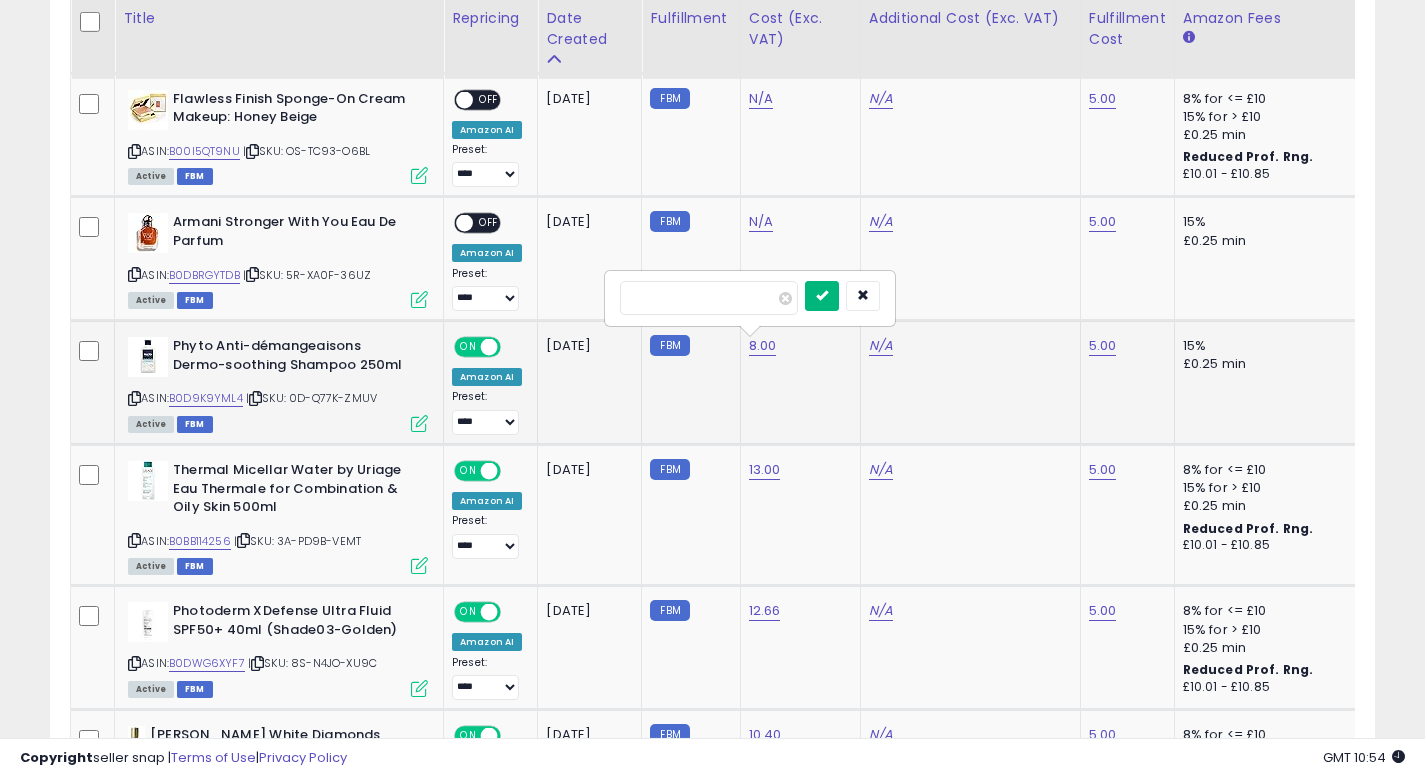 click at bounding box center [822, 296] 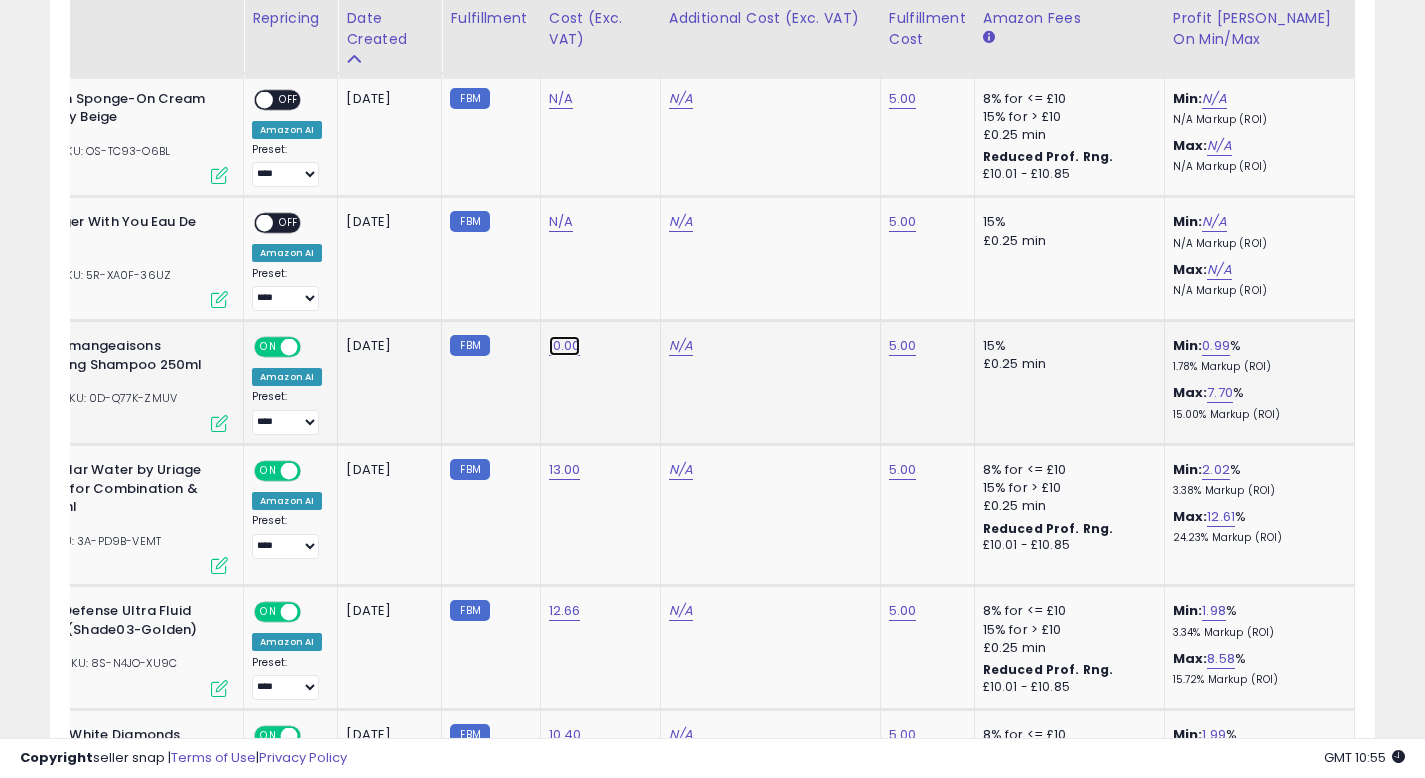 click on "10.00" at bounding box center (561, -1105) 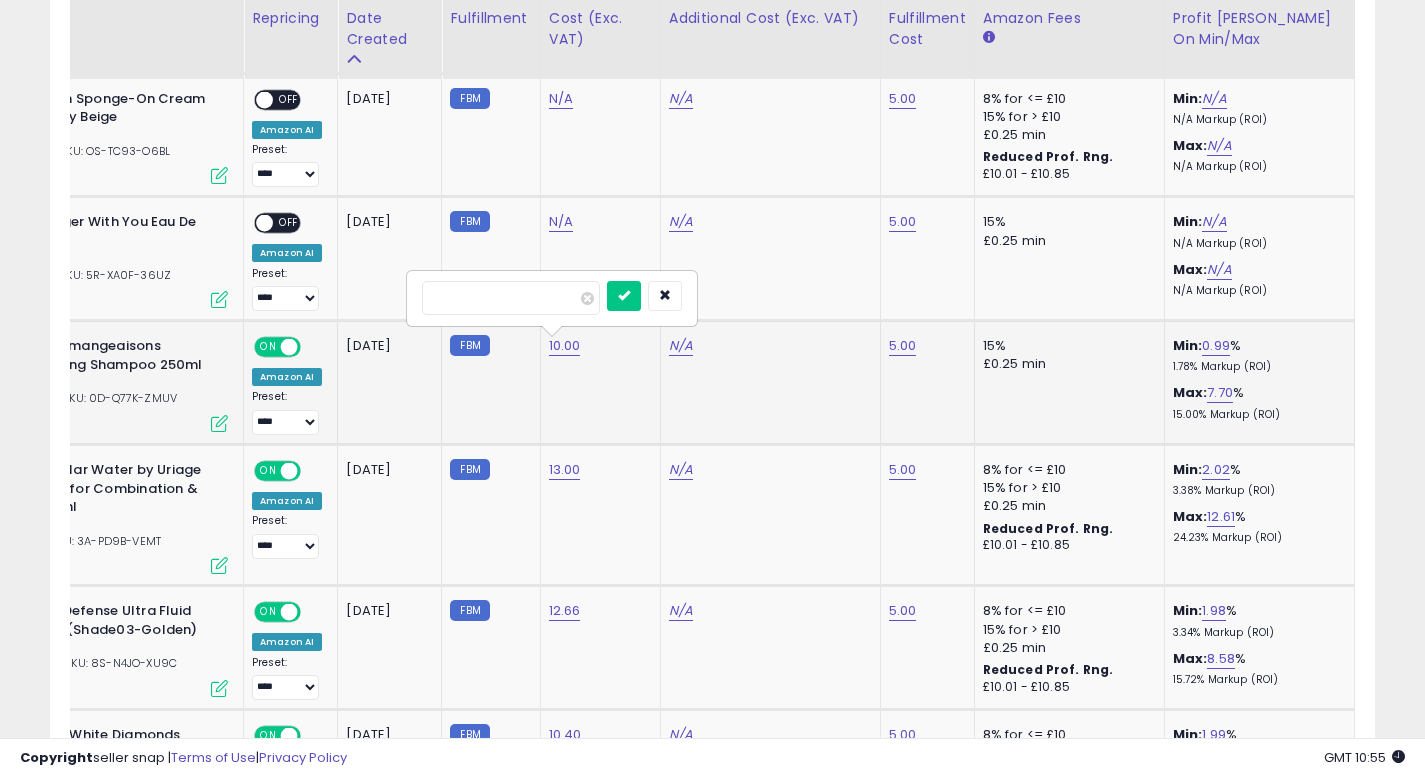 click on "*****" at bounding box center (511, 298) 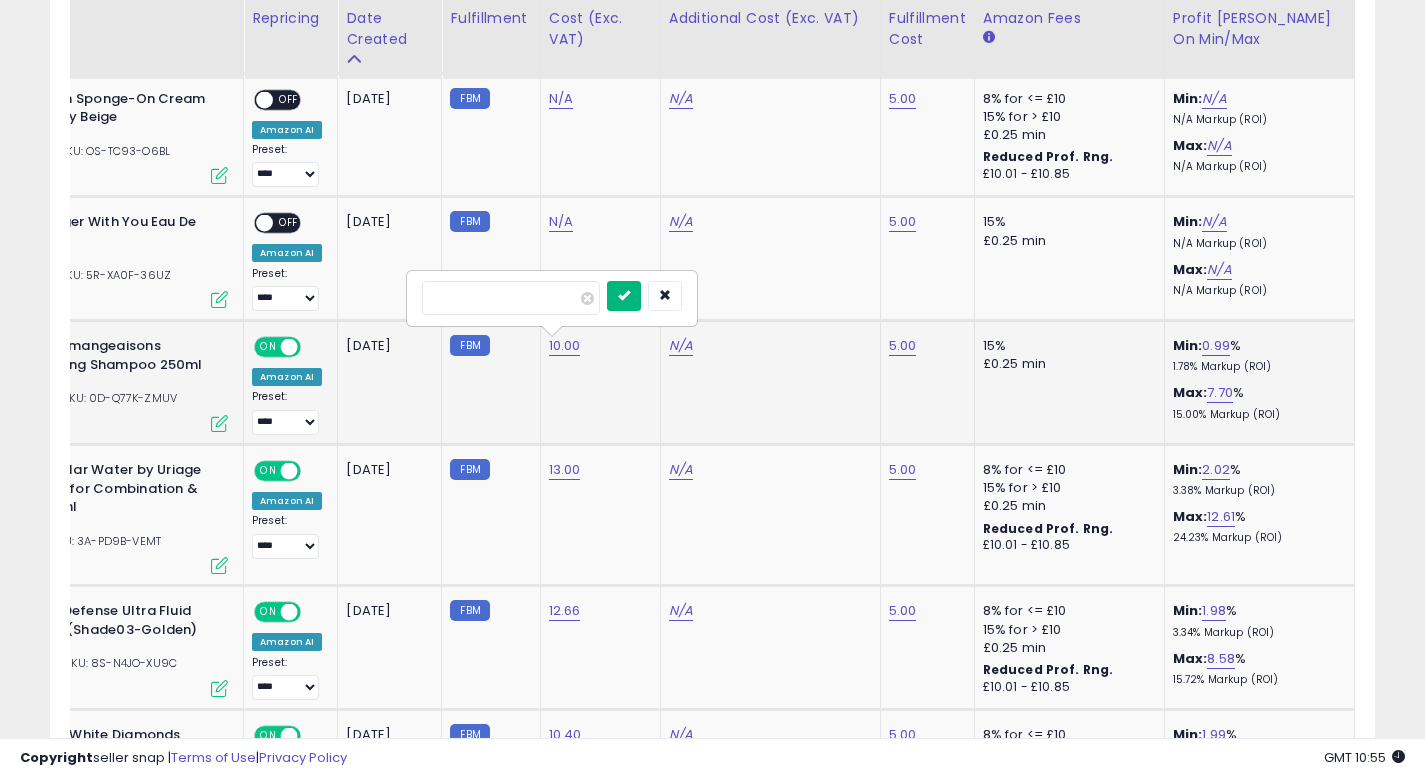 type on "*" 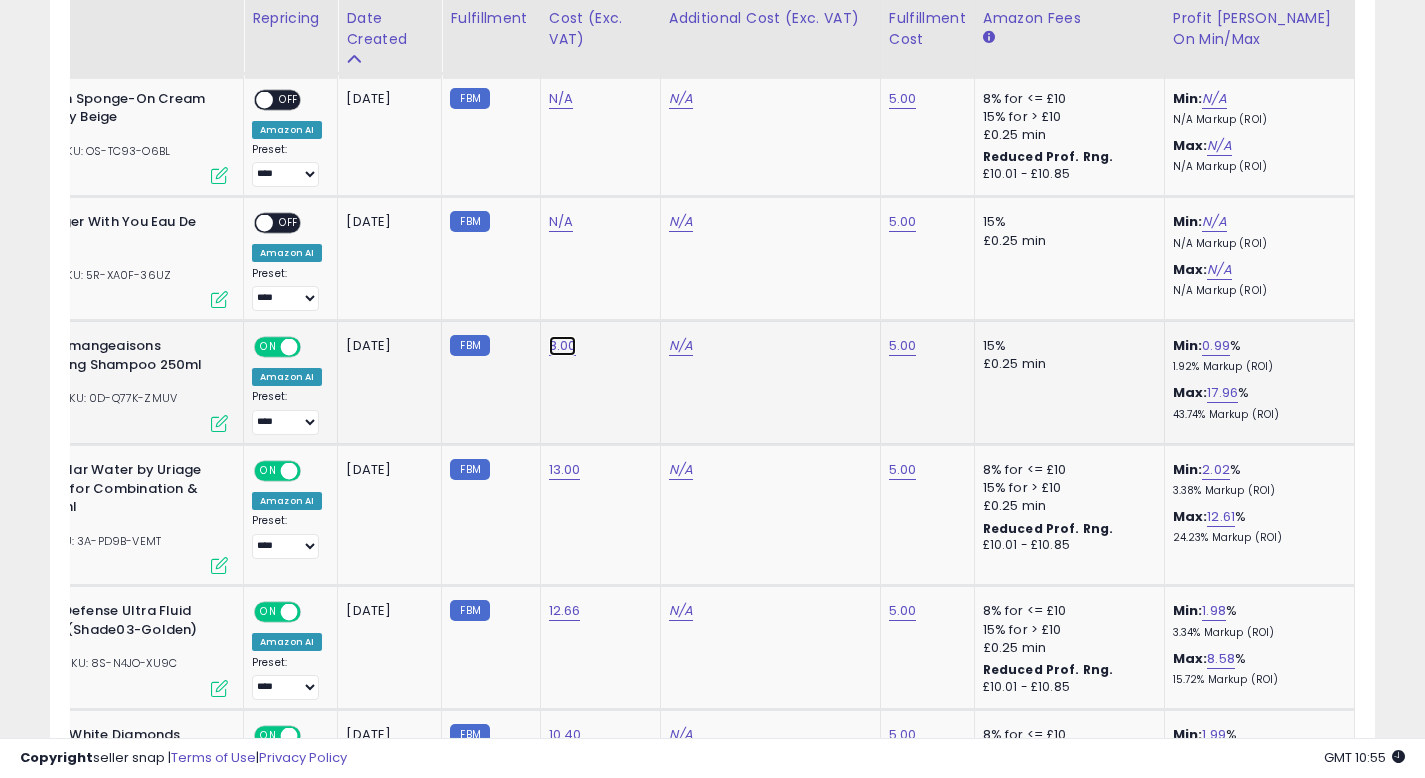 click on "8.00" at bounding box center [563, 346] 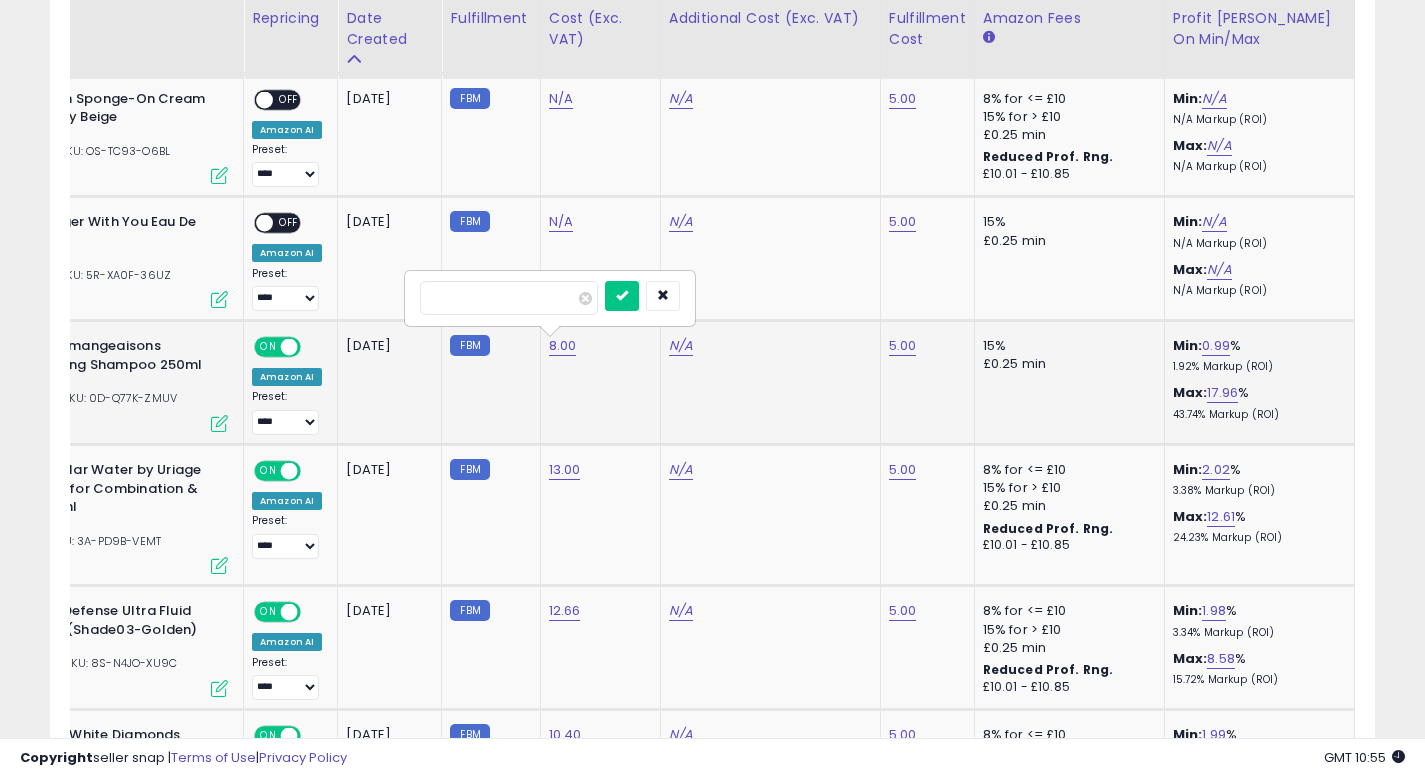 click on "****" at bounding box center (509, 298) 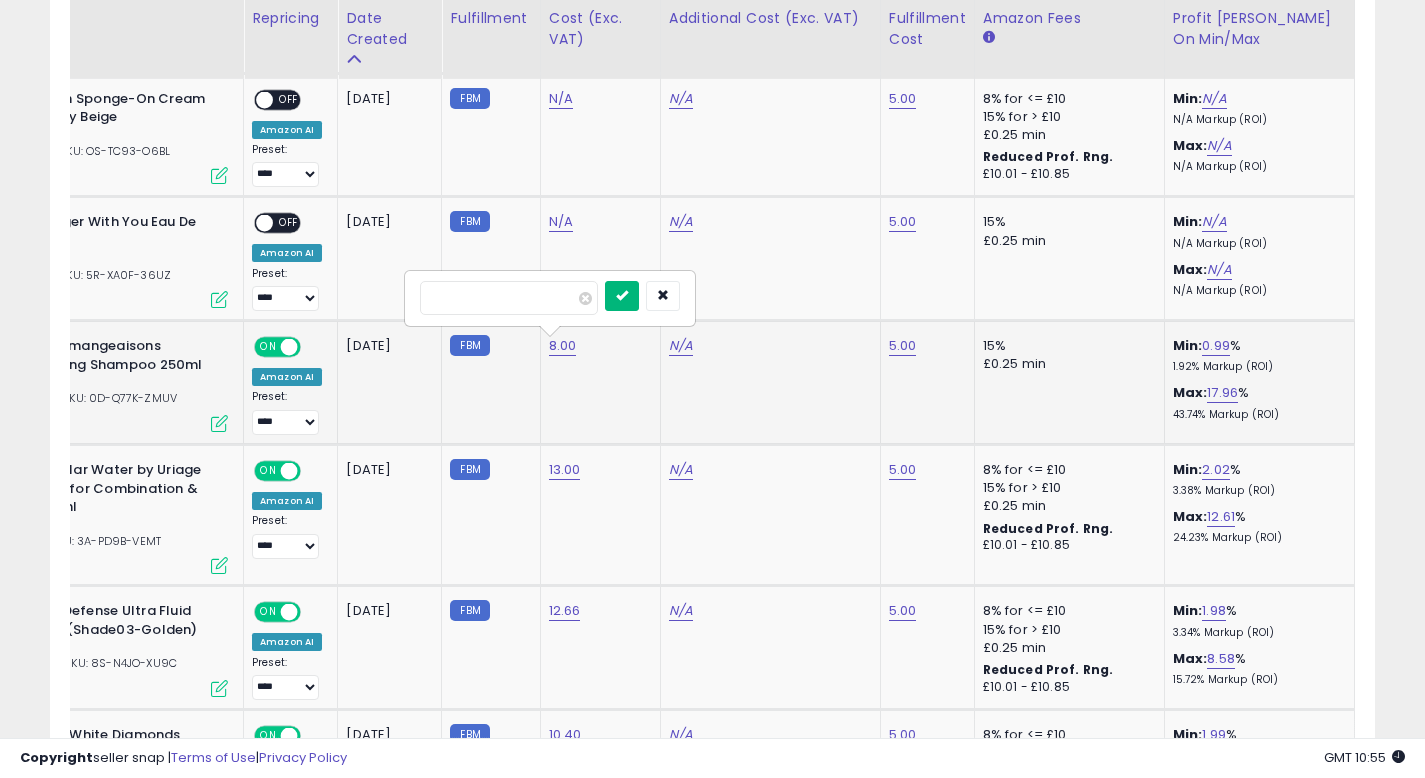 type on "*" 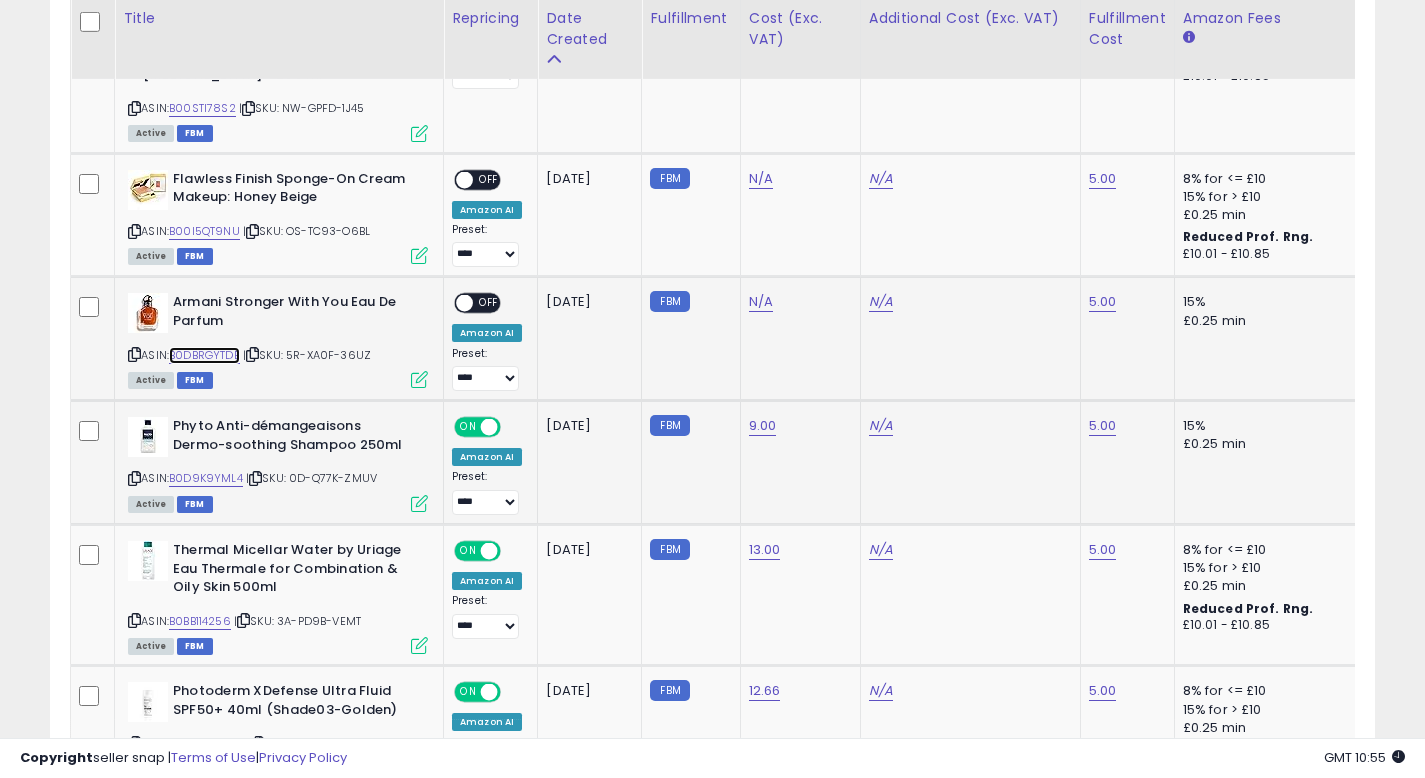 click on "B0DBRGYTDB" at bounding box center (204, 355) 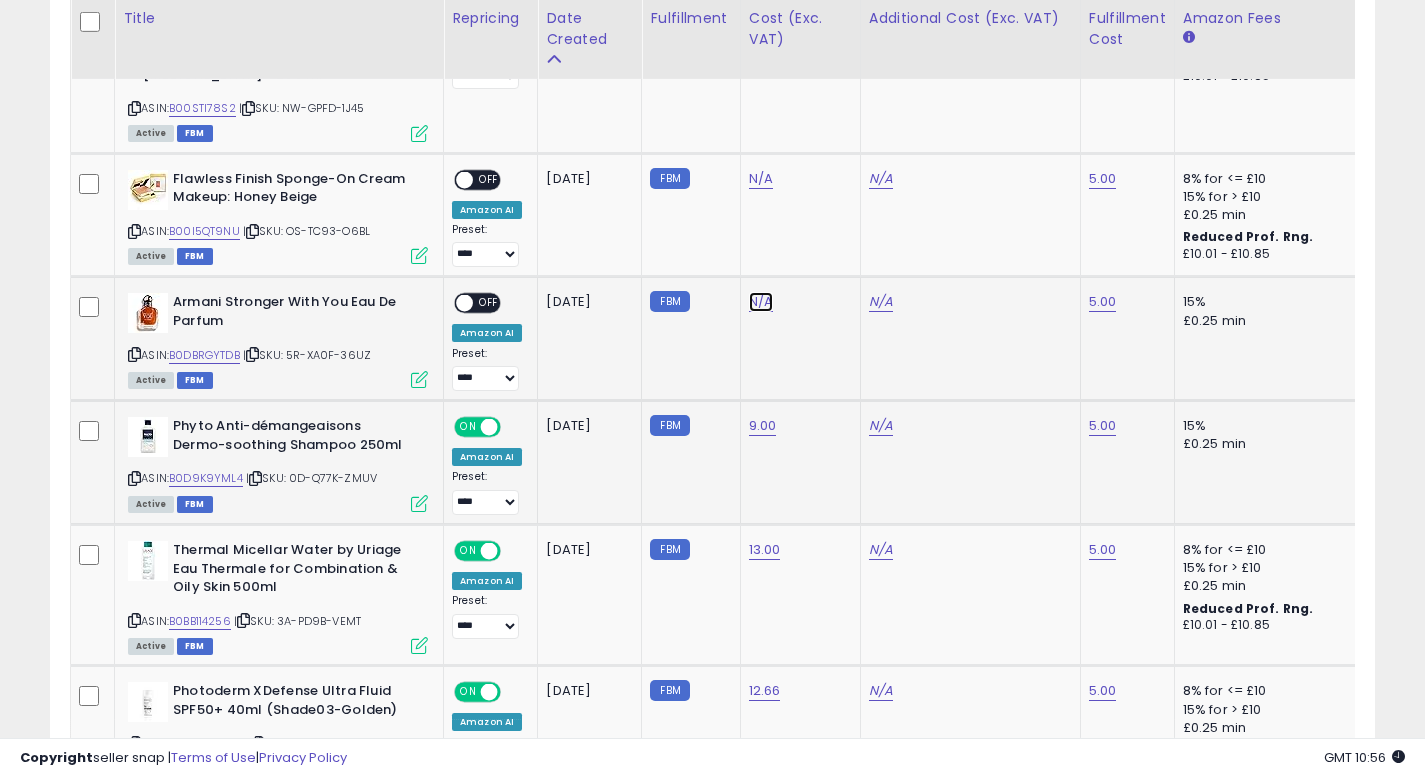 click on "N/A" at bounding box center (761, -1025) 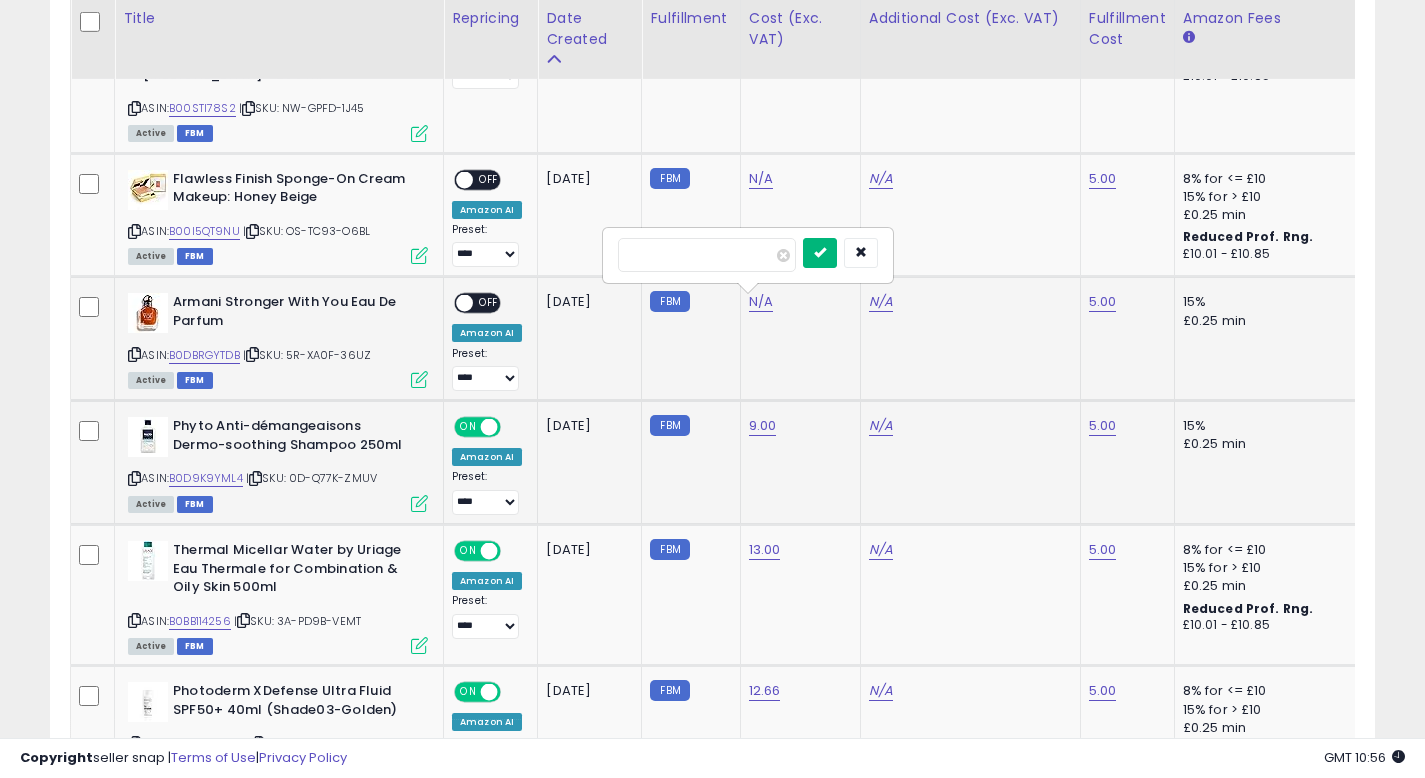 type on "**" 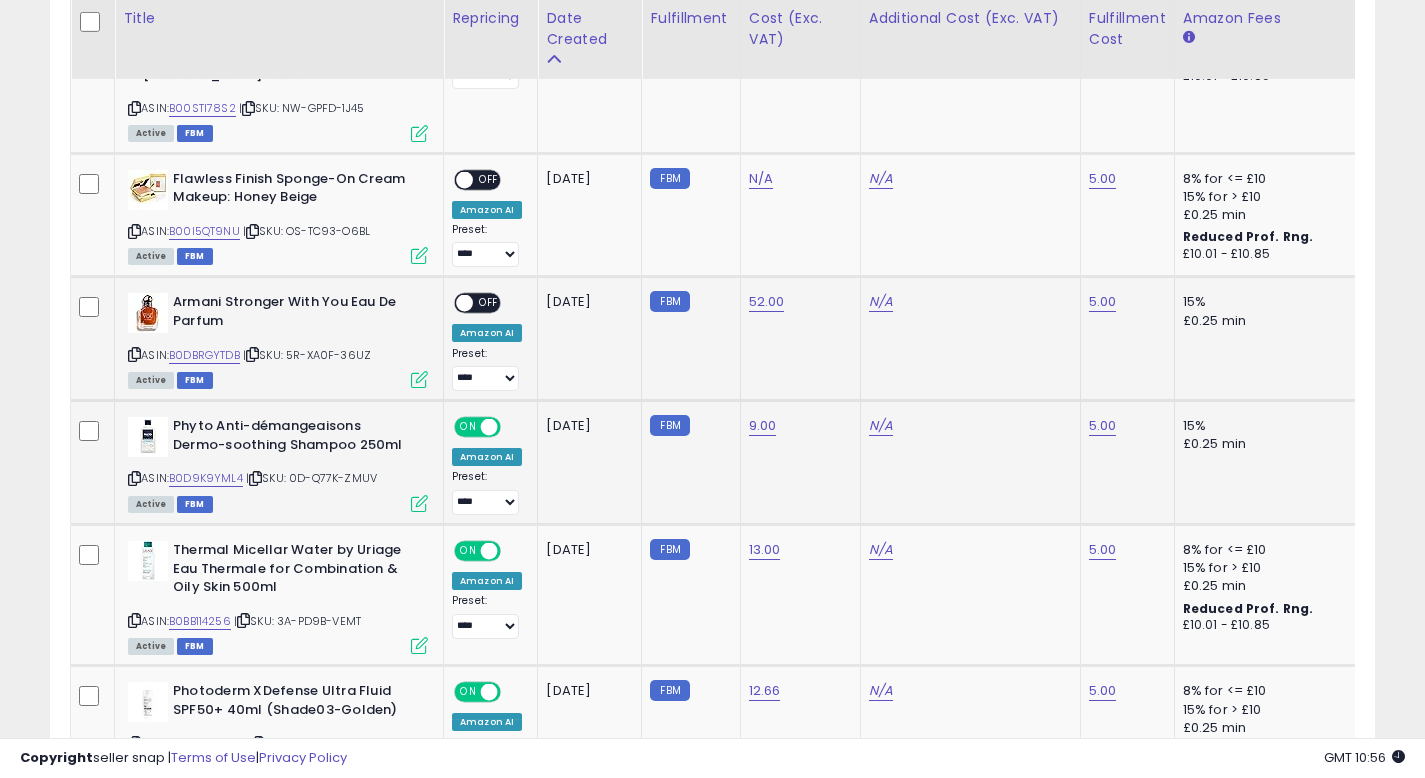 click on "OFF" at bounding box center [489, 303] 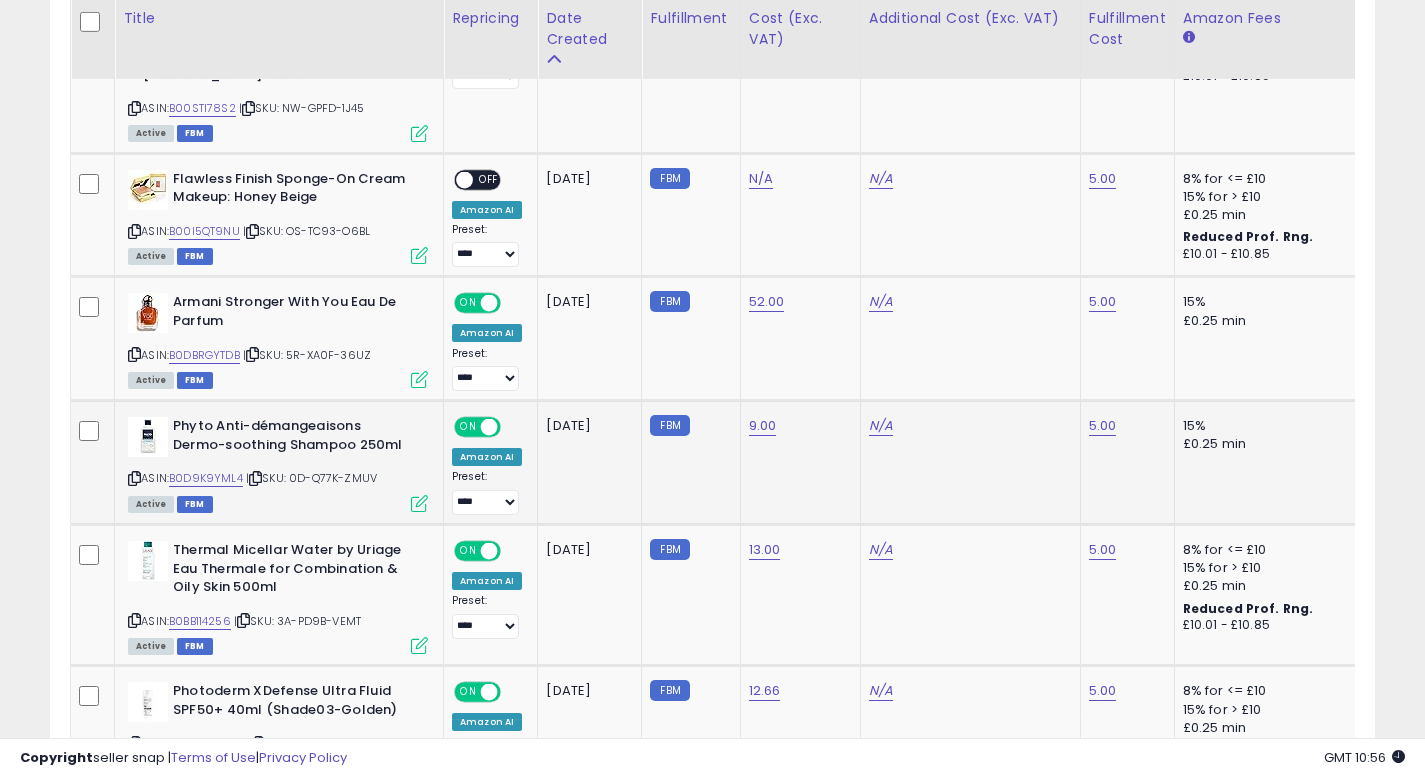 click on "52.00" at bounding box center (797, 302) 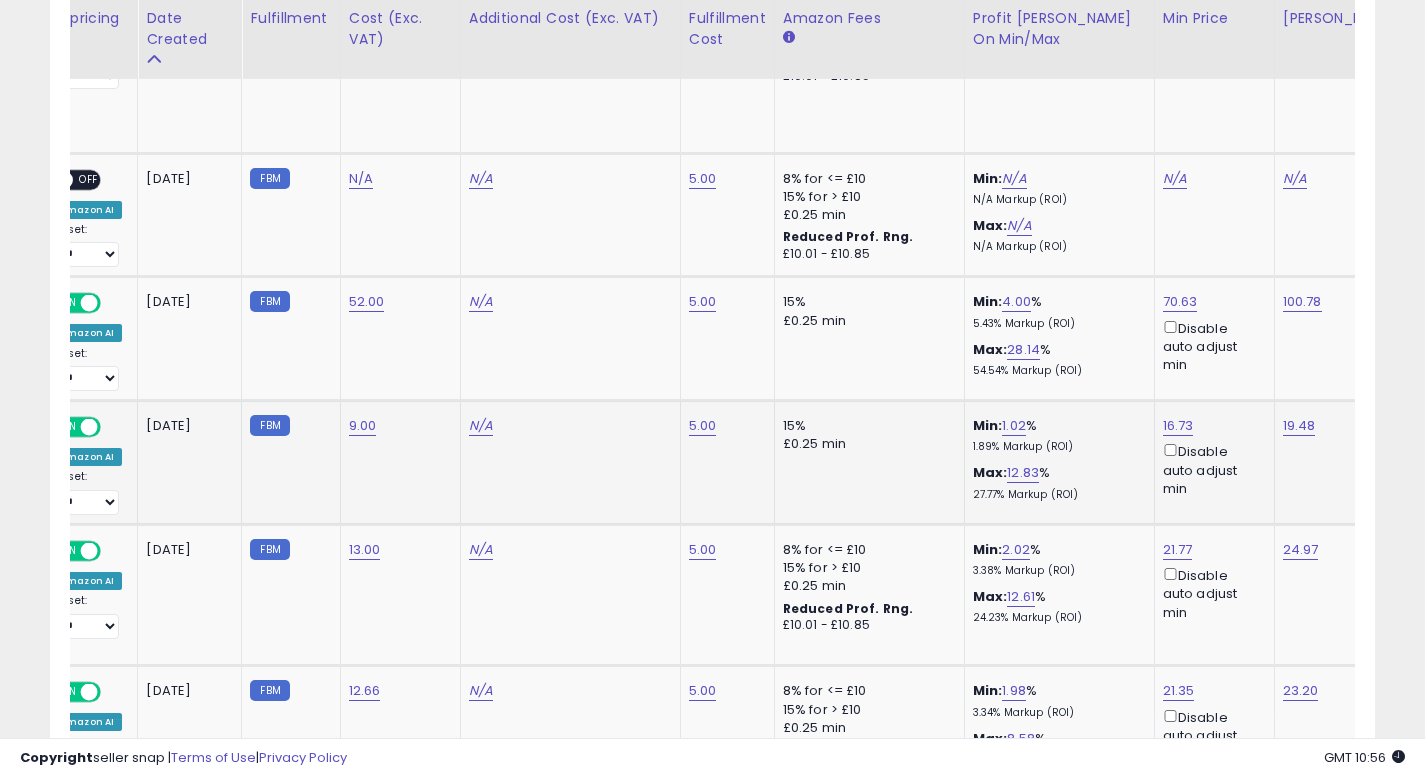 scroll, scrollTop: 0, scrollLeft: 440, axis: horizontal 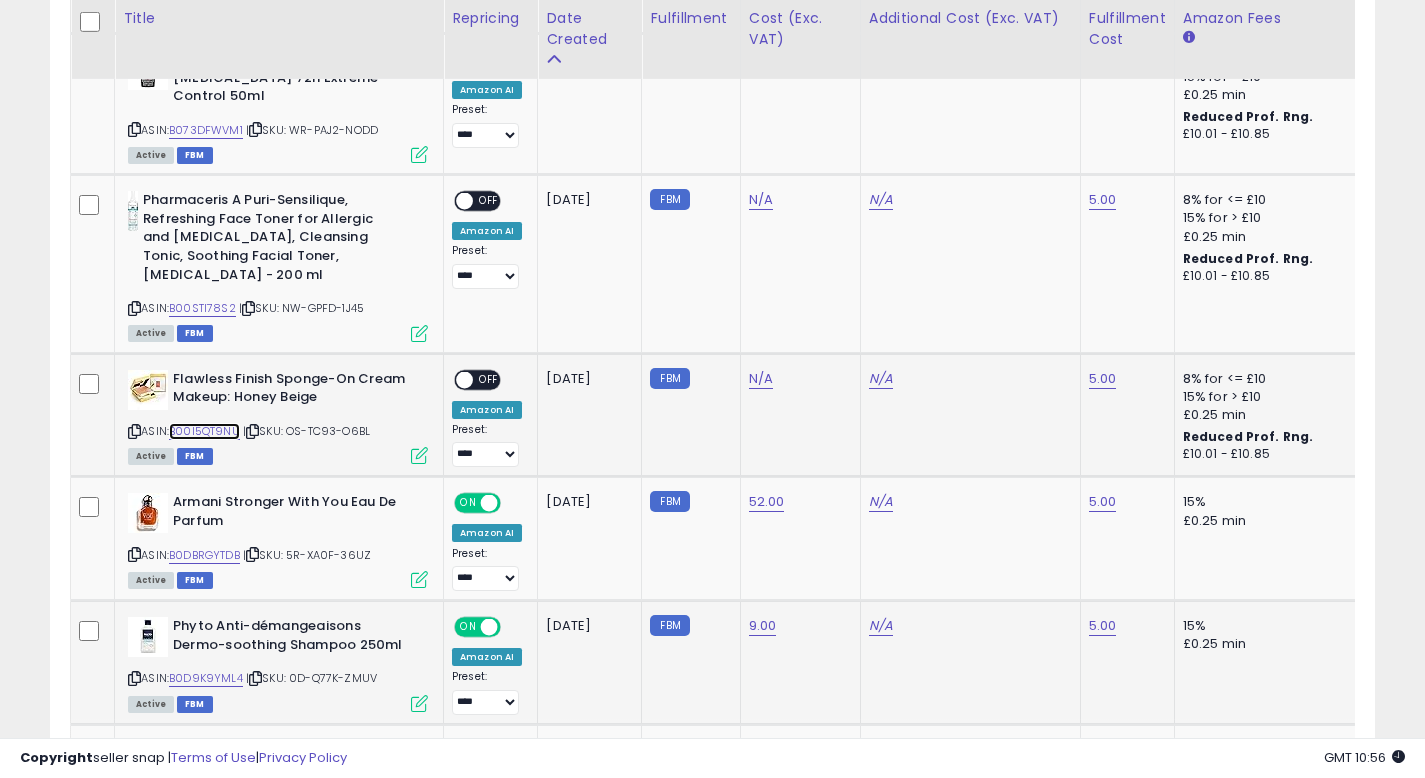 click on "B00I5QT9NU" at bounding box center (204, 431) 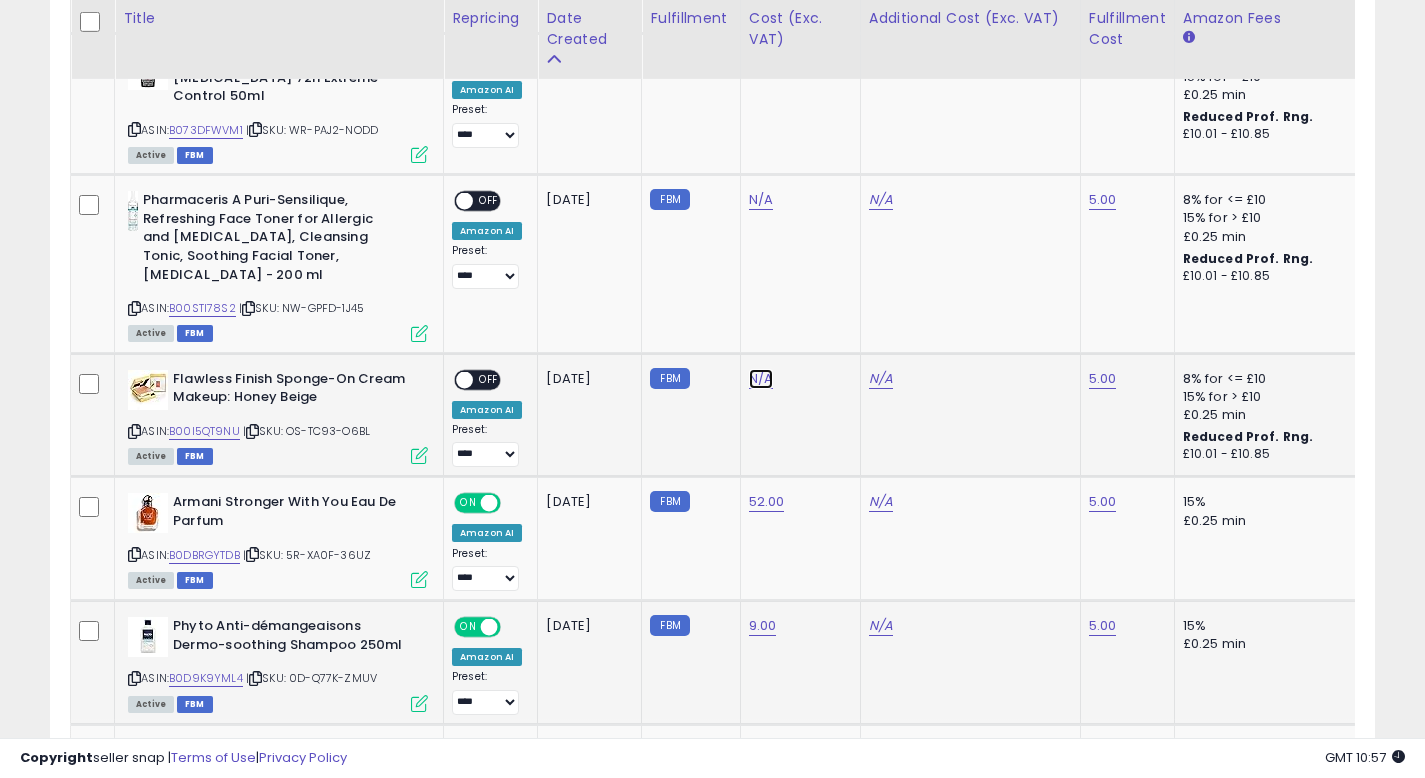 click on "N/A" at bounding box center (761, -825) 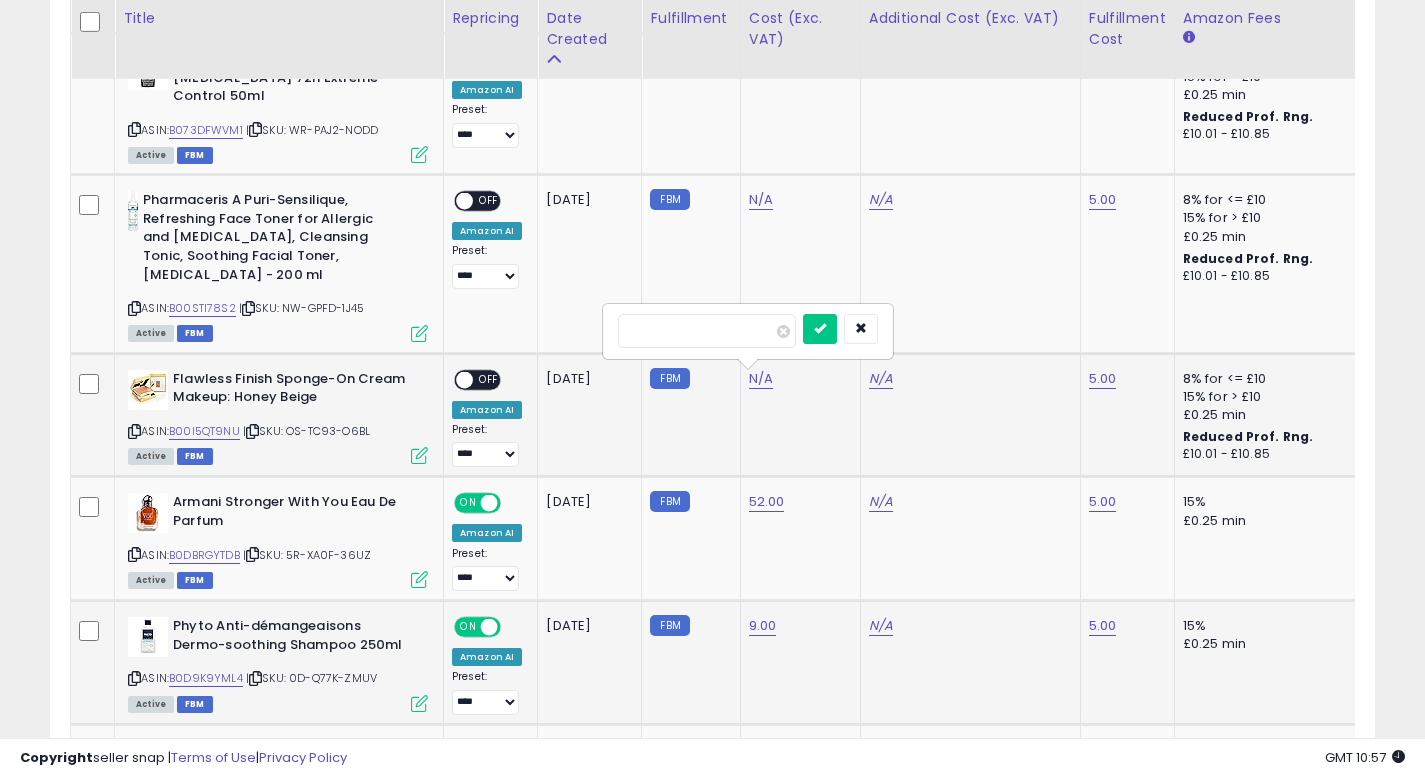 type on "**" 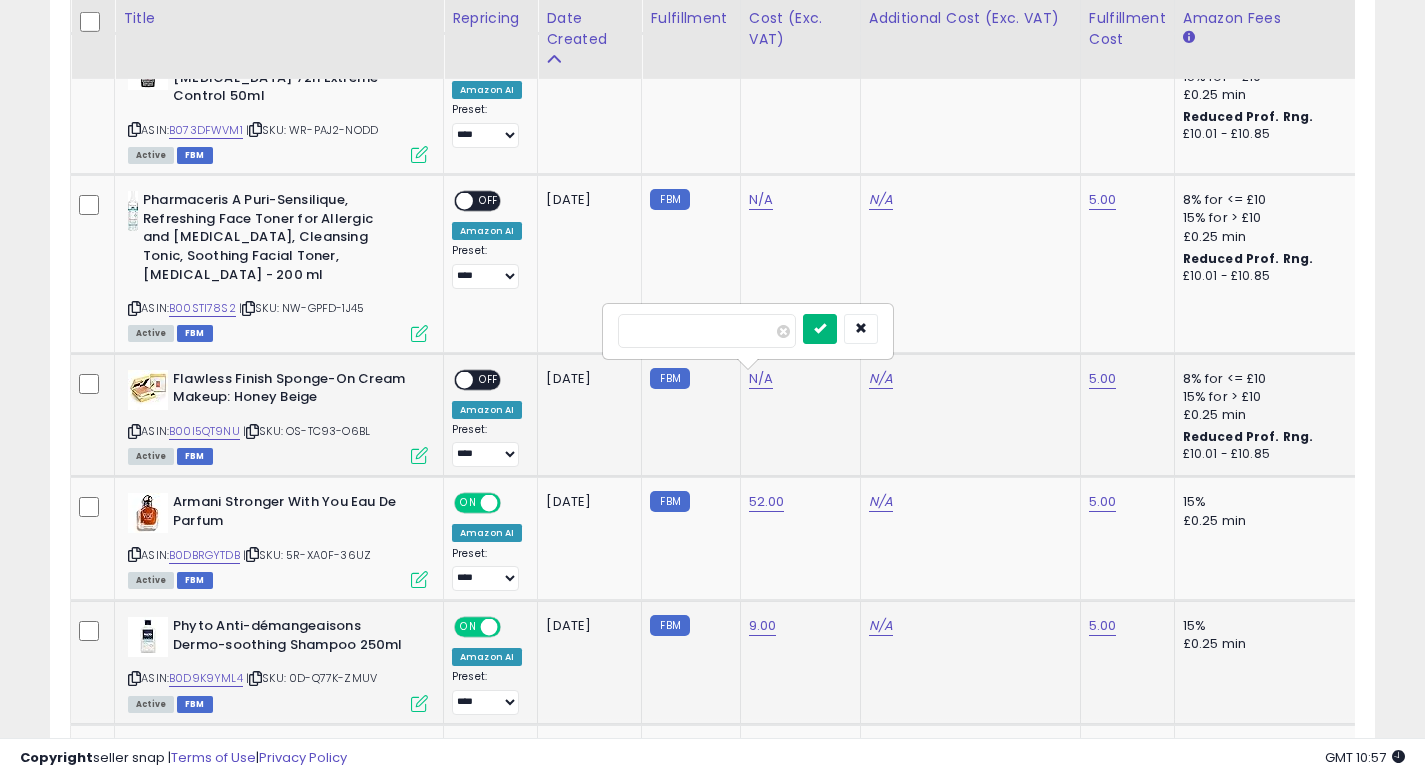 click at bounding box center [820, 329] 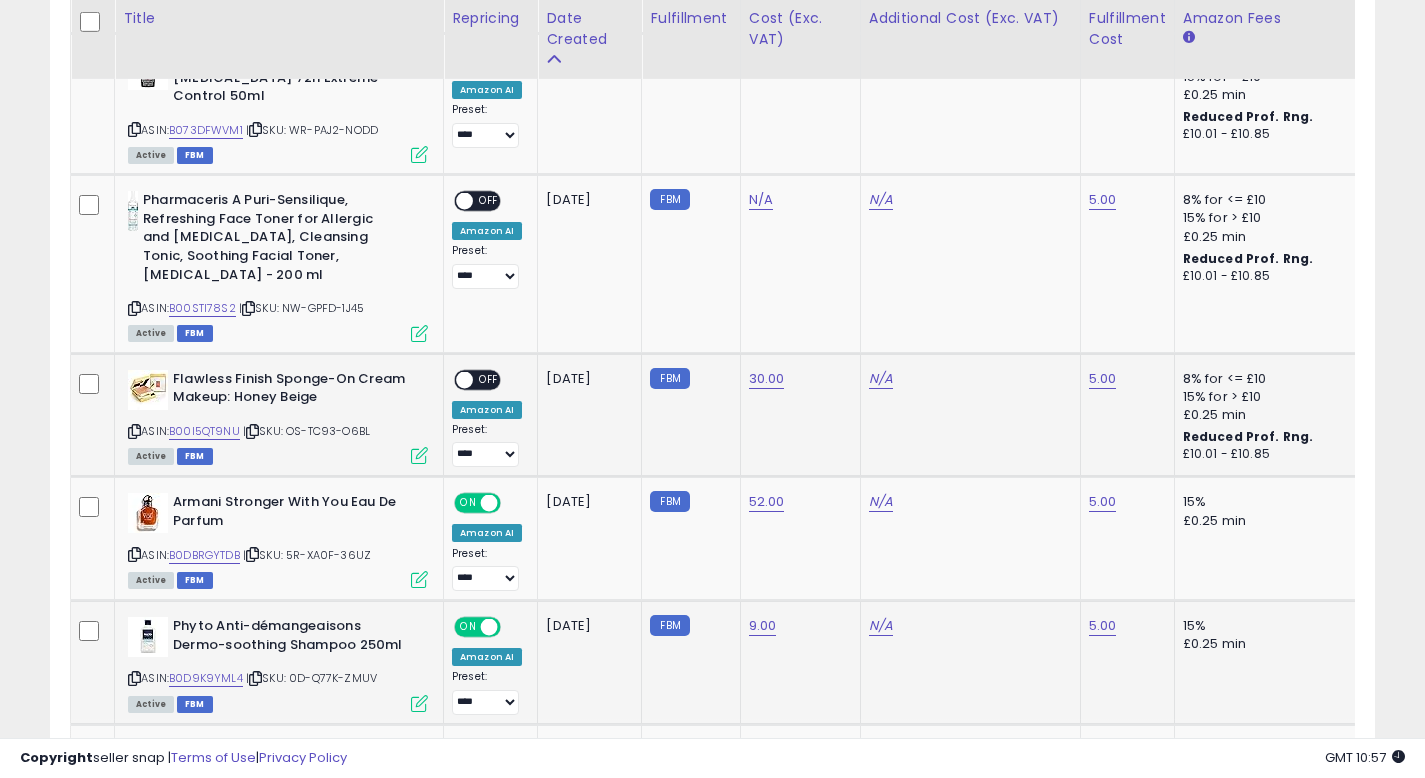 click on "OFF" at bounding box center [489, 379] 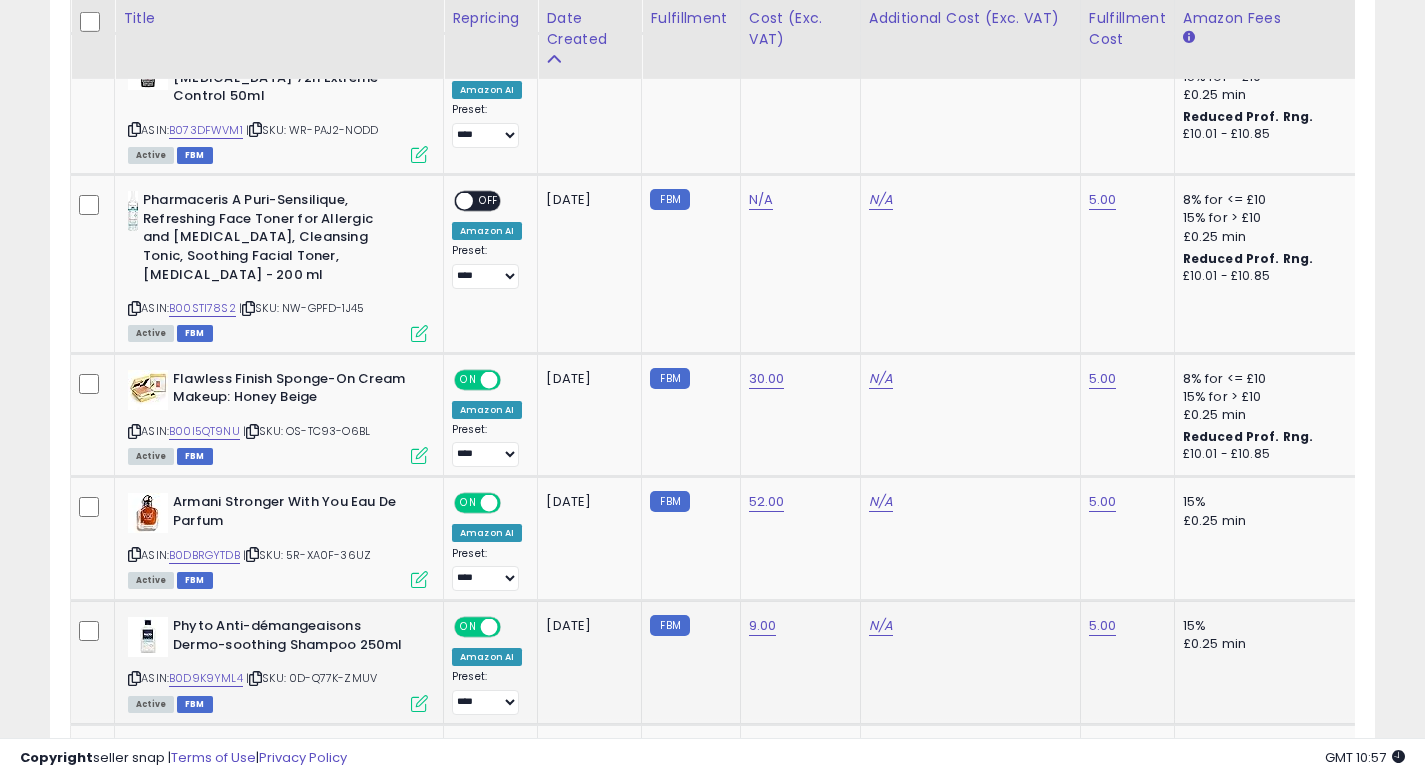 click on "30.00" 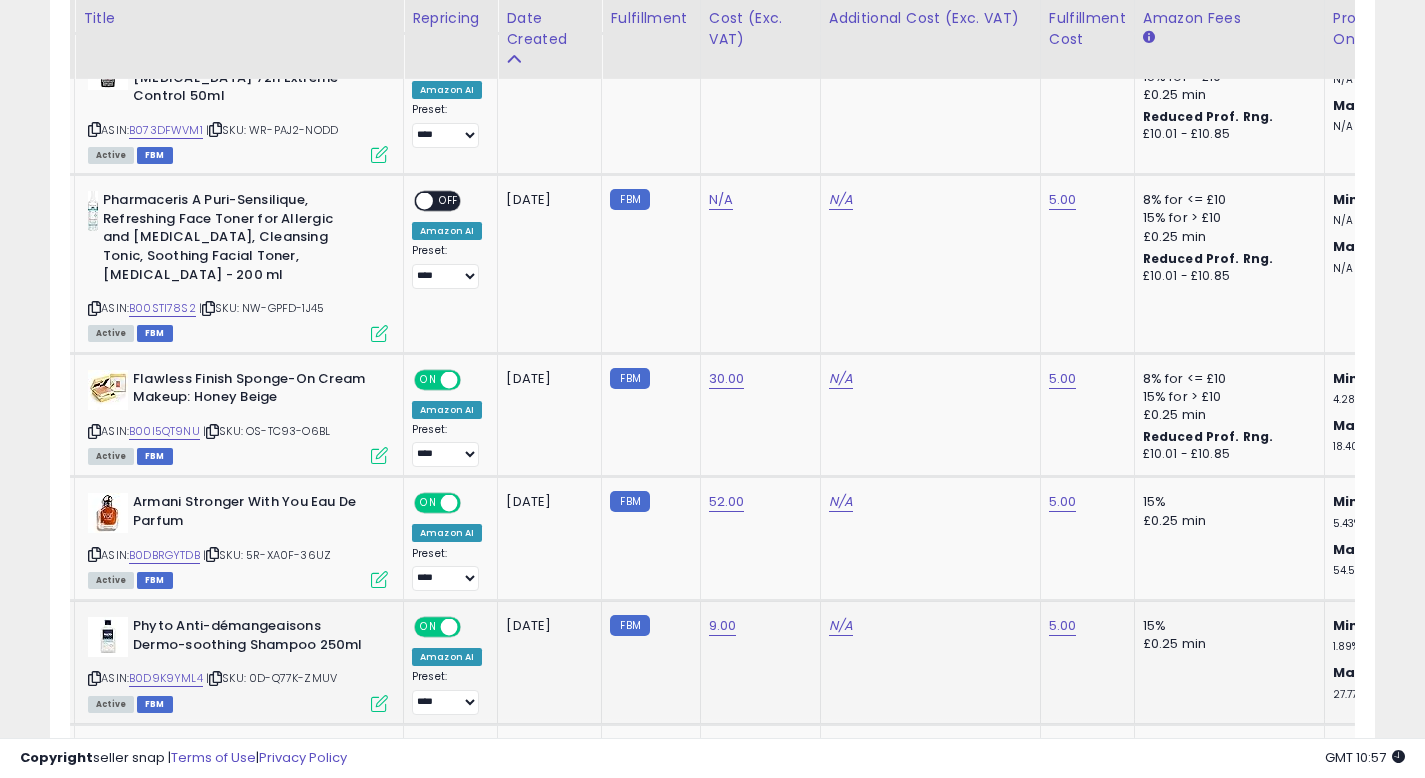 scroll, scrollTop: 0, scrollLeft: 82, axis: horizontal 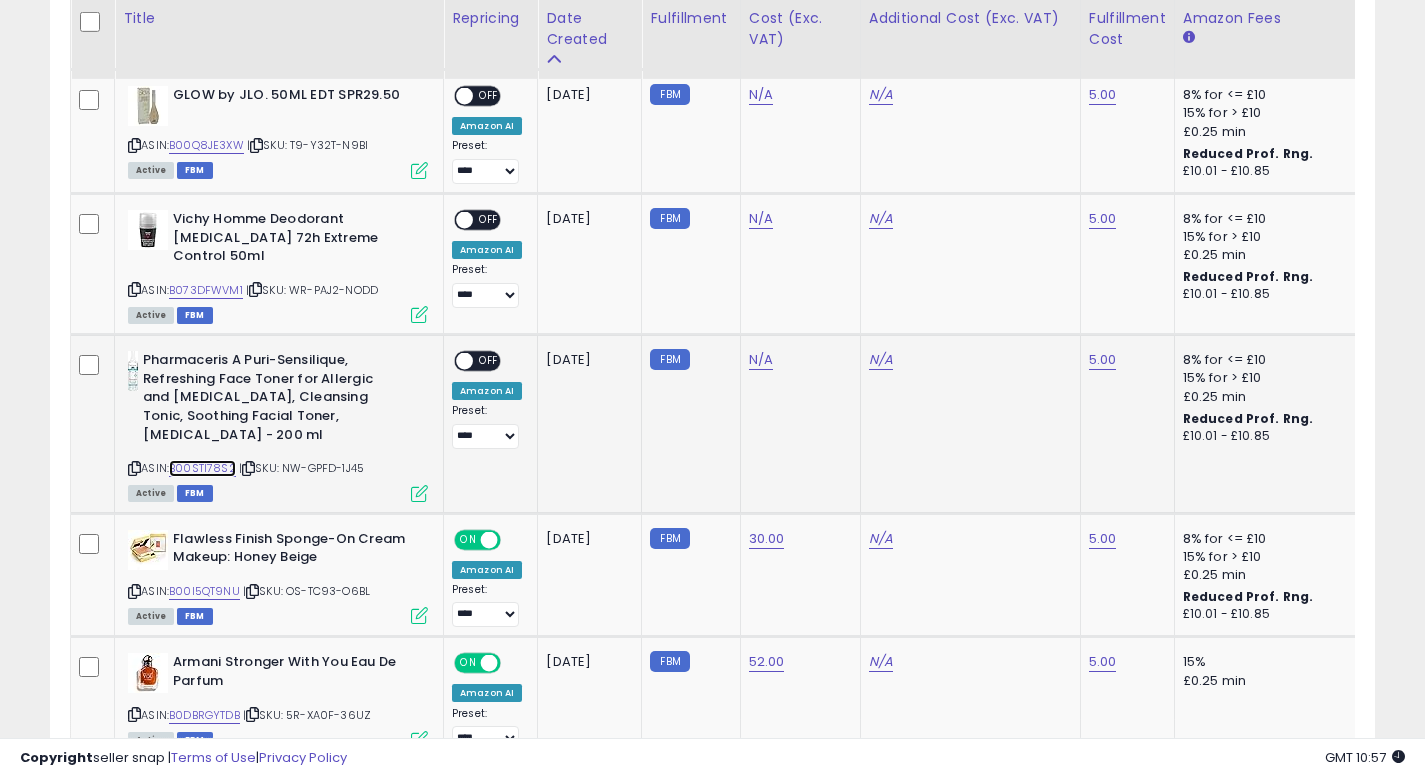 click on "B00STI78S2" at bounding box center [202, 468] 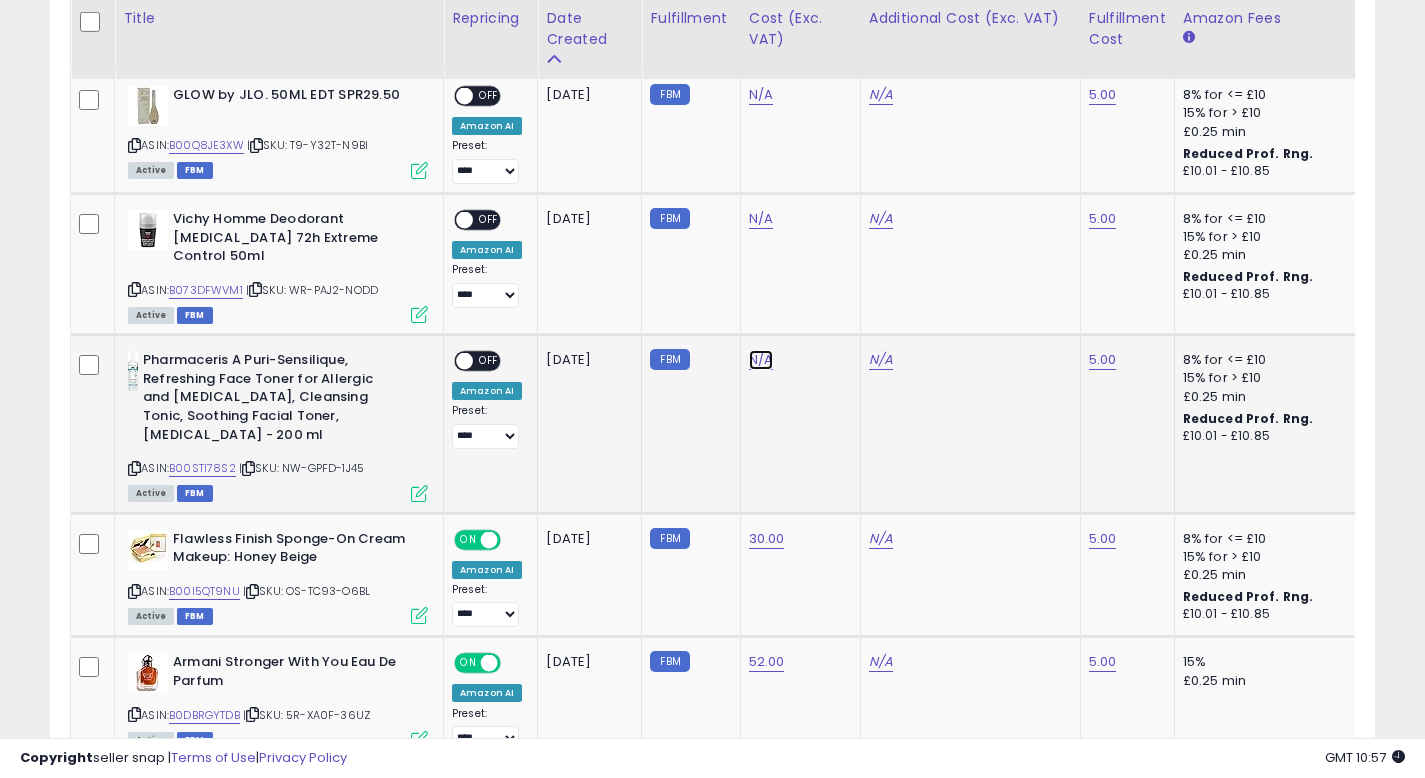 click on "N/A" at bounding box center [761, -665] 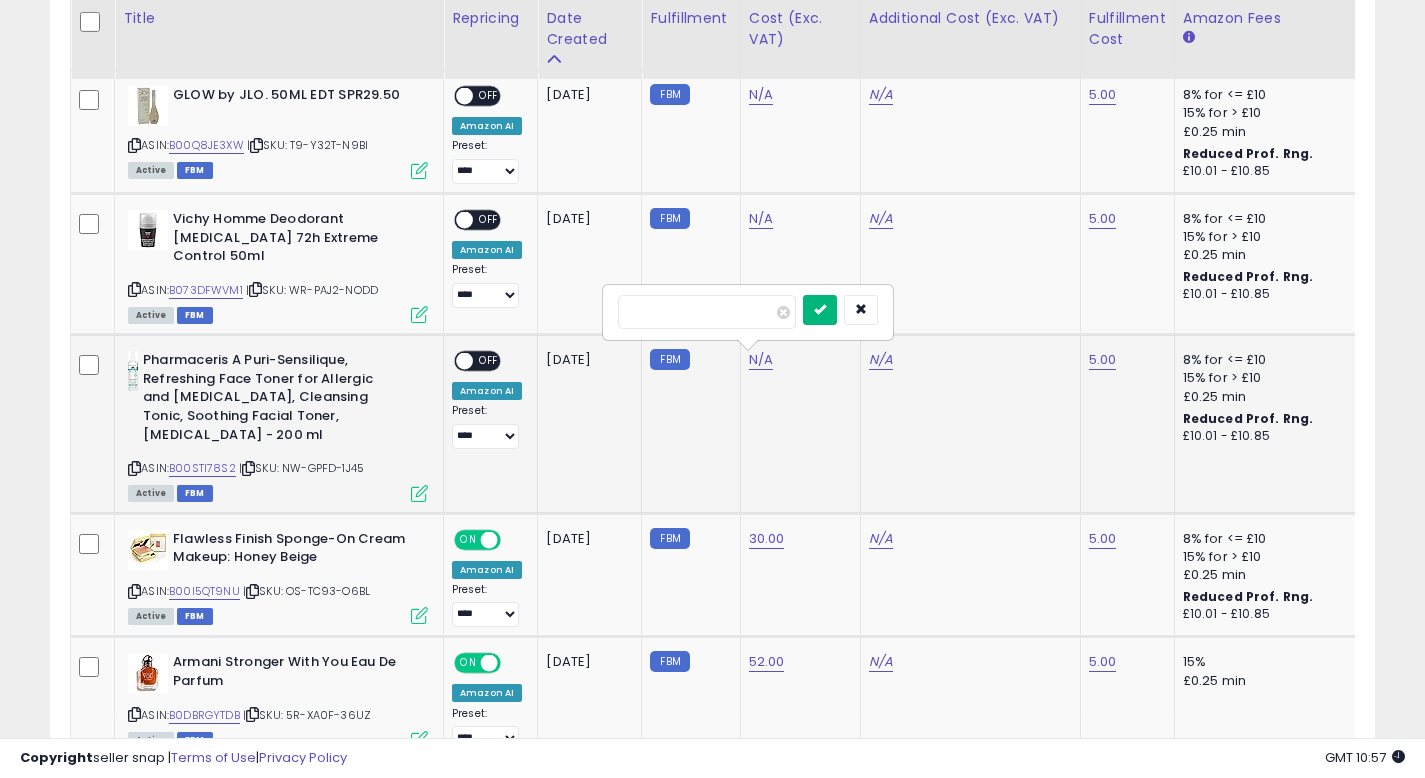 type on "****" 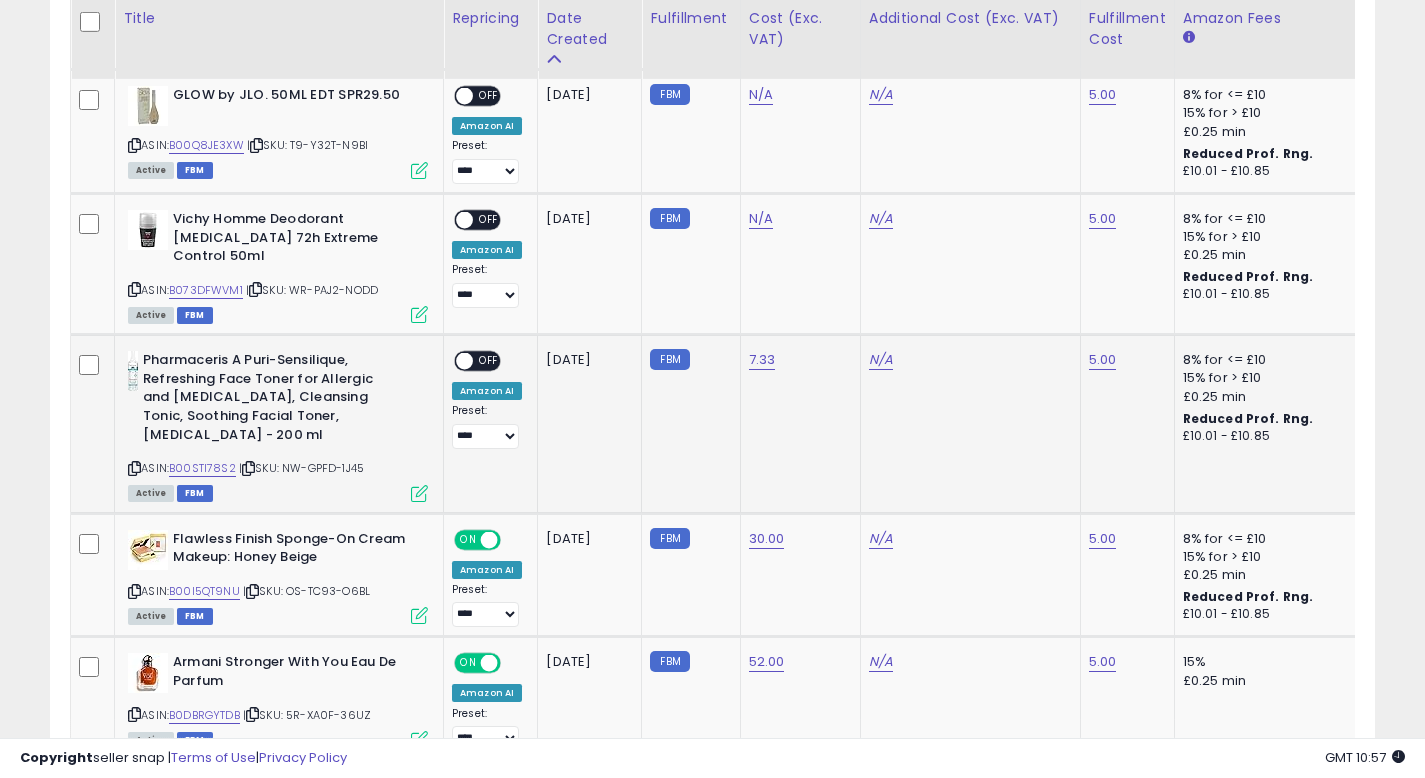 click on "OFF" at bounding box center [489, 361] 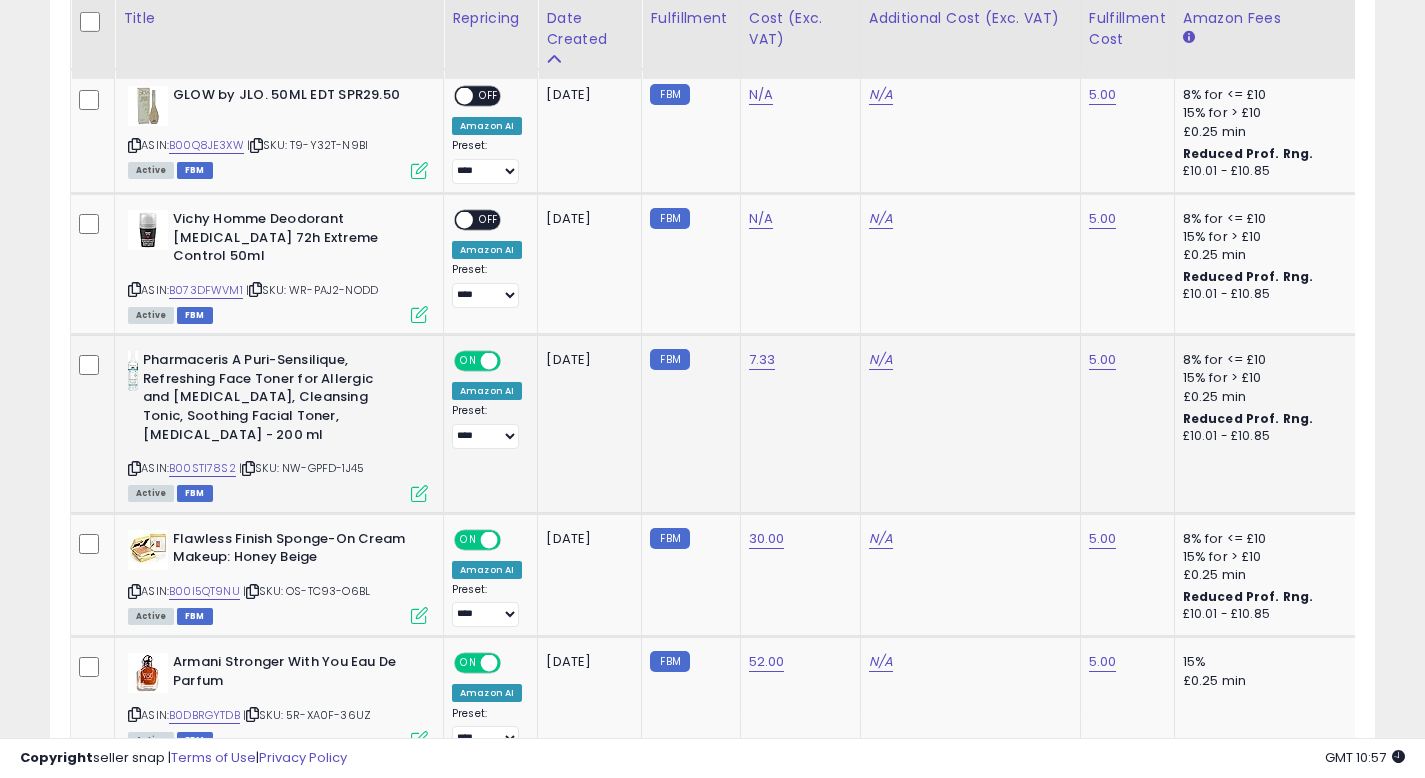 click on "FBM" 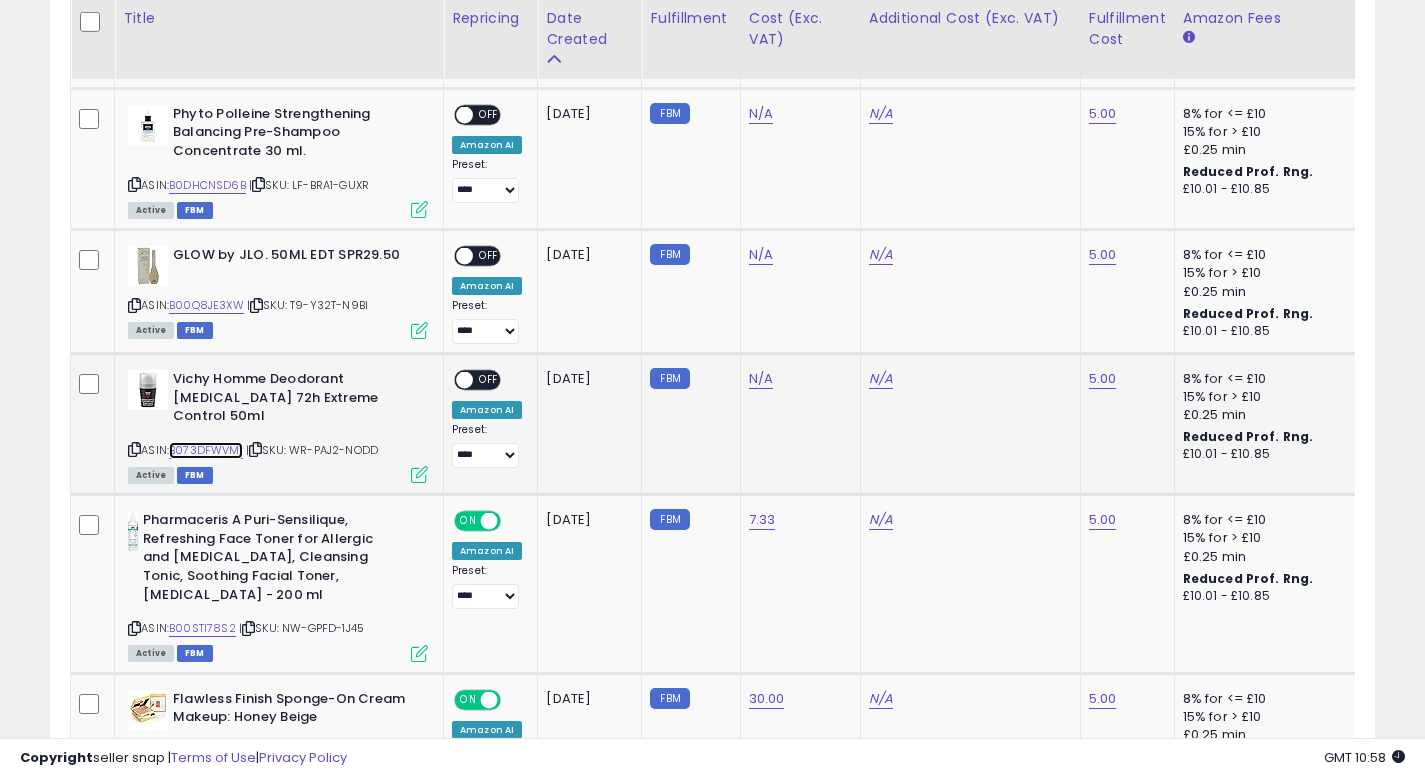 click on "B073DFWVM1" at bounding box center [206, 450] 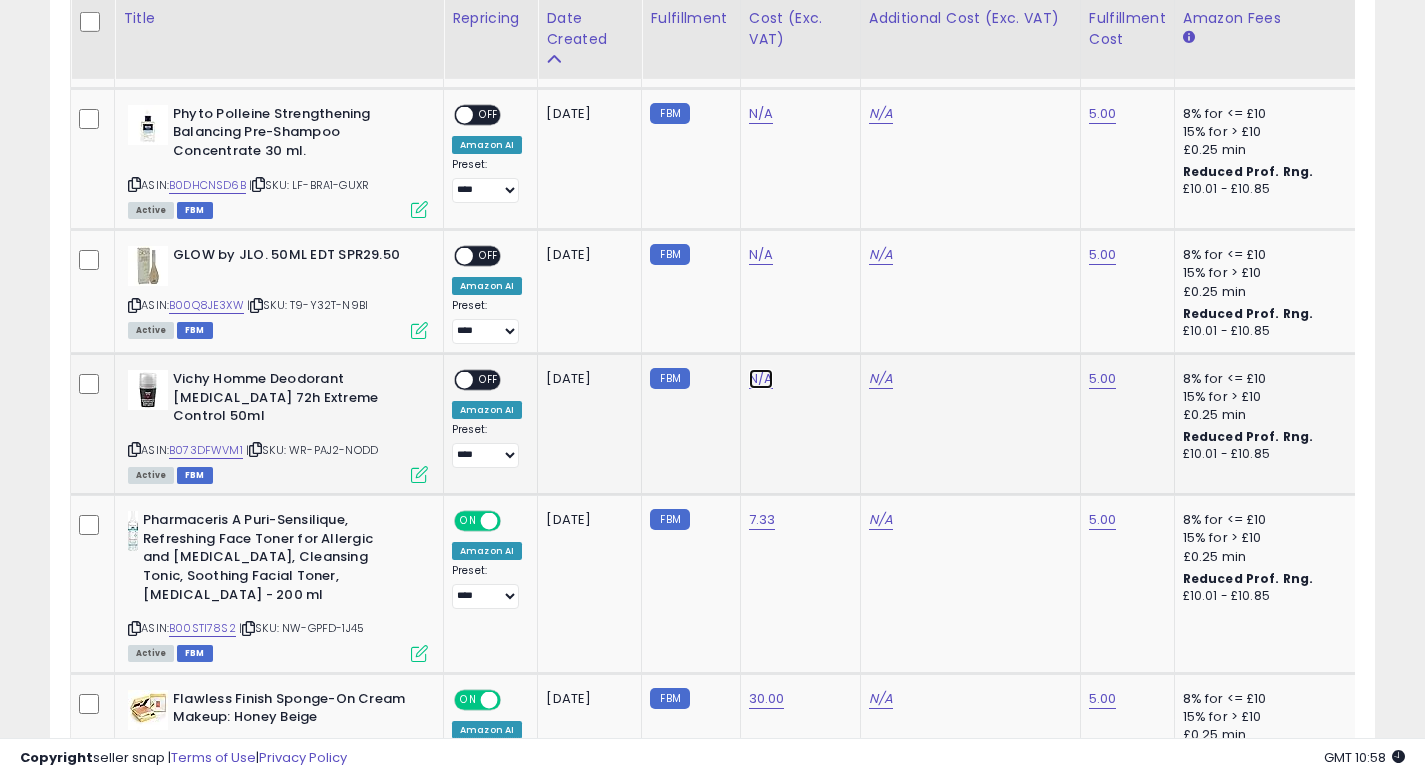 click on "N/A" at bounding box center [761, -505] 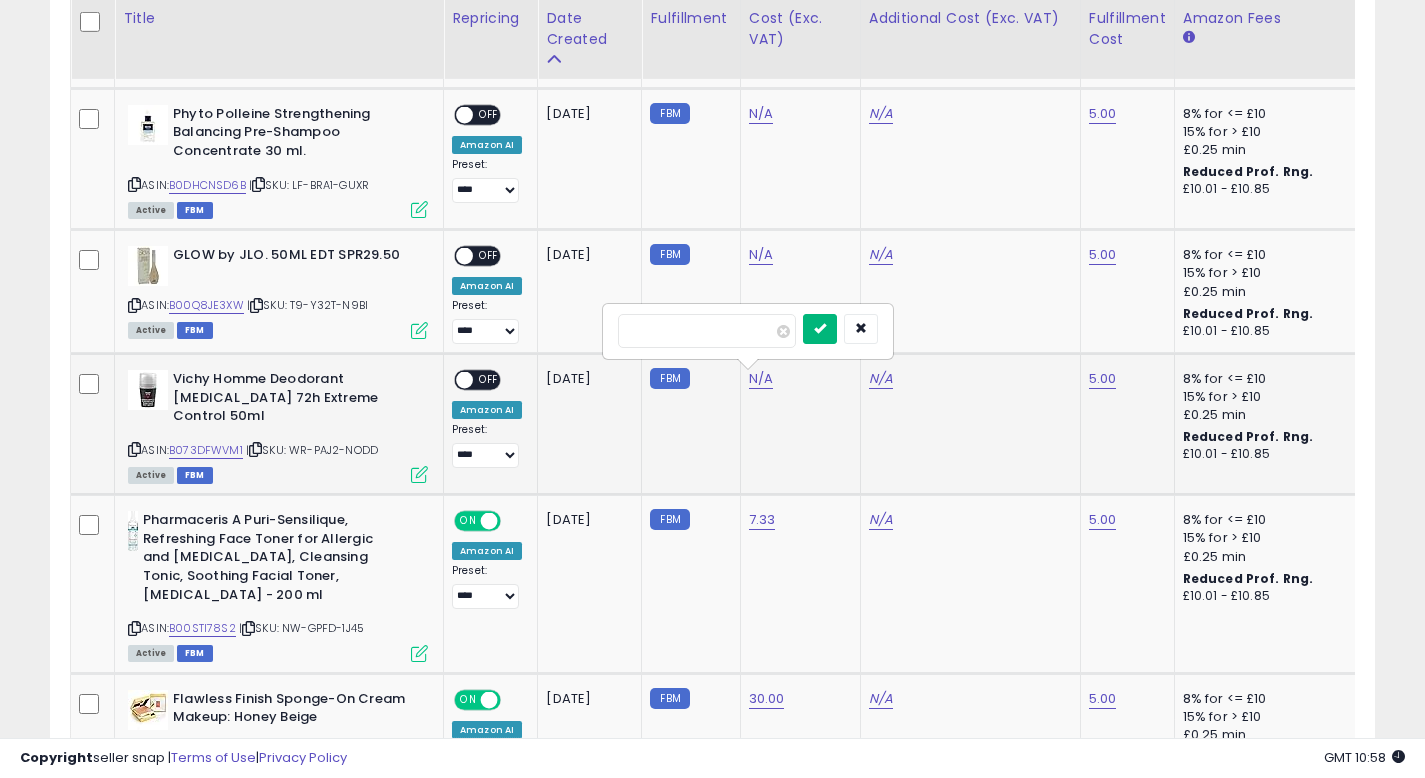 type on "****" 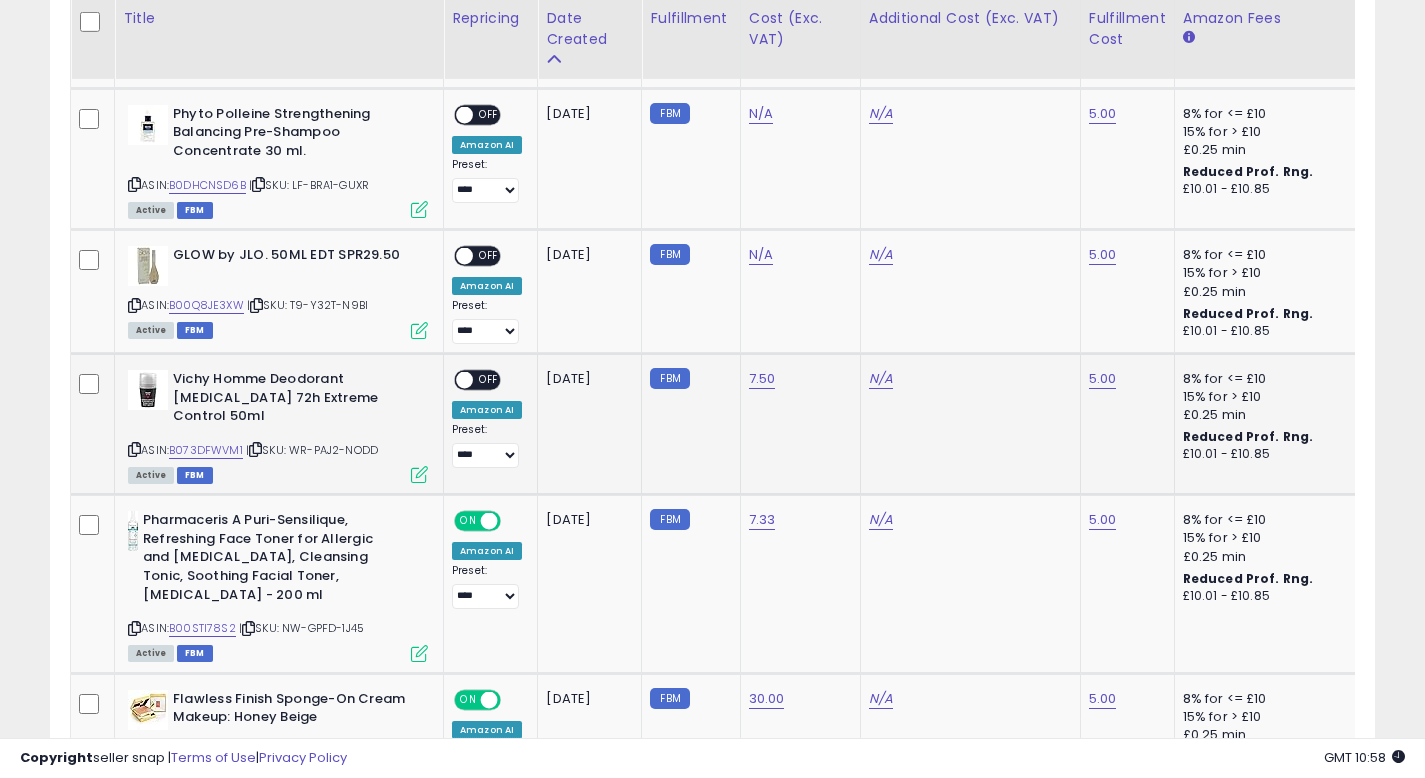 click on "OFF" at bounding box center [489, 380] 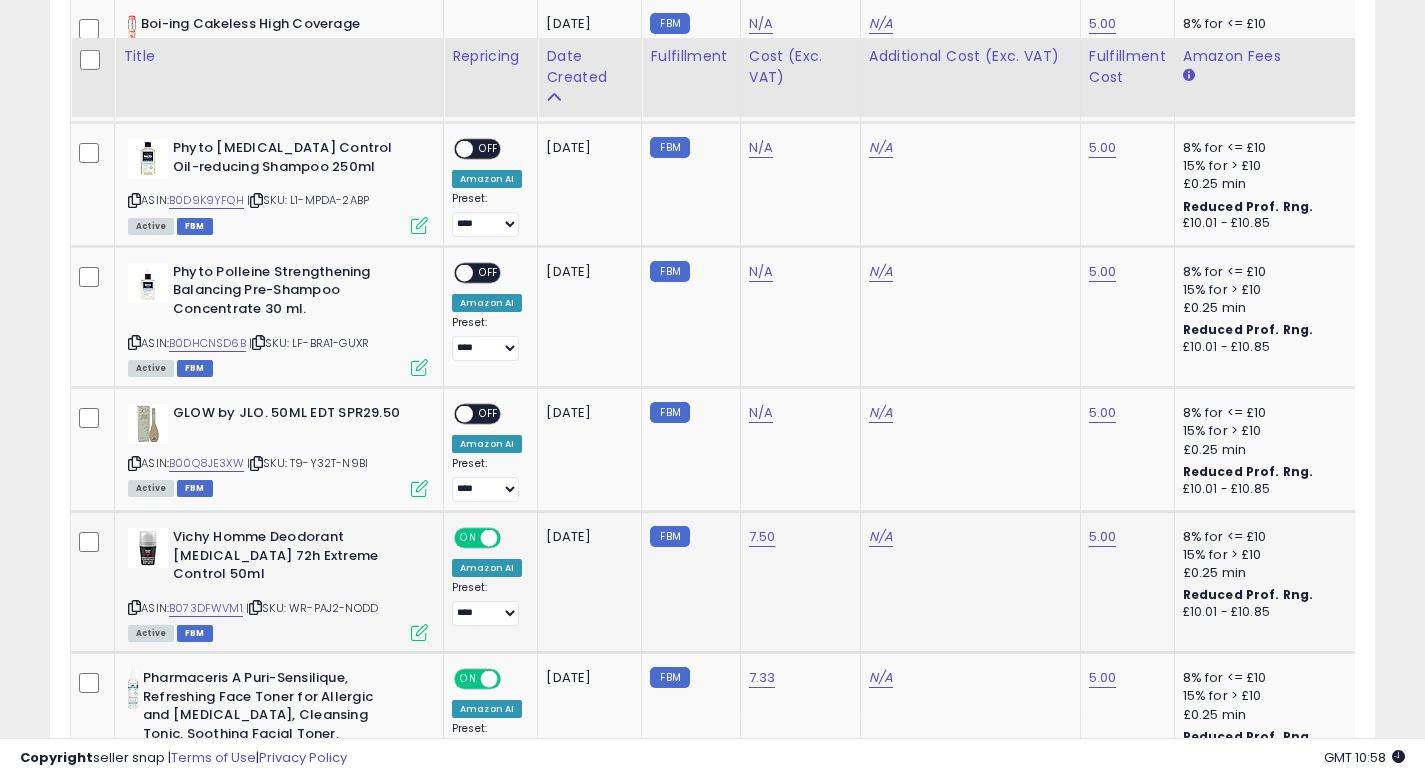 scroll, scrollTop: 1469, scrollLeft: 0, axis: vertical 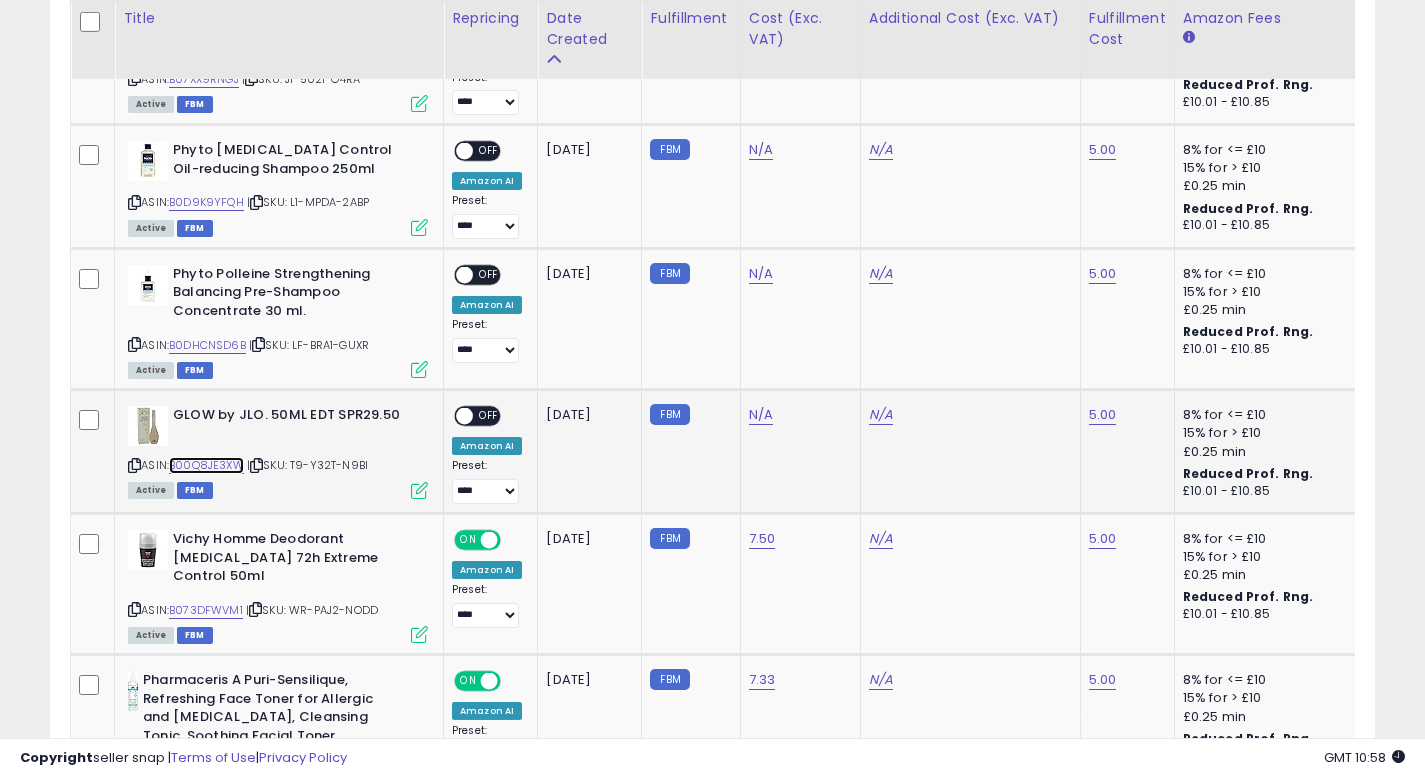 click on "B00Q8JE3XW" at bounding box center (206, 465) 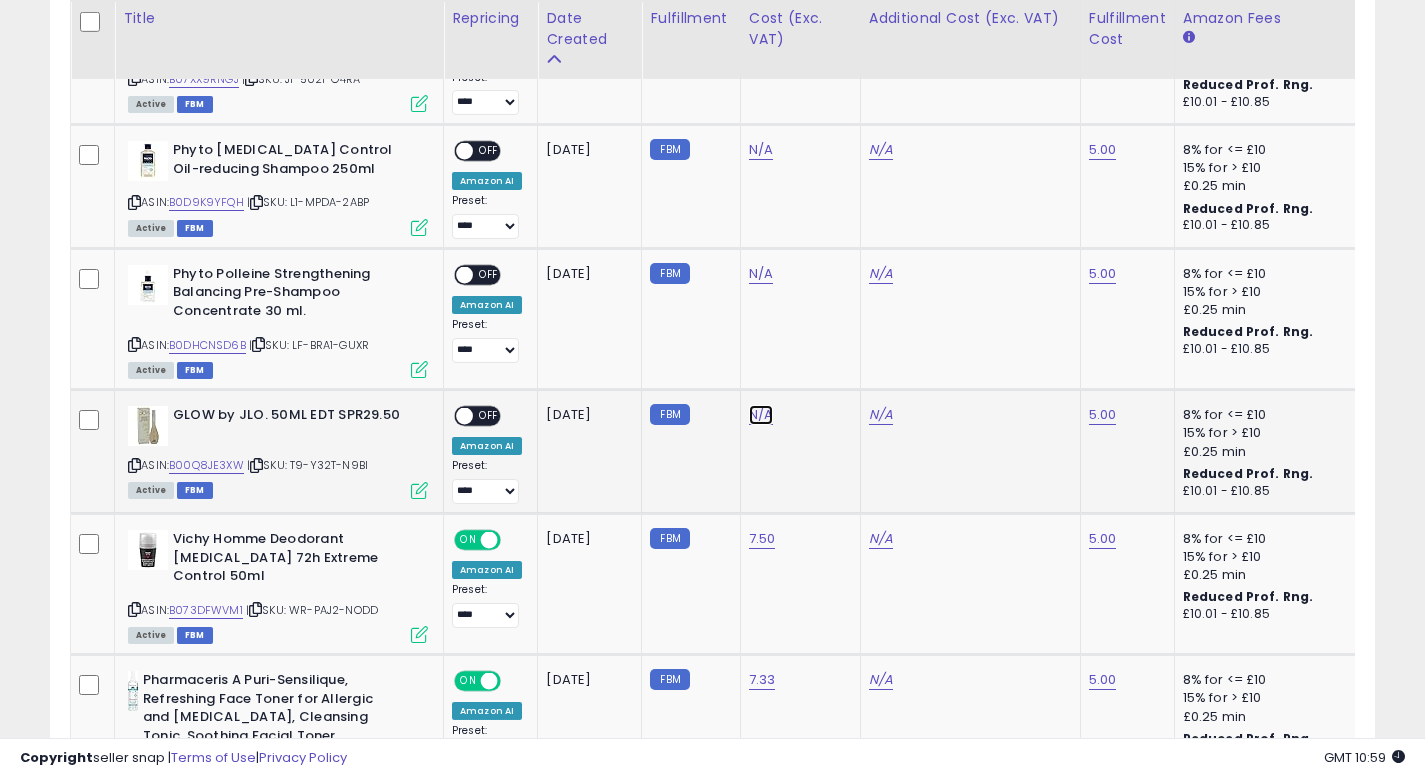 click on "N/A" at bounding box center [761, -345] 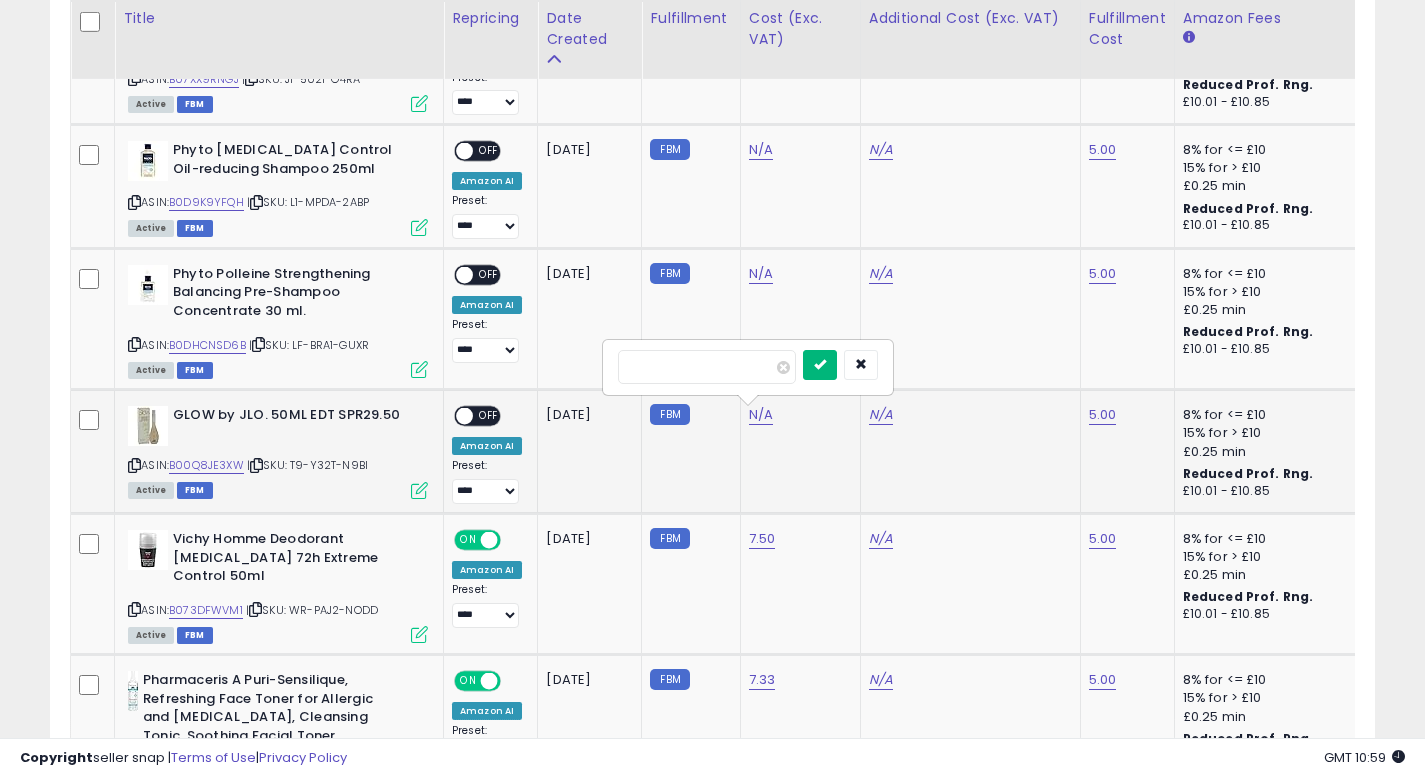 type on "**" 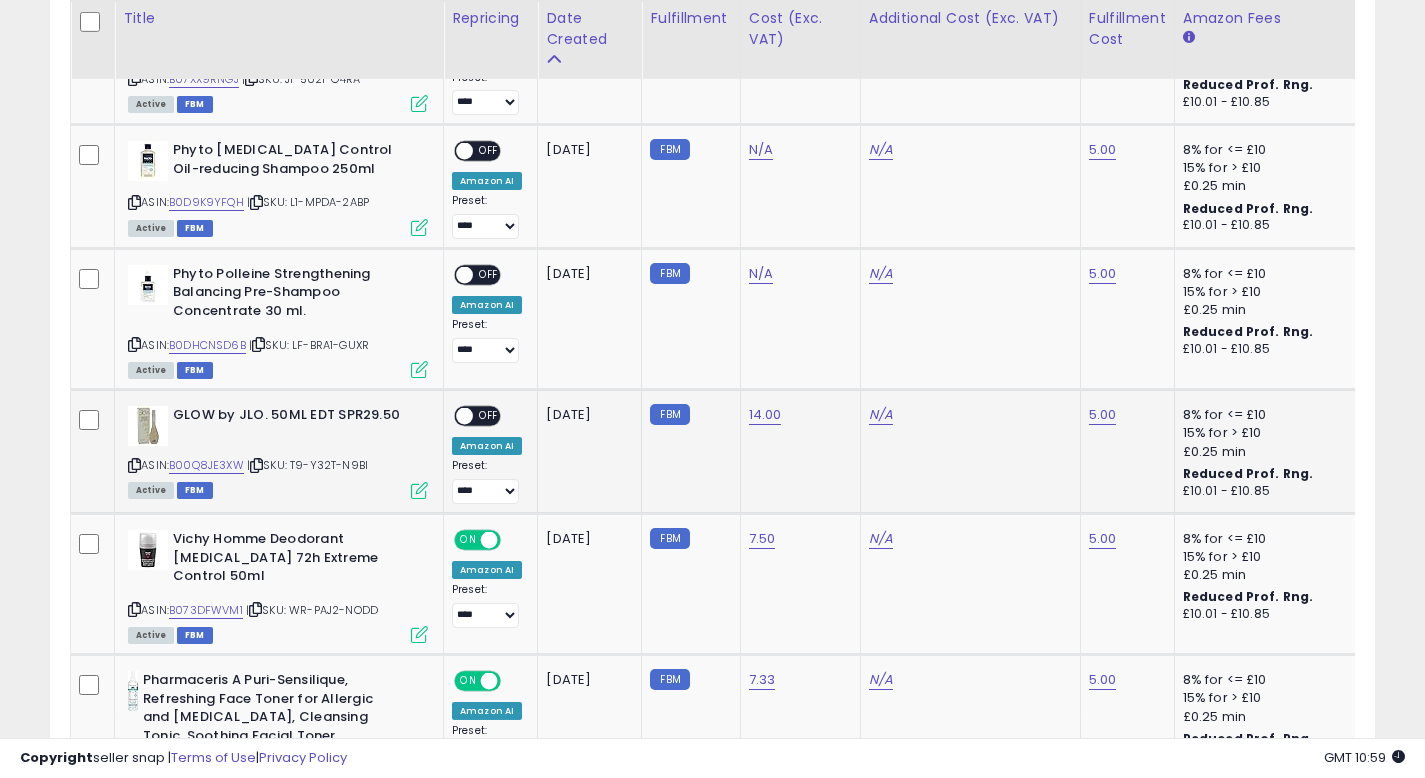 click on "OFF" at bounding box center [489, 416] 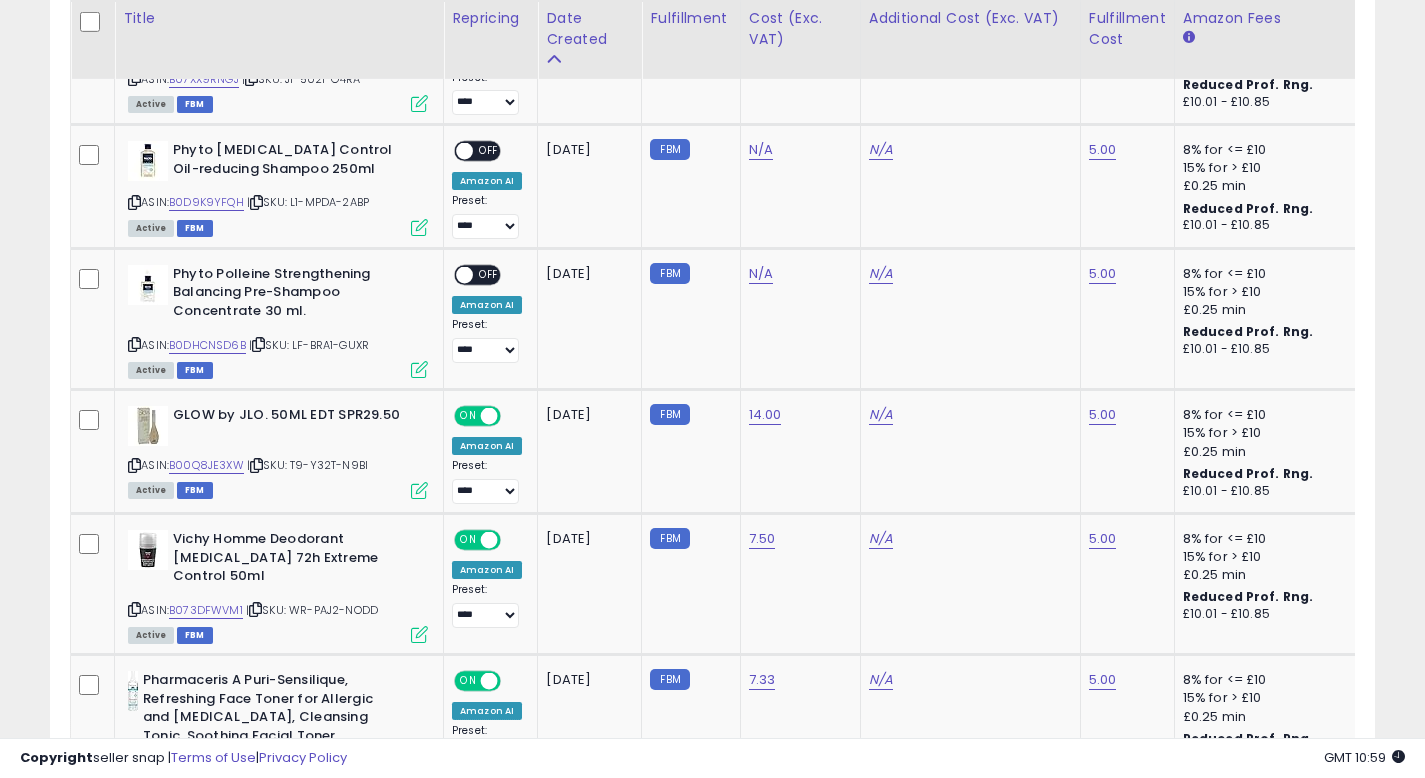 click on "14.00" 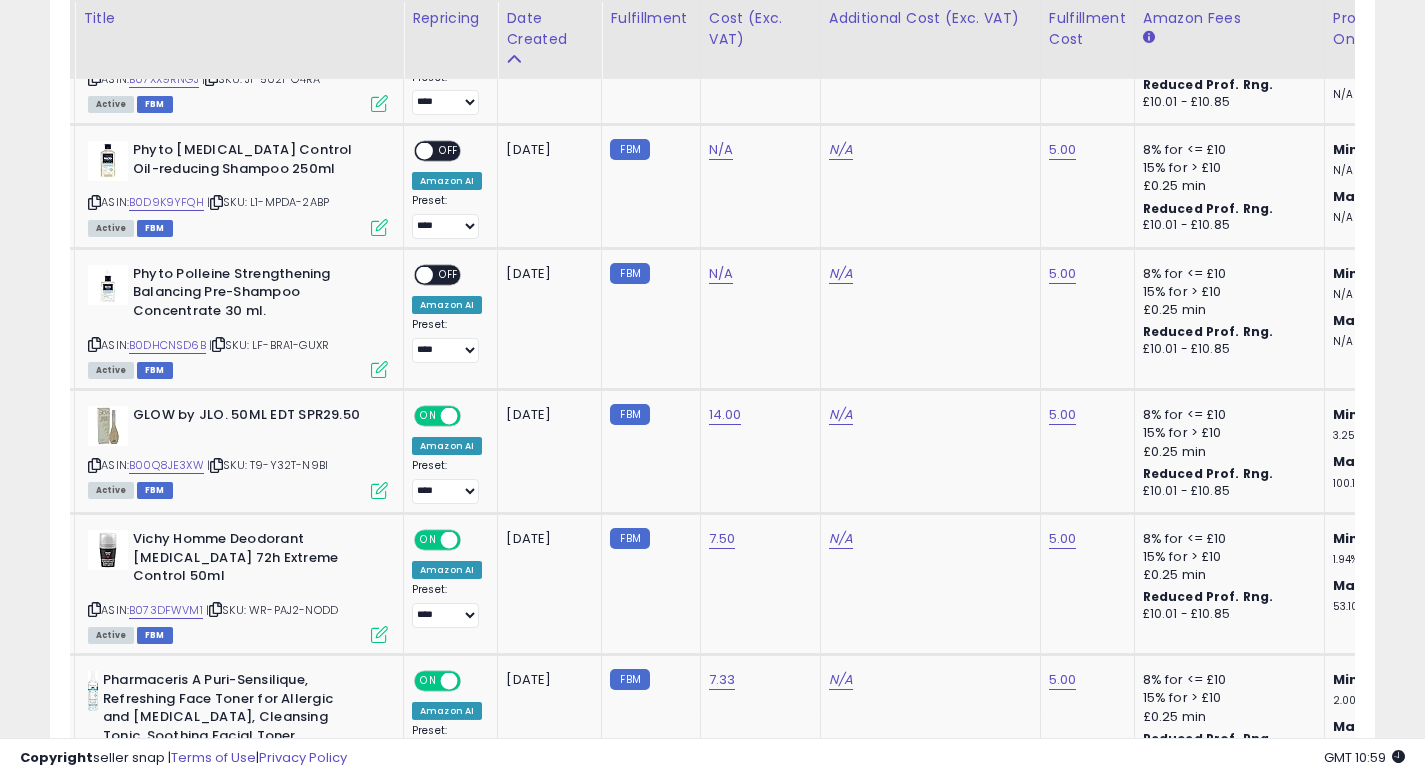 scroll, scrollTop: 0, scrollLeft: 145, axis: horizontal 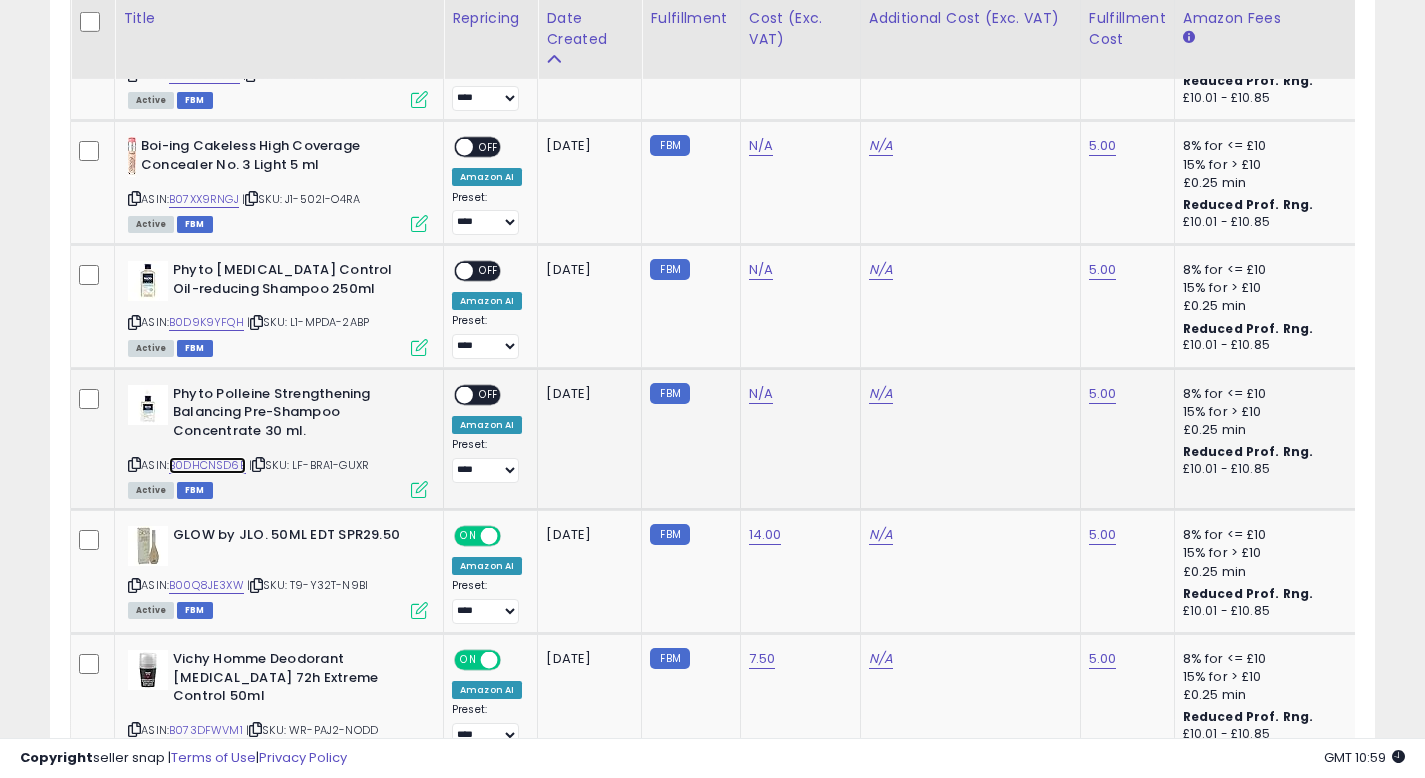 click on "B0DHCNSD6B" at bounding box center (207, 465) 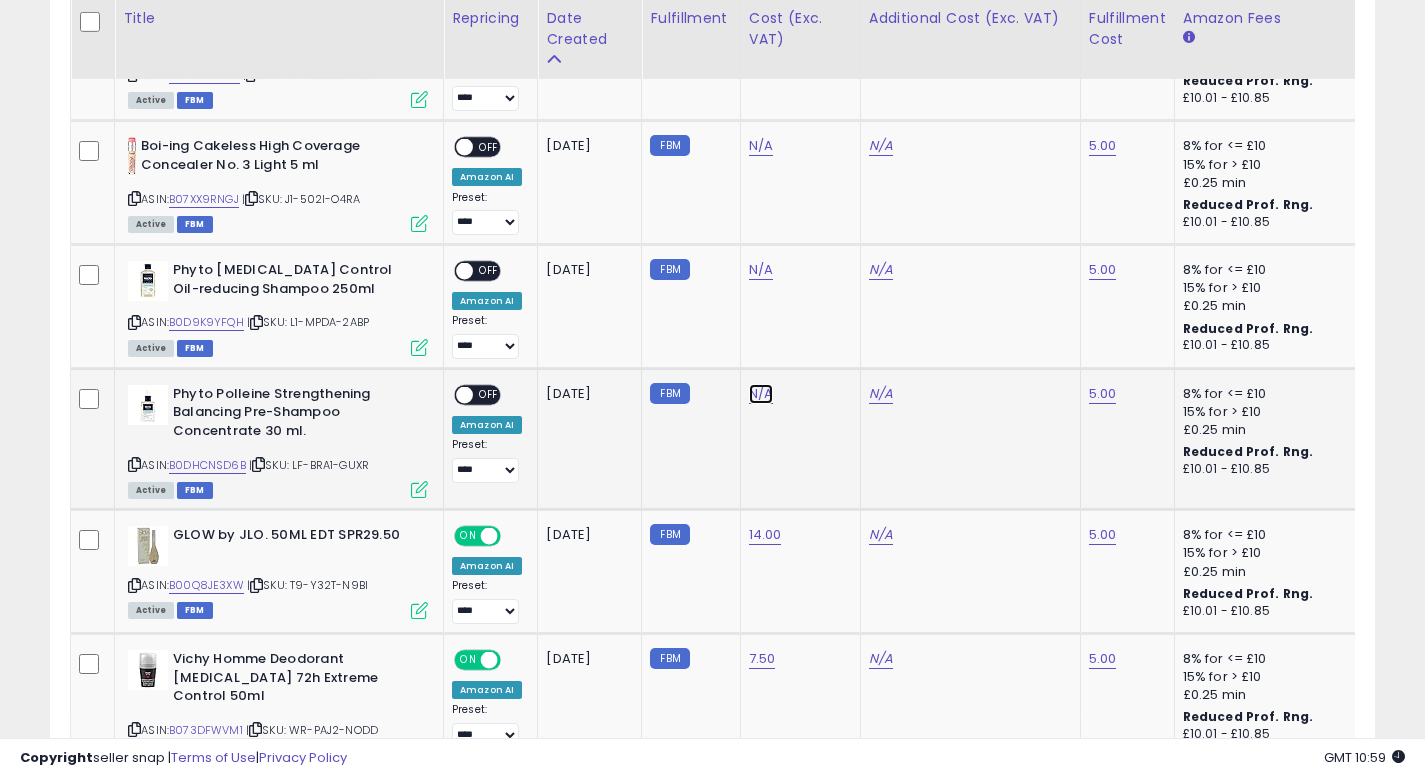 click on "N/A" at bounding box center (761, -225) 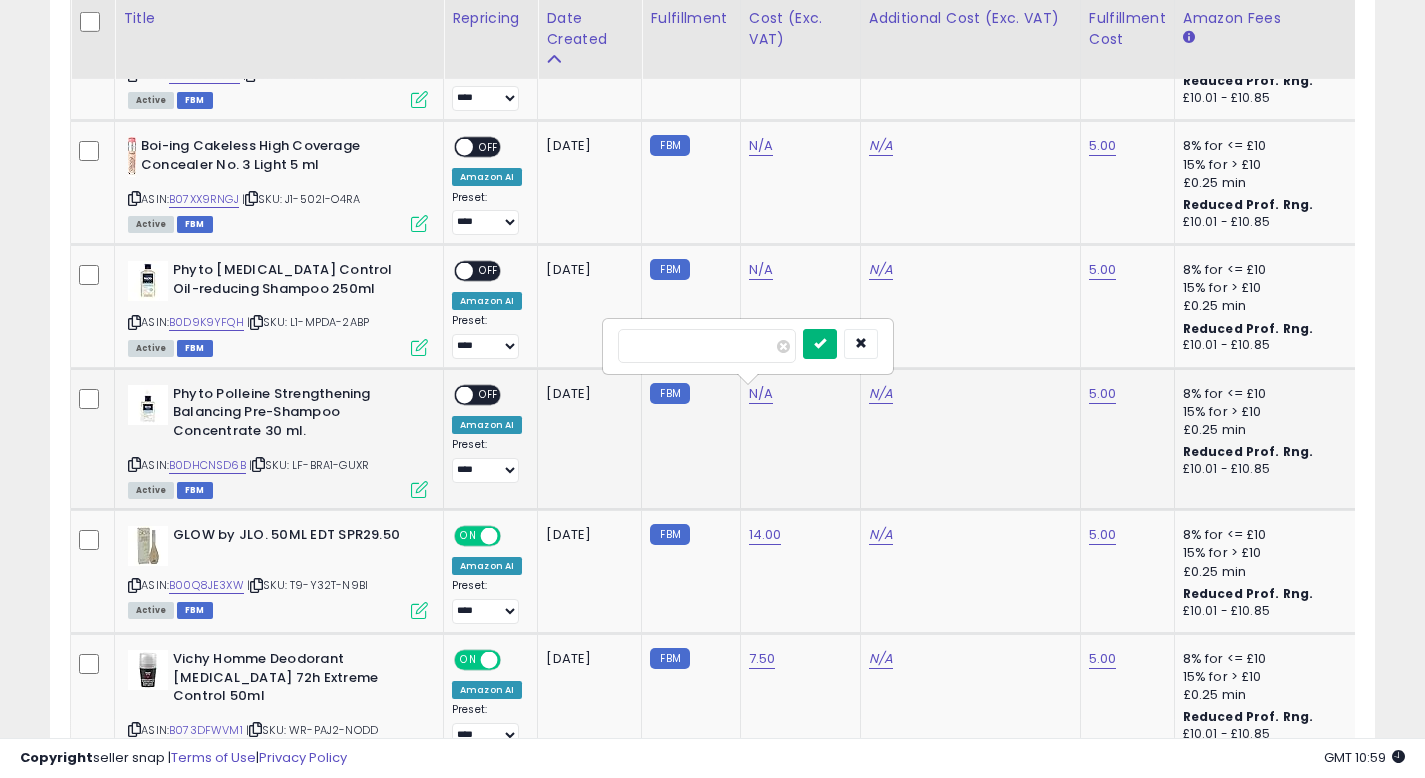 type on "*****" 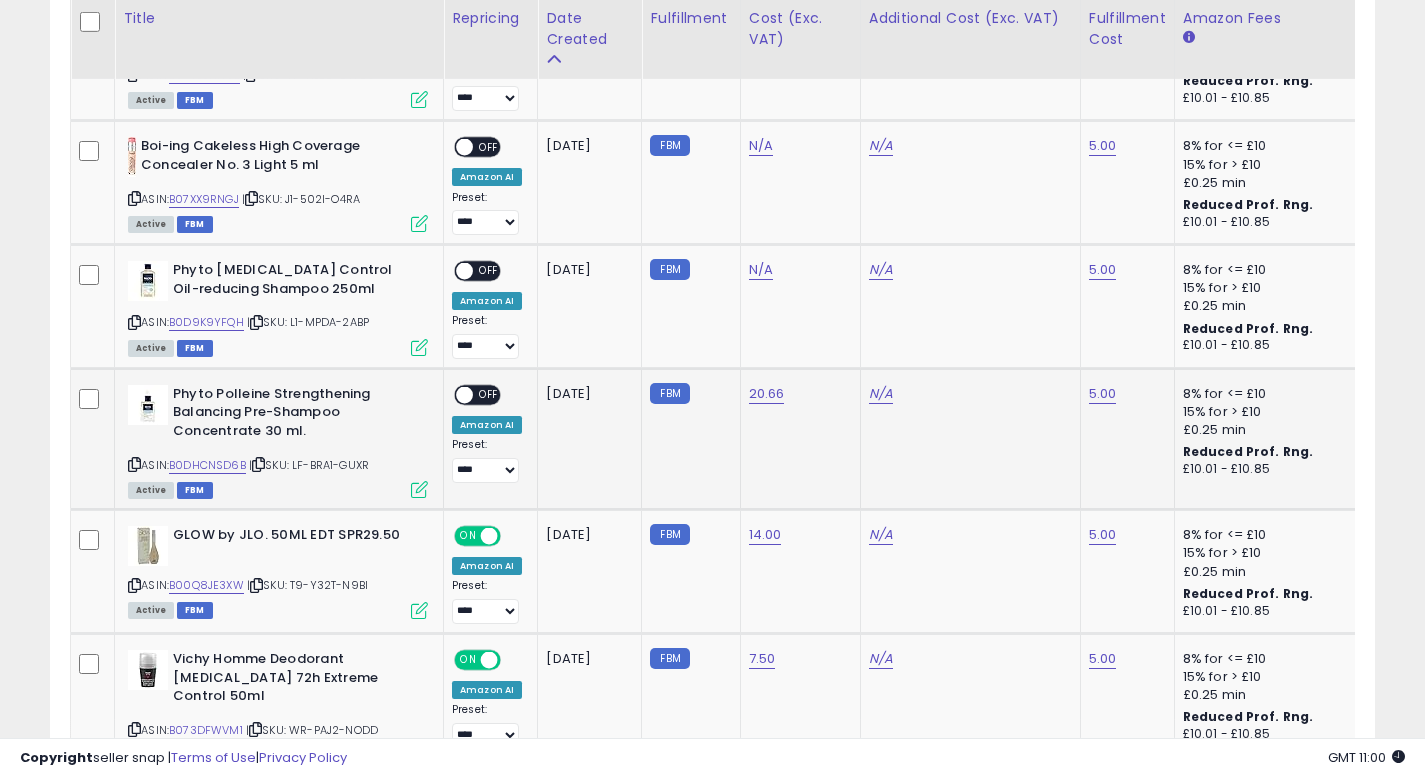 click on "OFF" at bounding box center (489, 394) 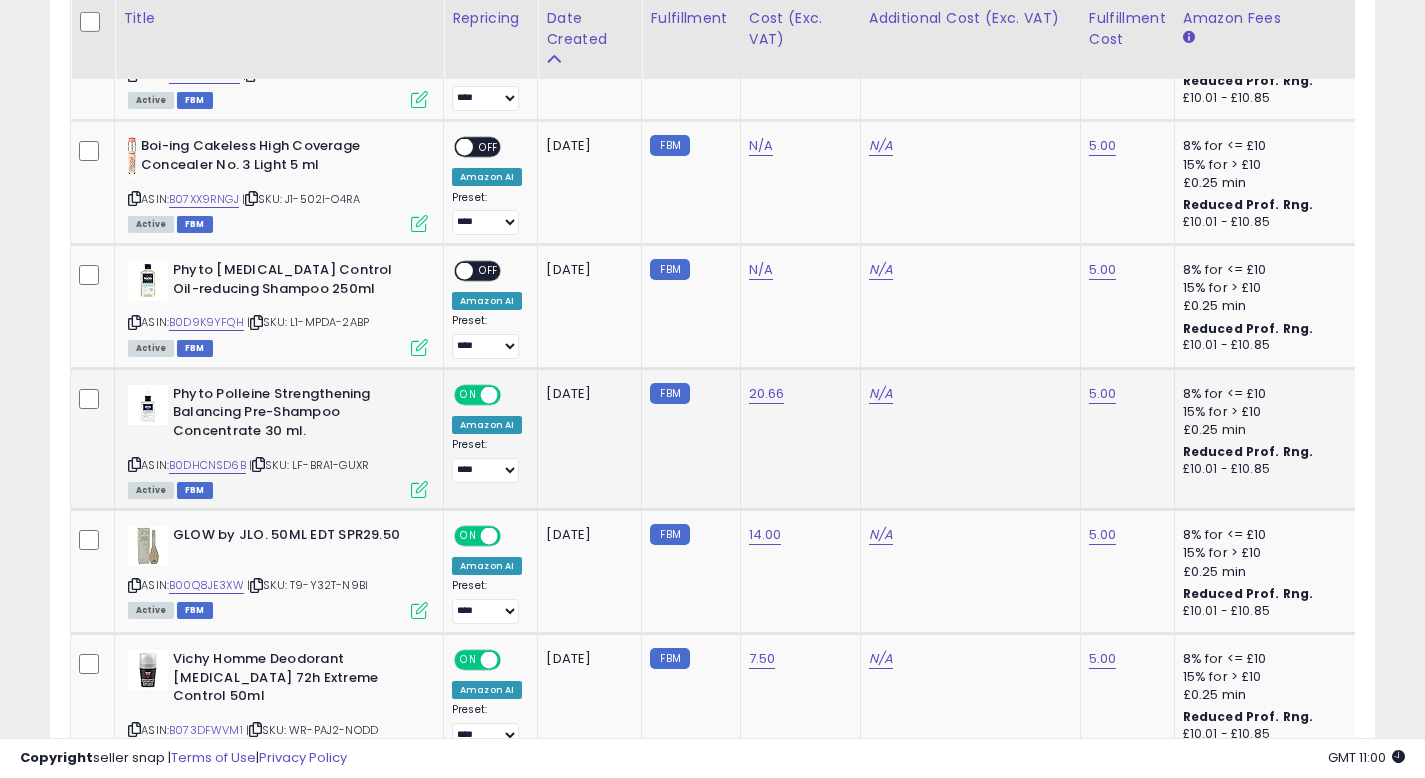 click on "N/A" 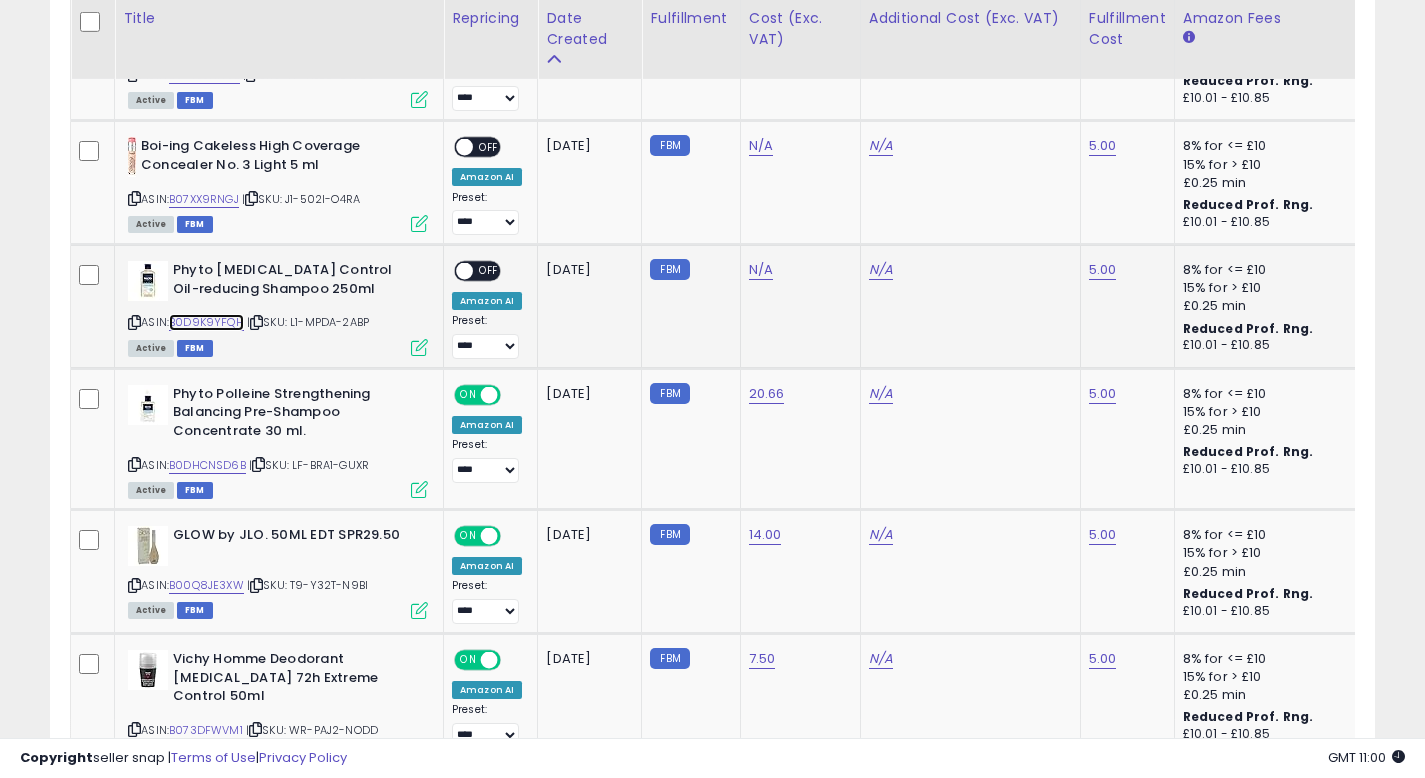 click on "B0D9K9YFQH" at bounding box center (206, 322) 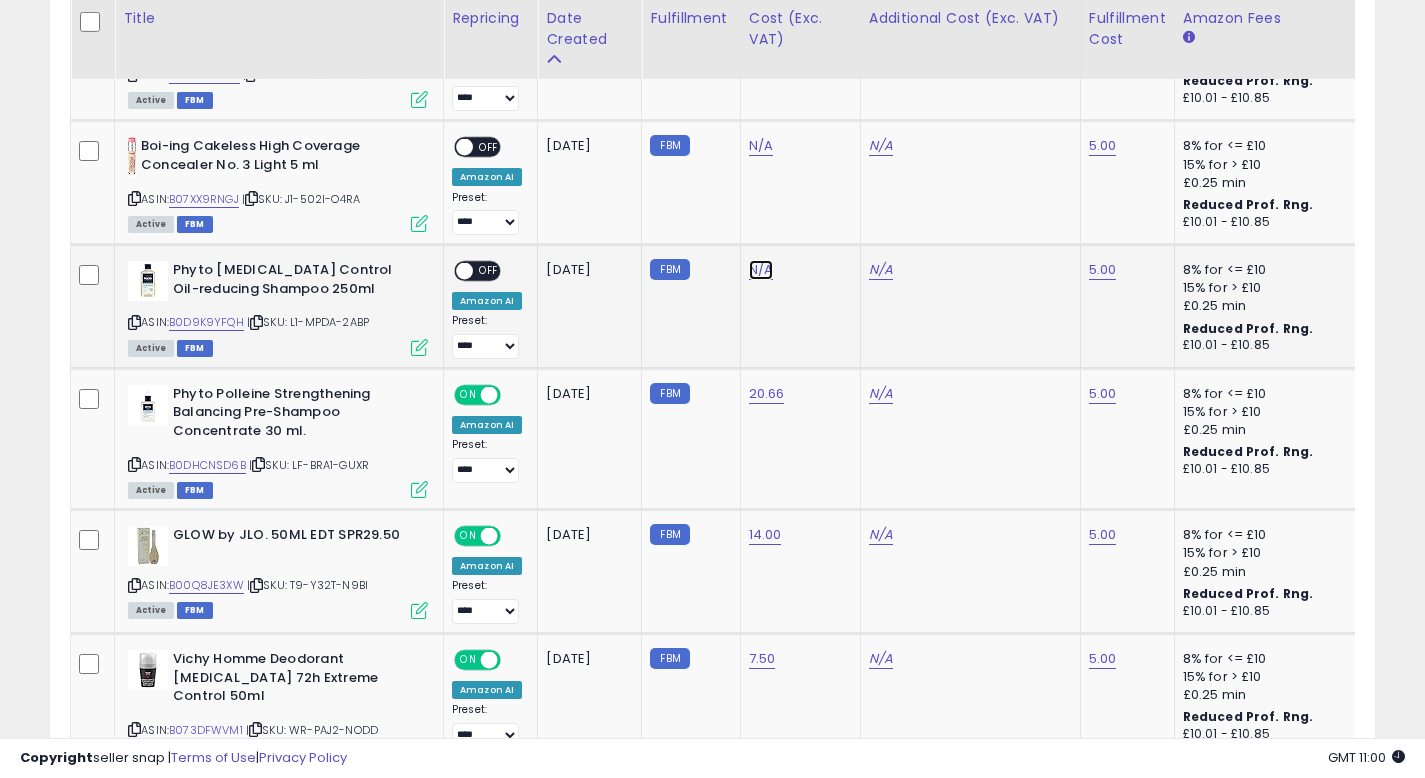click on "N/A" at bounding box center (761, -225) 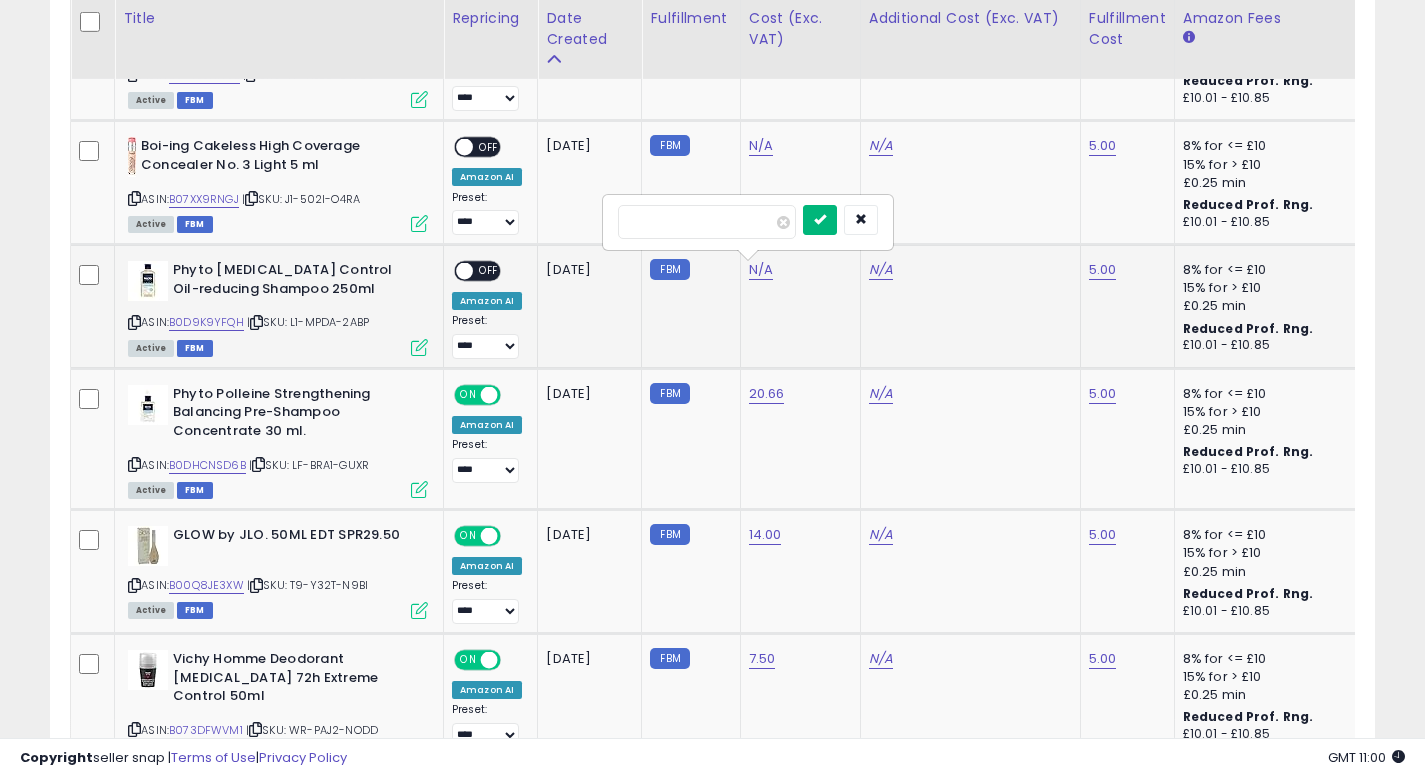 type on "**" 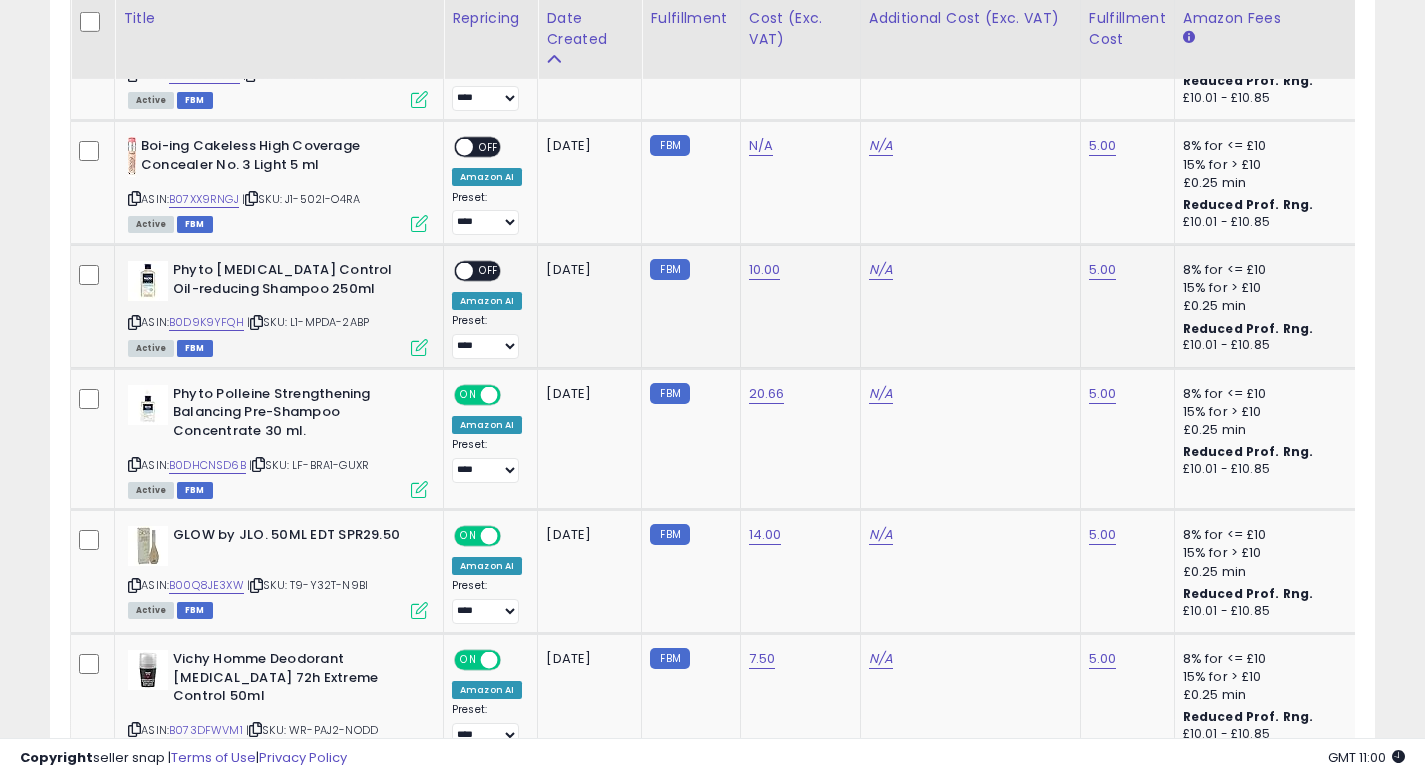 click on "OFF" at bounding box center (489, 271) 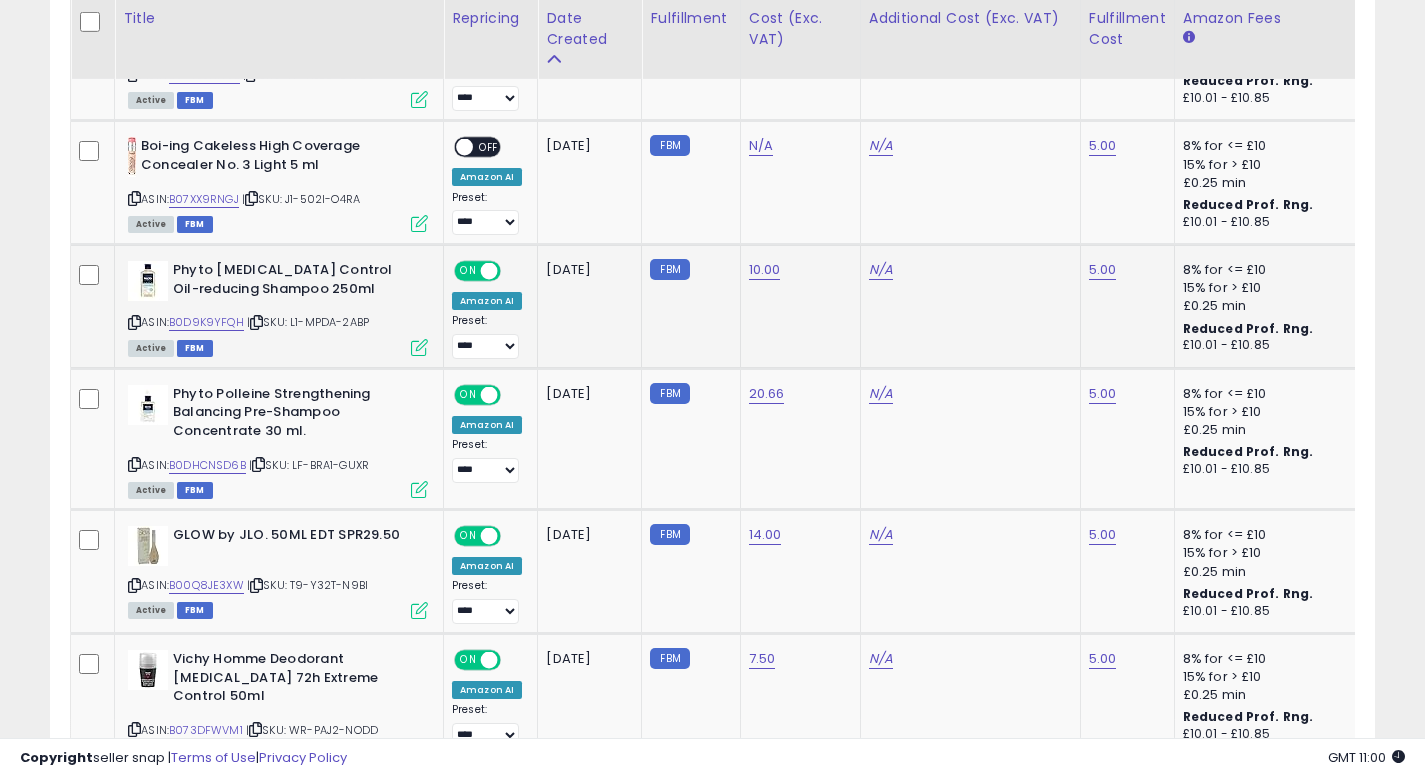 click on "2025-07-07" 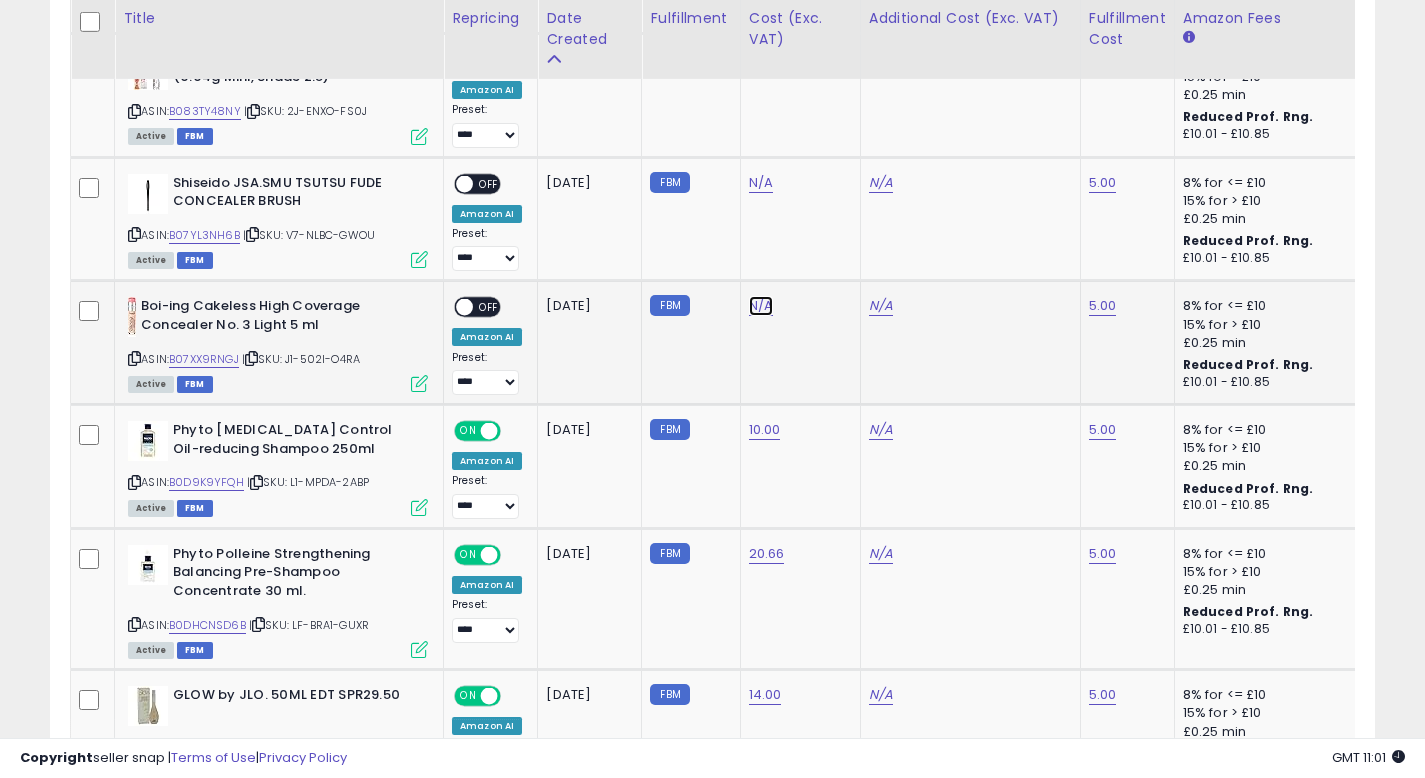 click on "N/A" at bounding box center (761, -65) 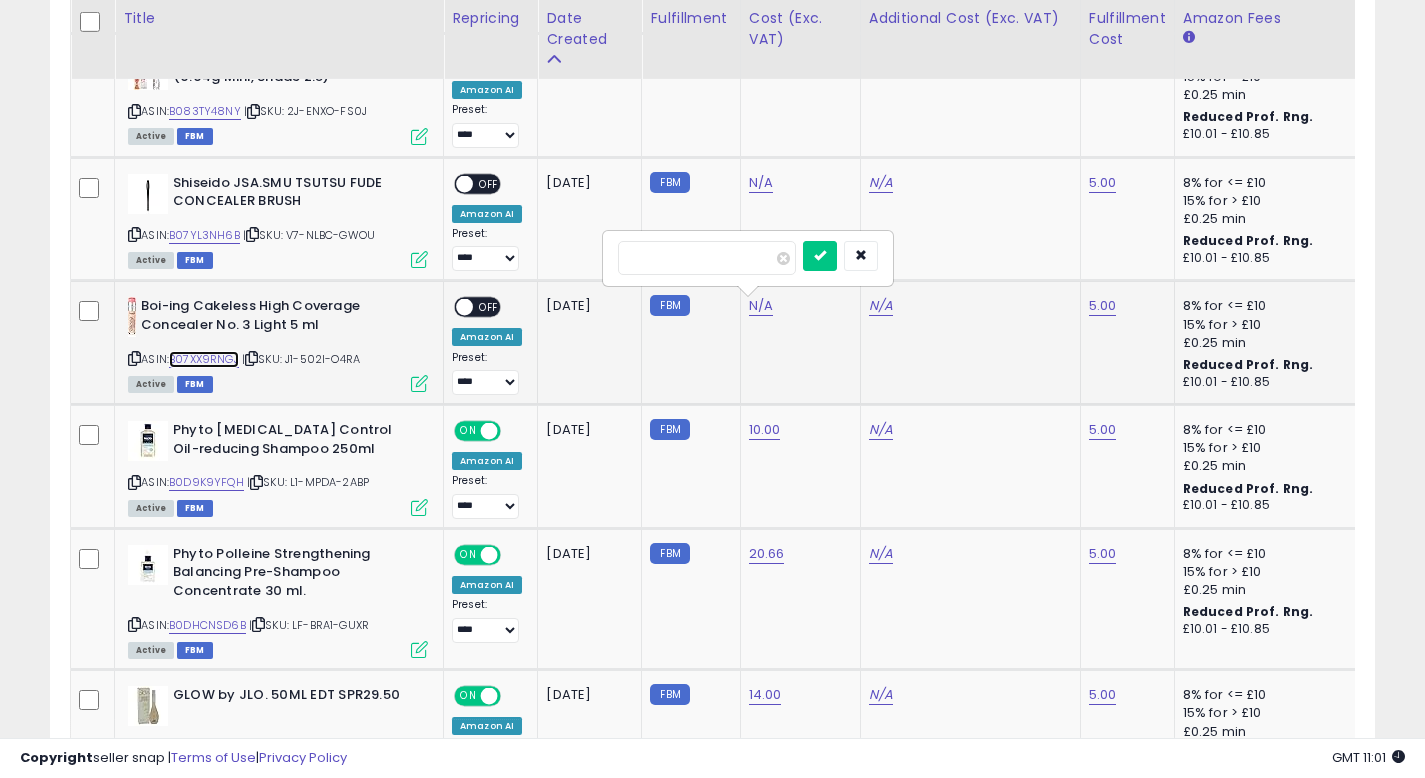 click on "B07XX9RNGJ" at bounding box center [204, 359] 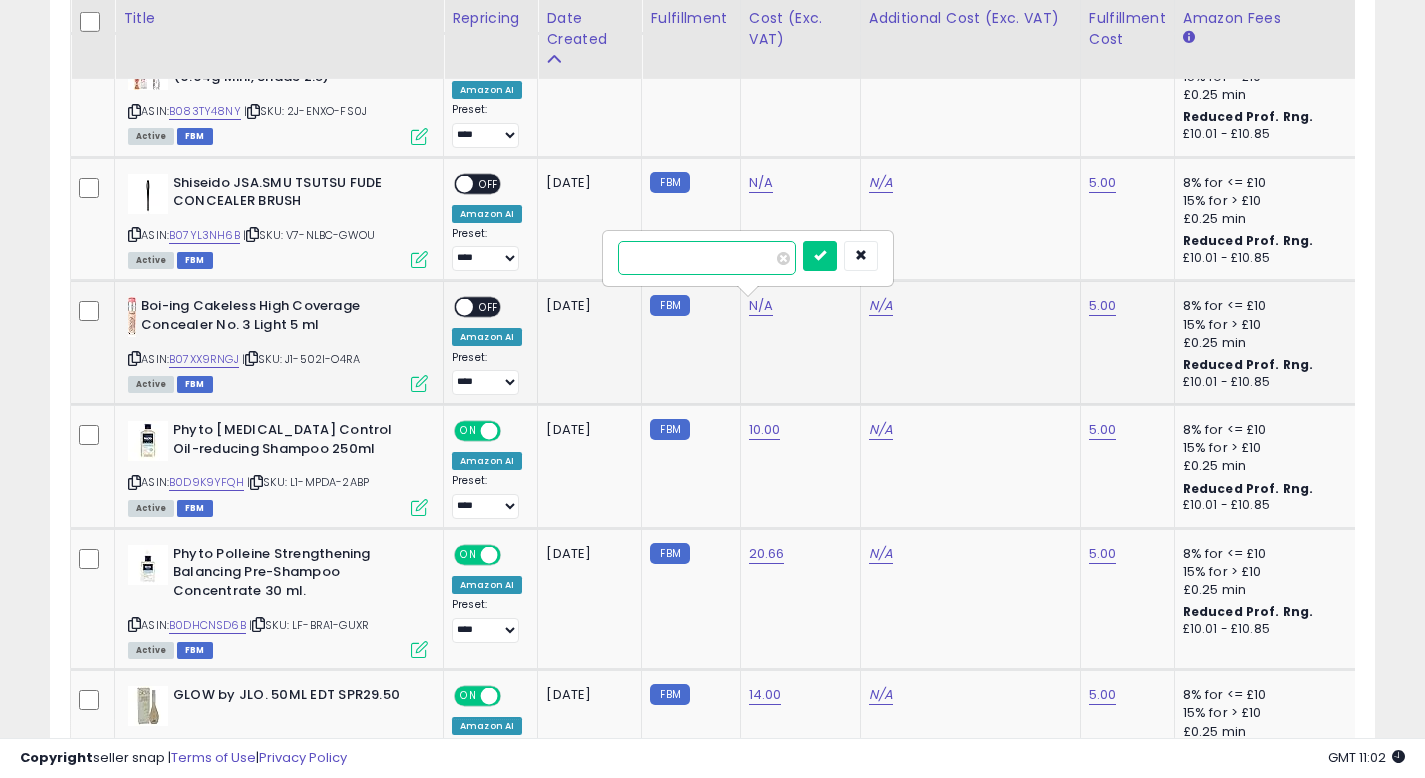 click at bounding box center [707, 258] 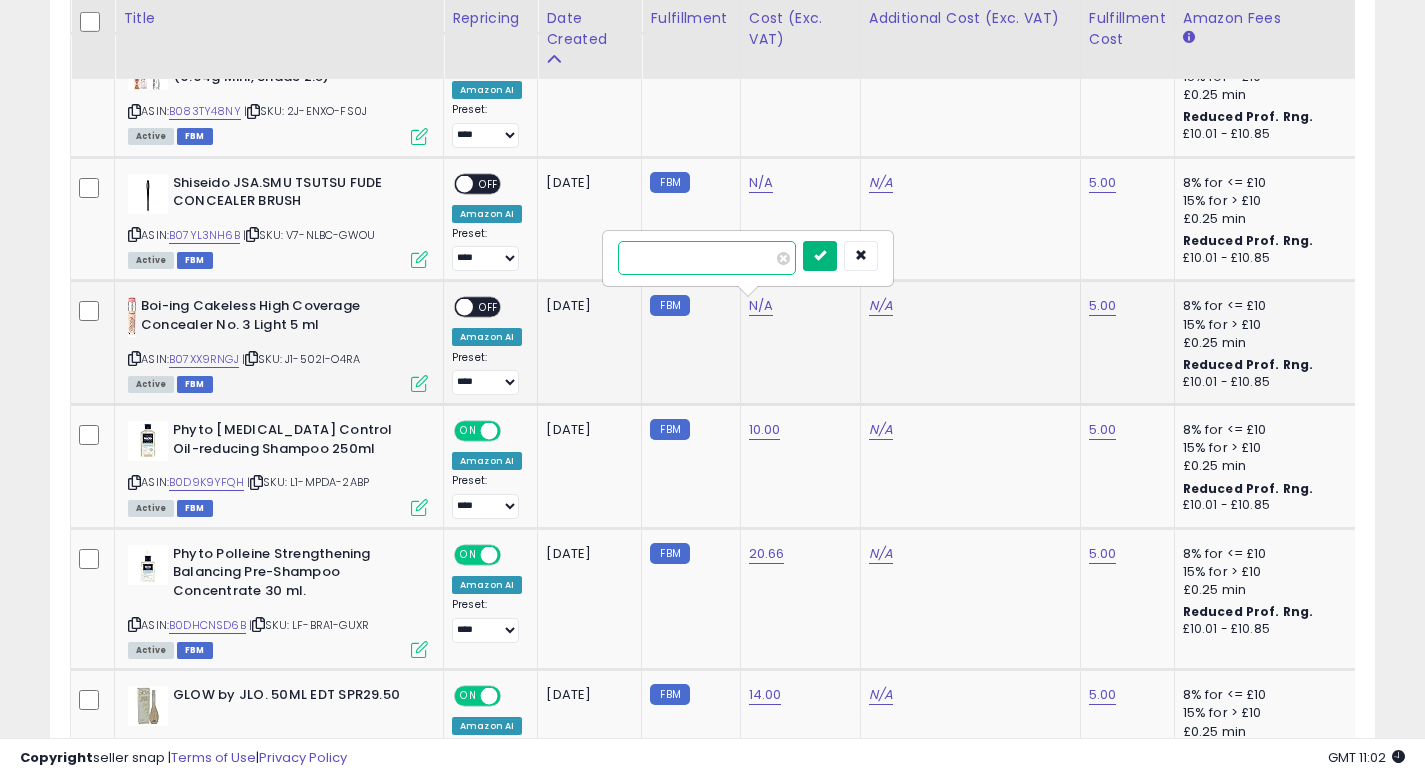 type on "*****" 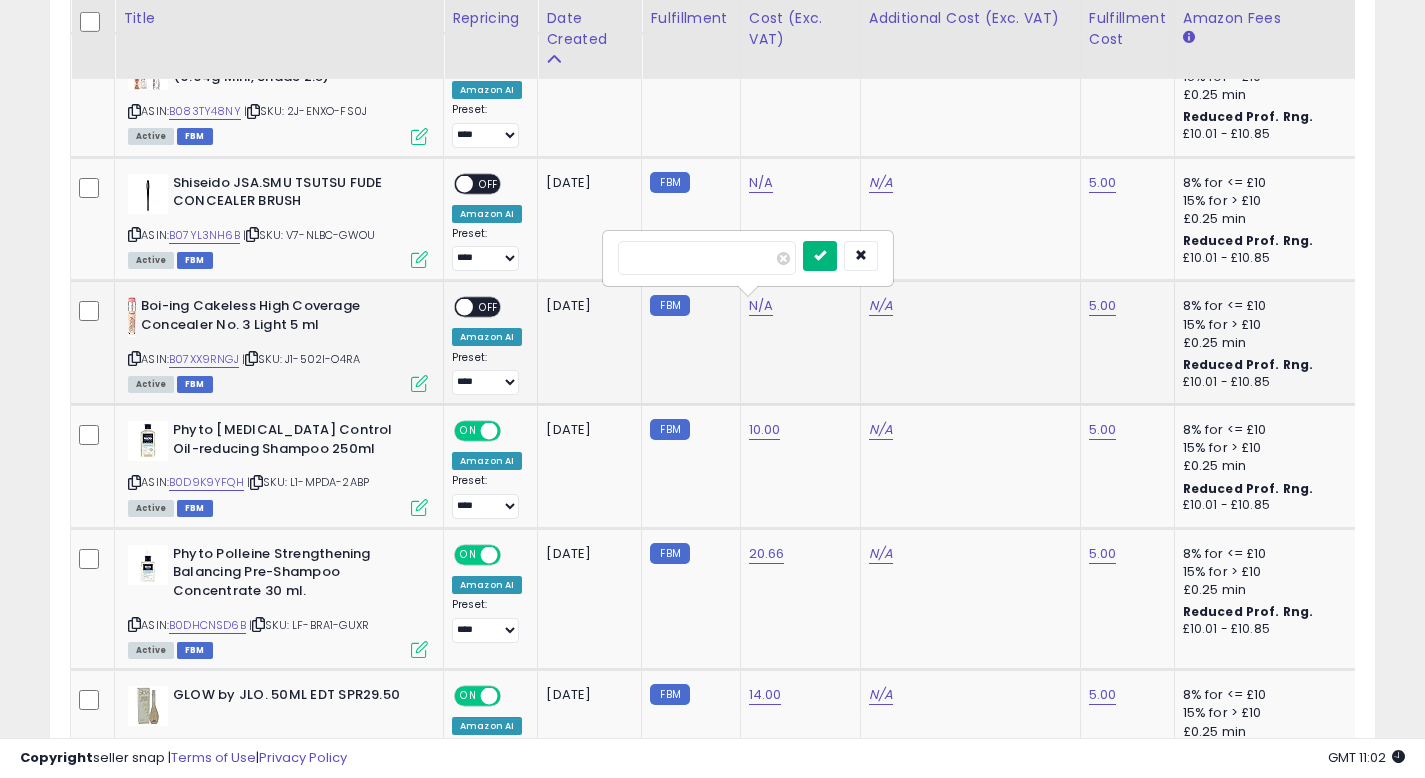 click at bounding box center (820, 255) 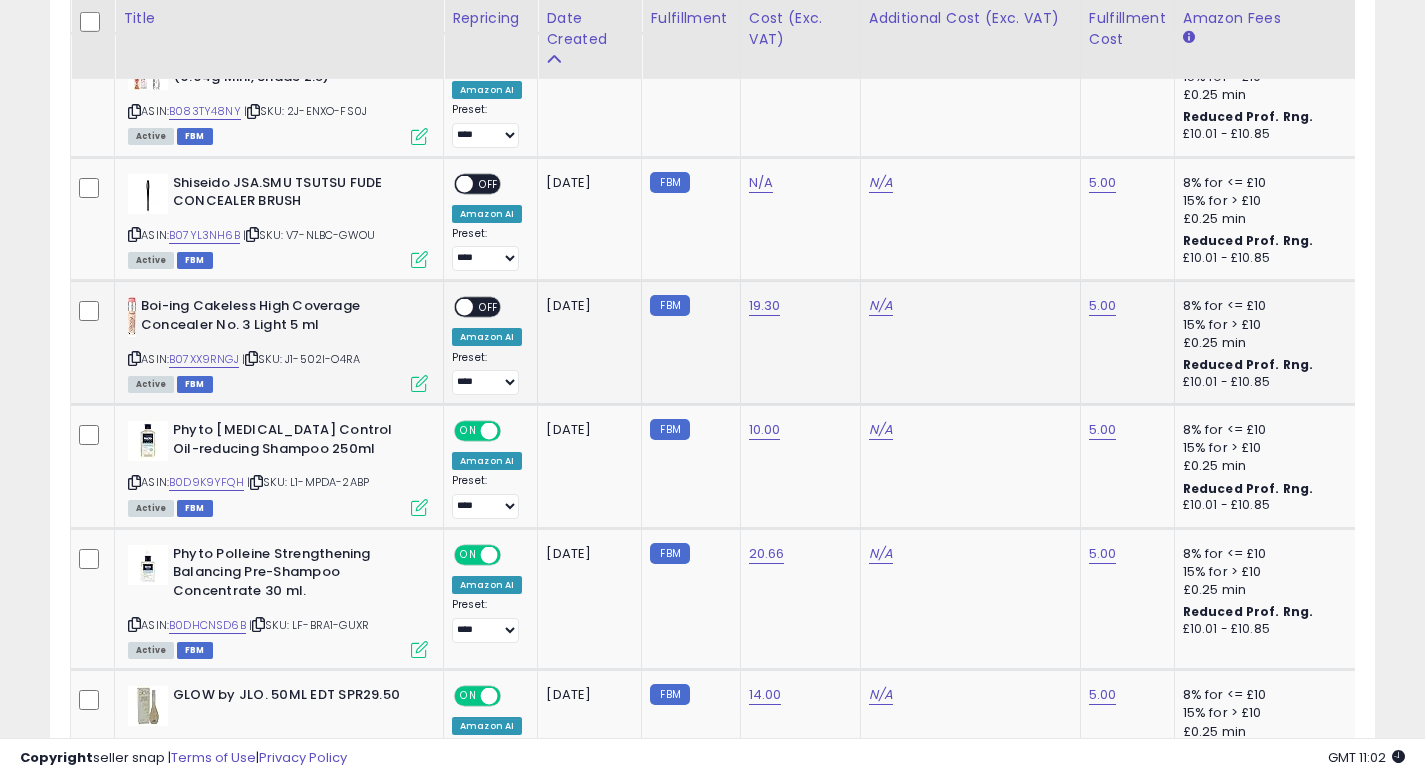 click on "OFF" at bounding box center (489, 307) 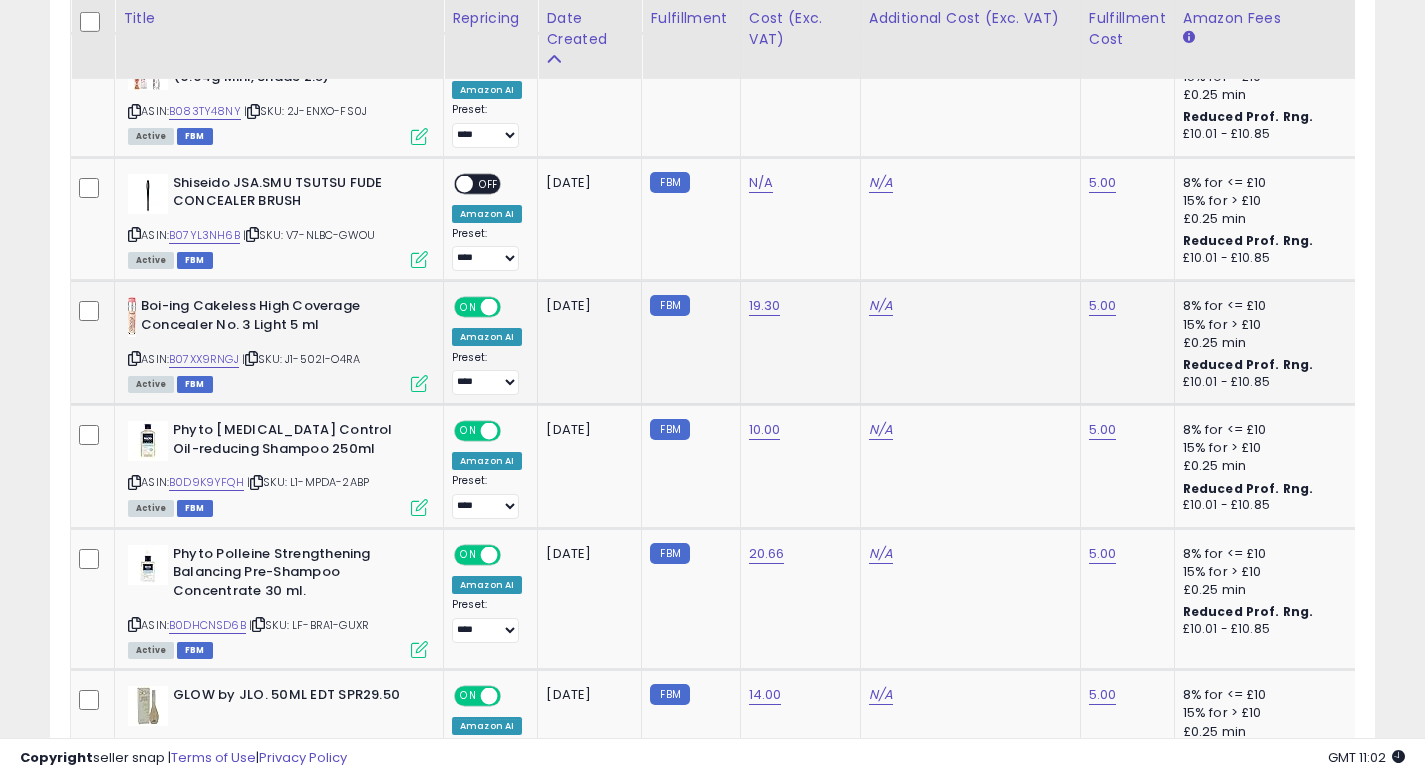 click on "N/A" 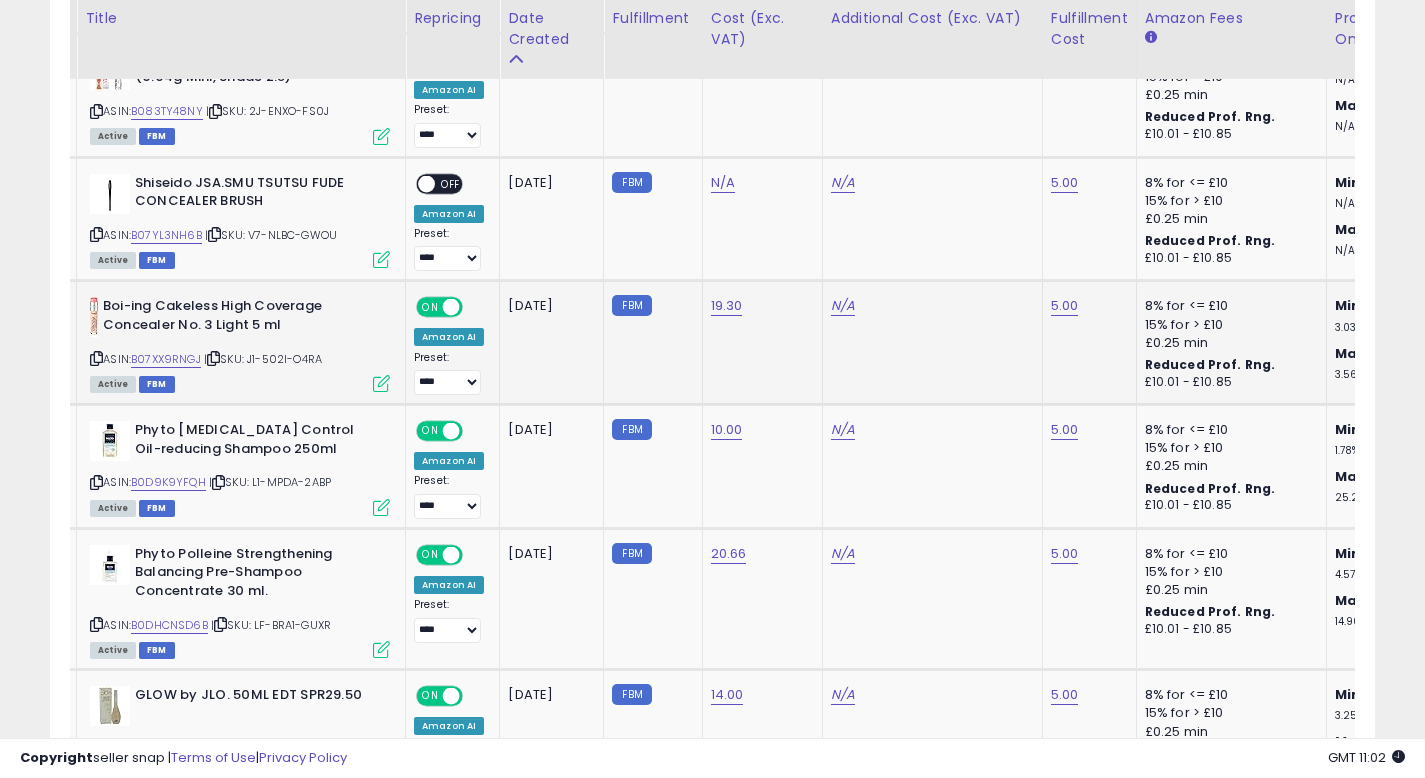 scroll, scrollTop: 0, scrollLeft: 40, axis: horizontal 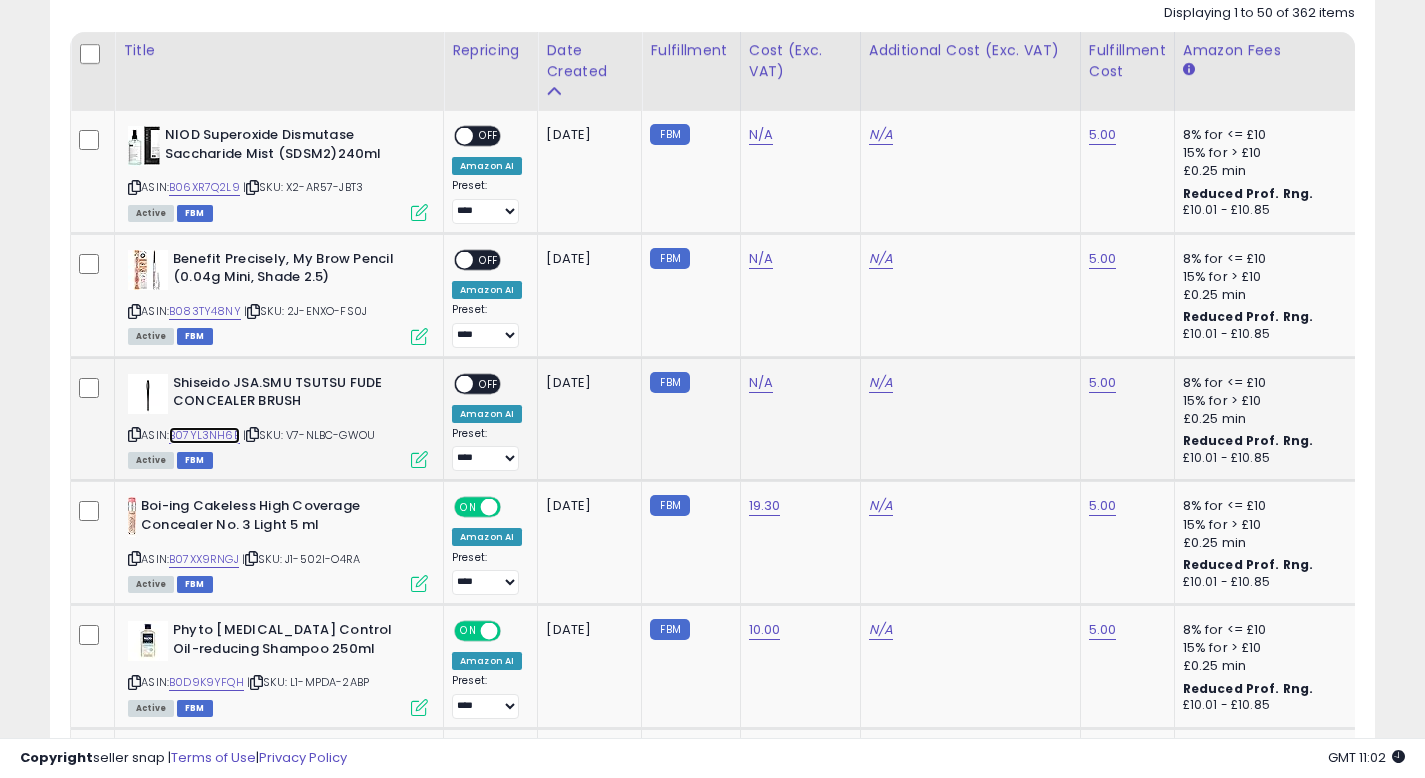 click on "B07YL3NH6B" at bounding box center (204, 435) 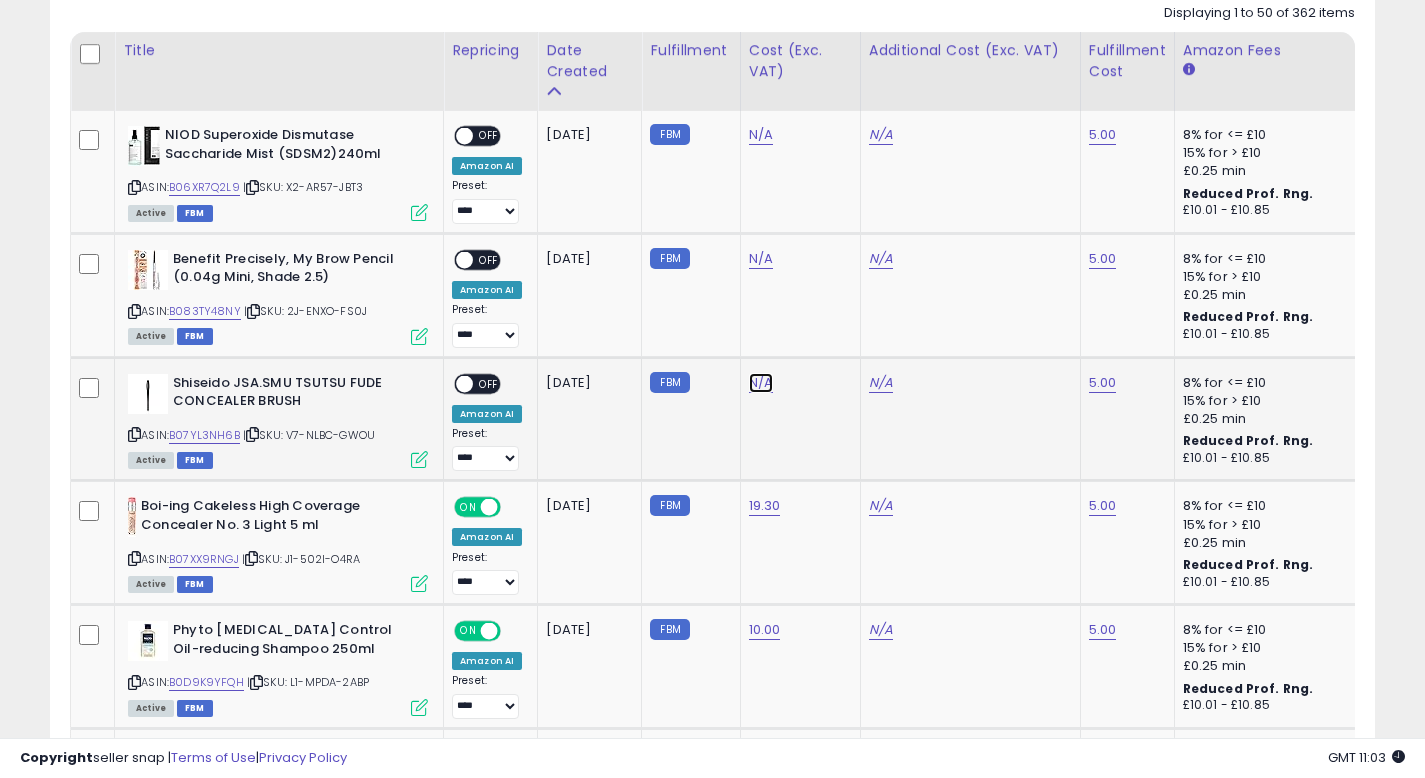 click on "N/A" at bounding box center (761, 135) 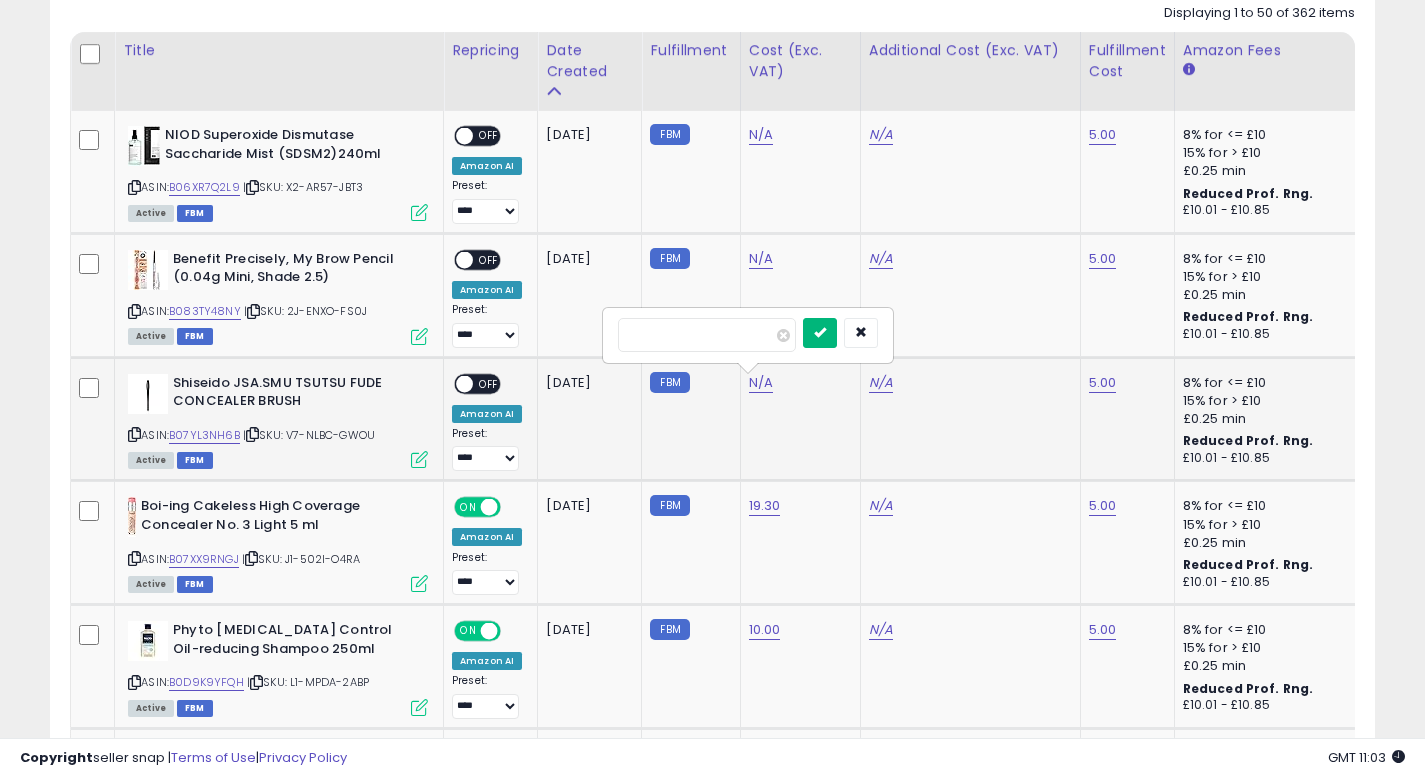 type on "**" 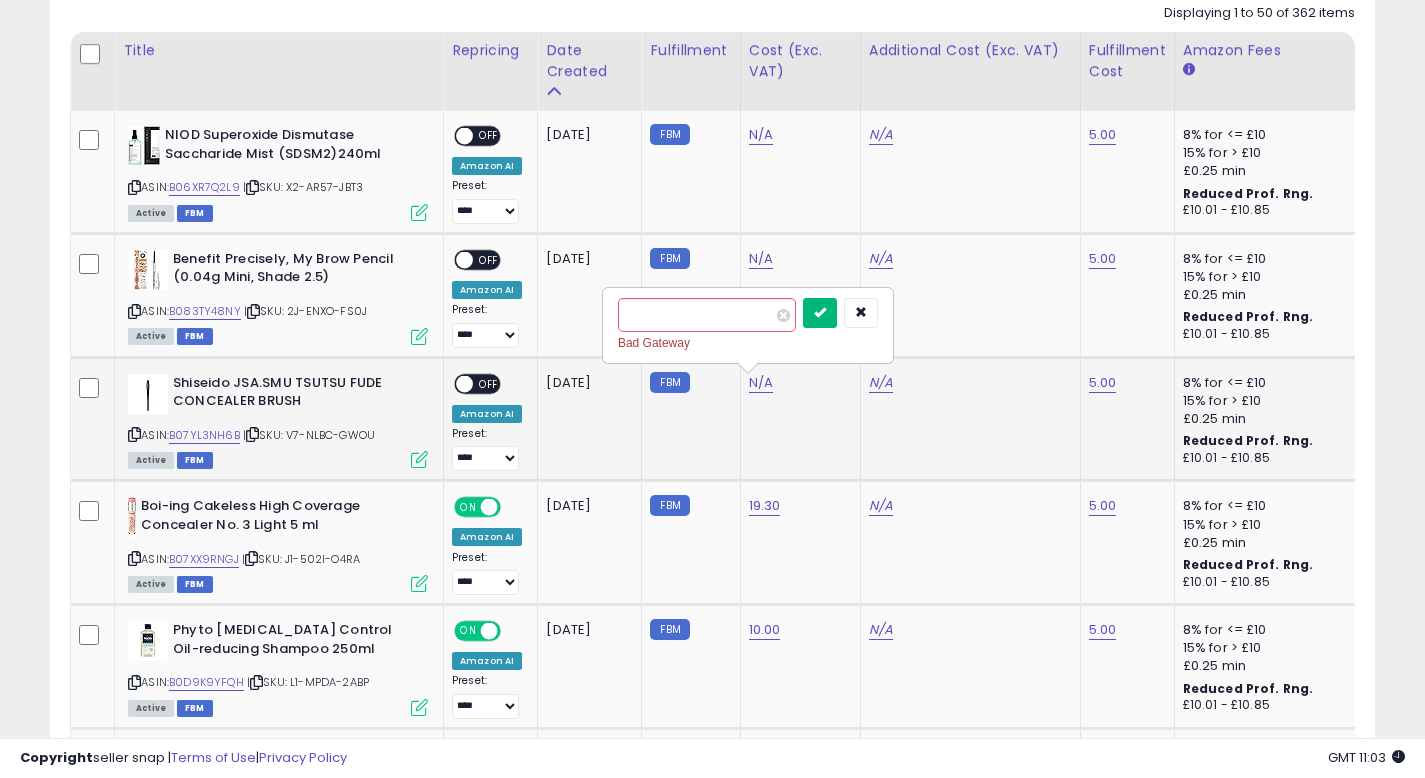 click at bounding box center (820, 312) 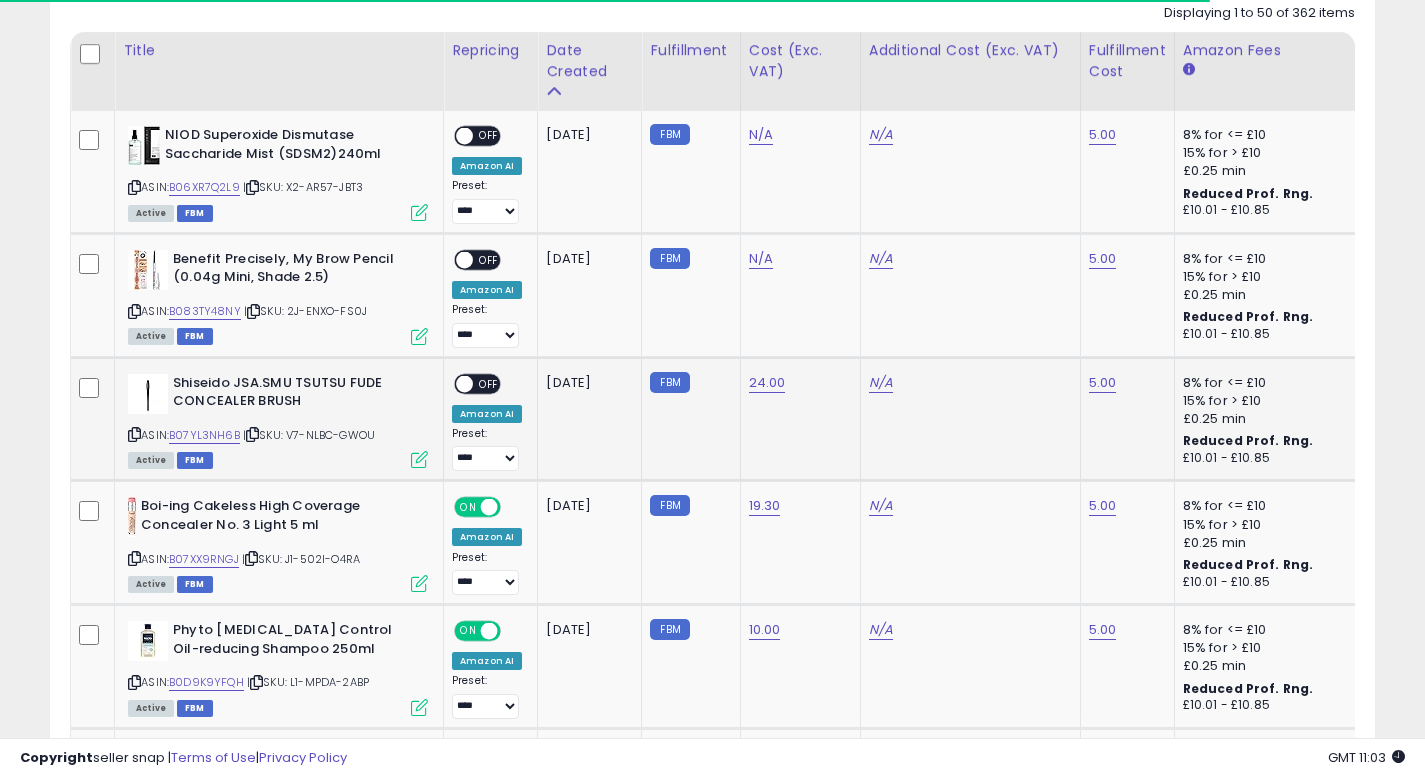 click on "OFF" at bounding box center (489, 383) 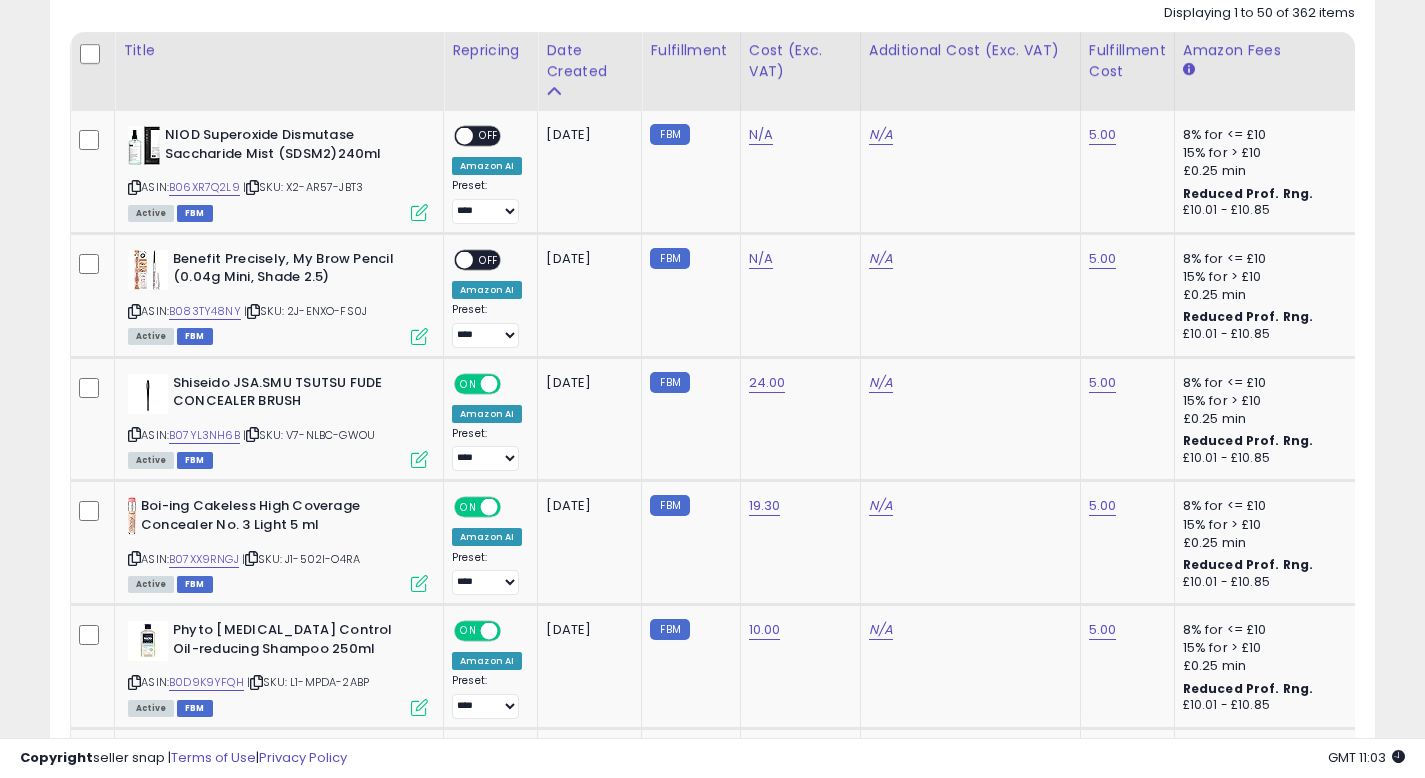 click on "24.00" 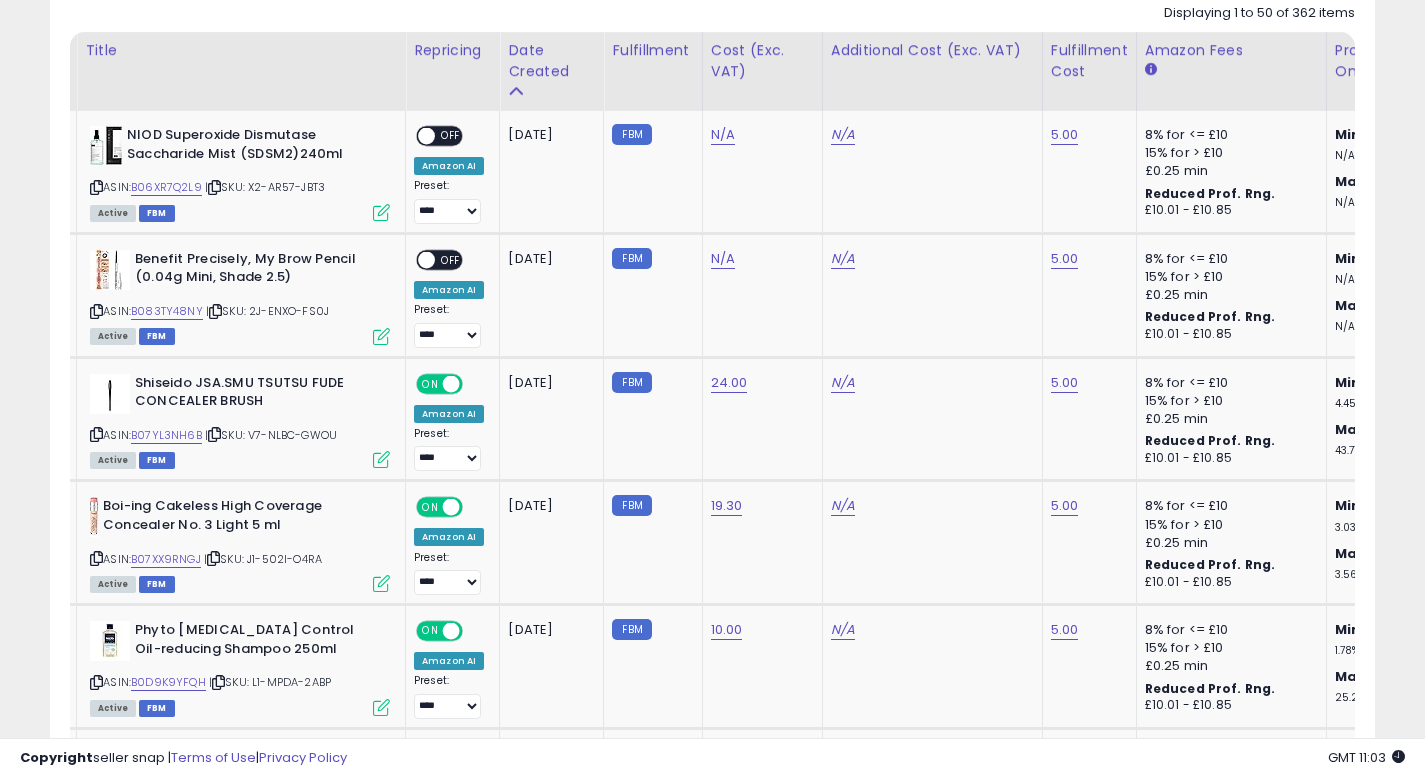 scroll, scrollTop: 0, scrollLeft: 40, axis: horizontal 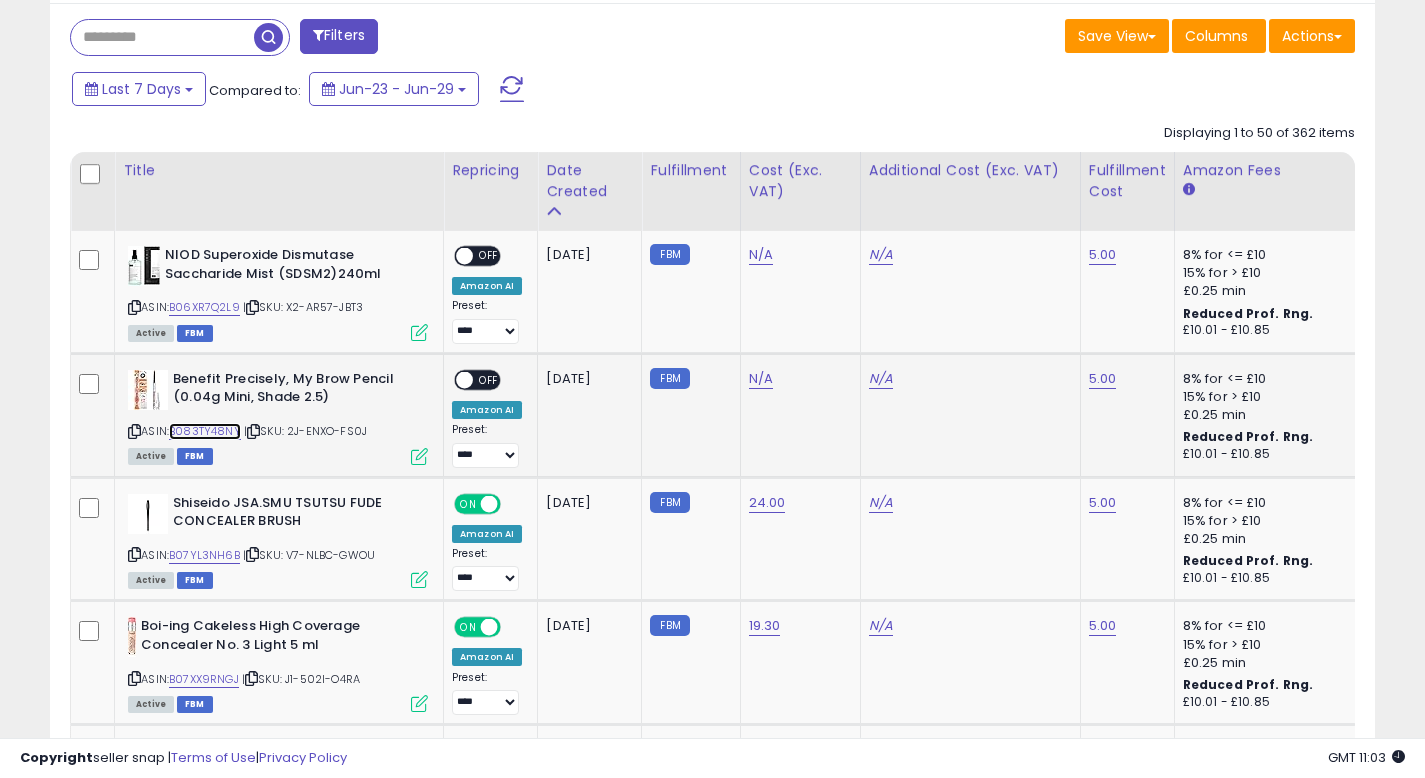 click on "B083TY48NY" at bounding box center [205, 431] 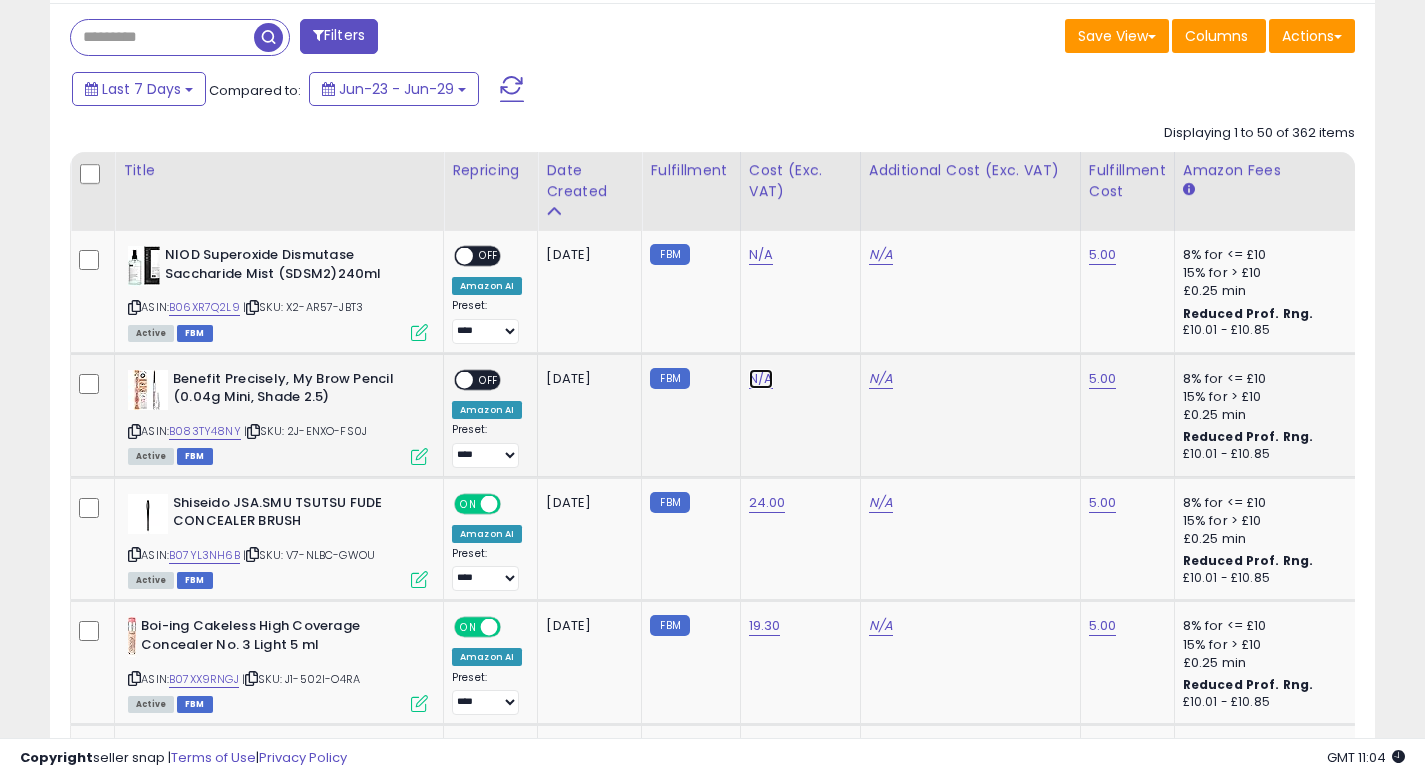 click on "N/A" at bounding box center [761, 255] 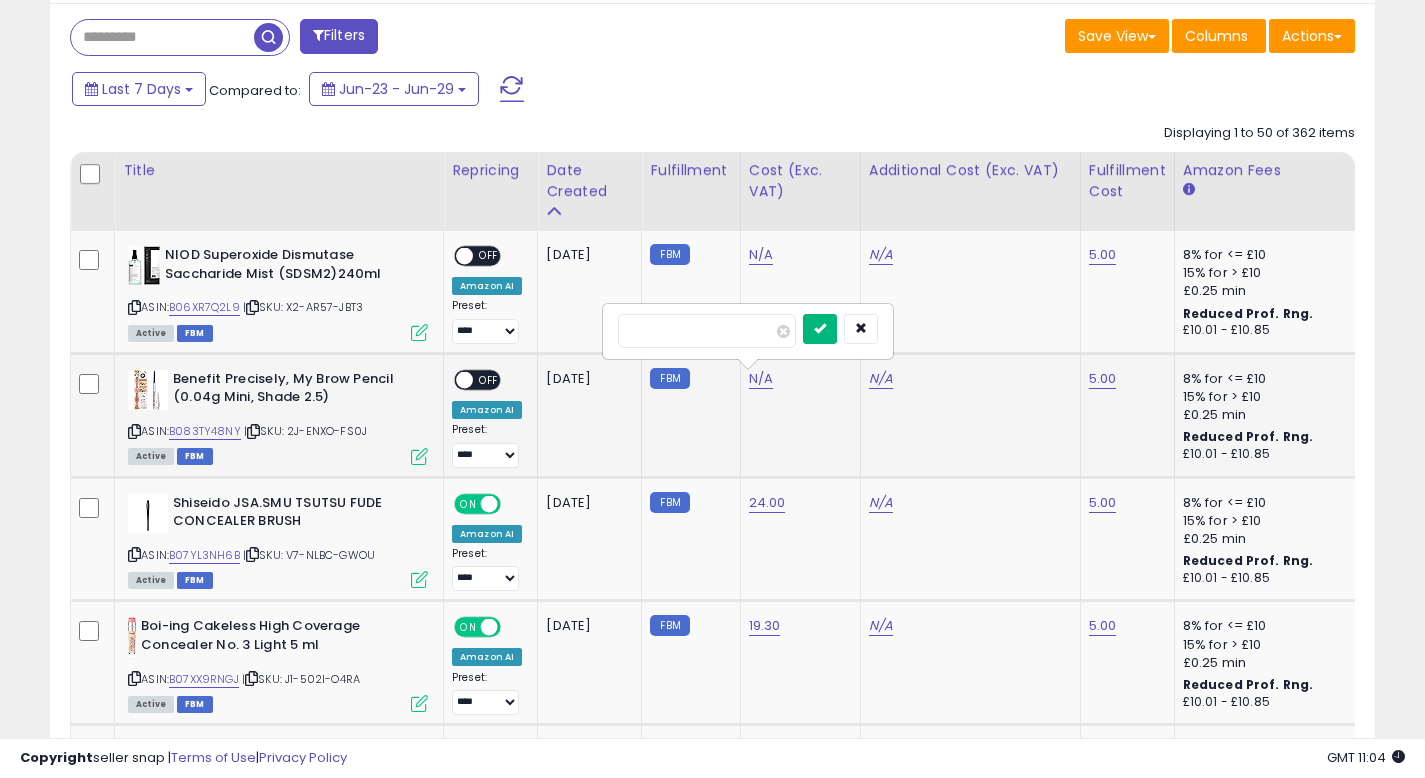 type on "*****" 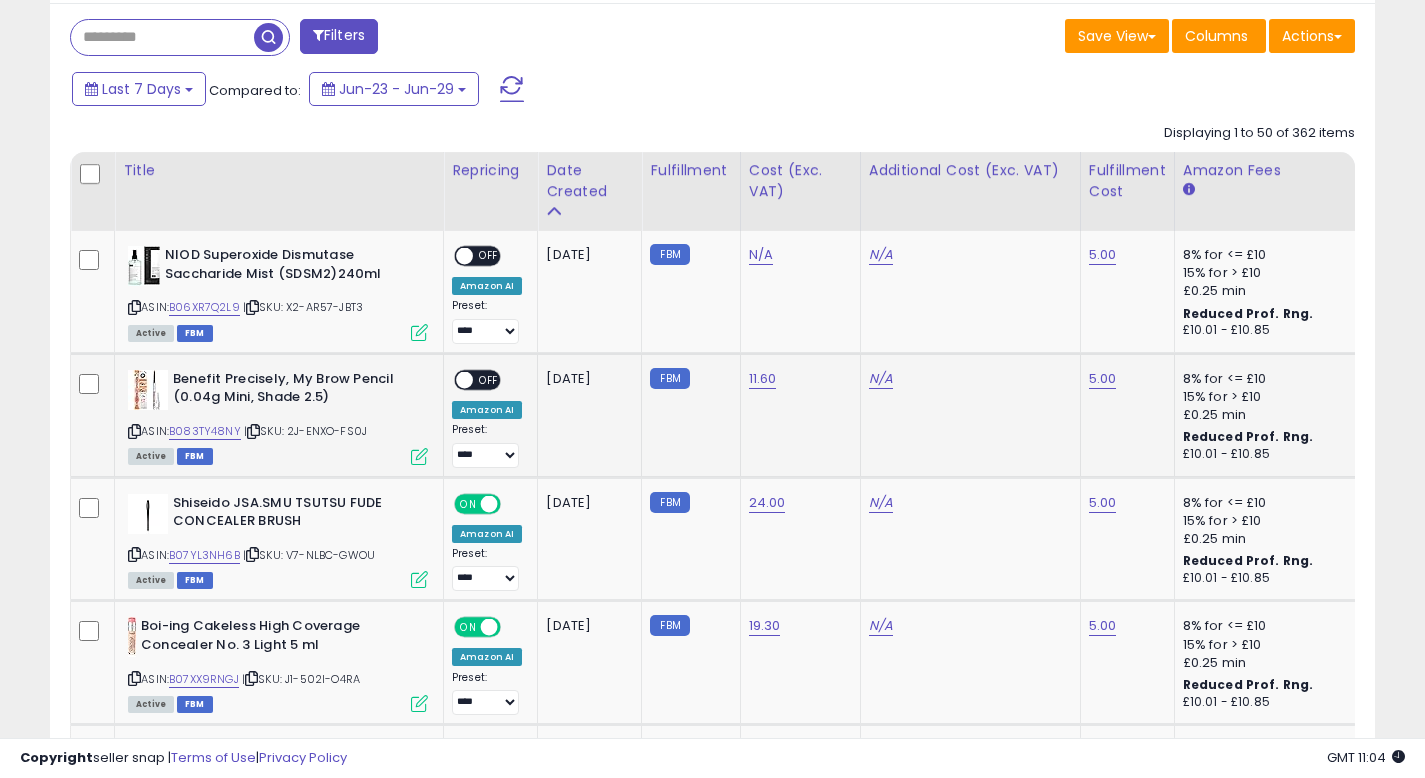 click on "ON   OFF" at bounding box center (477, 379) 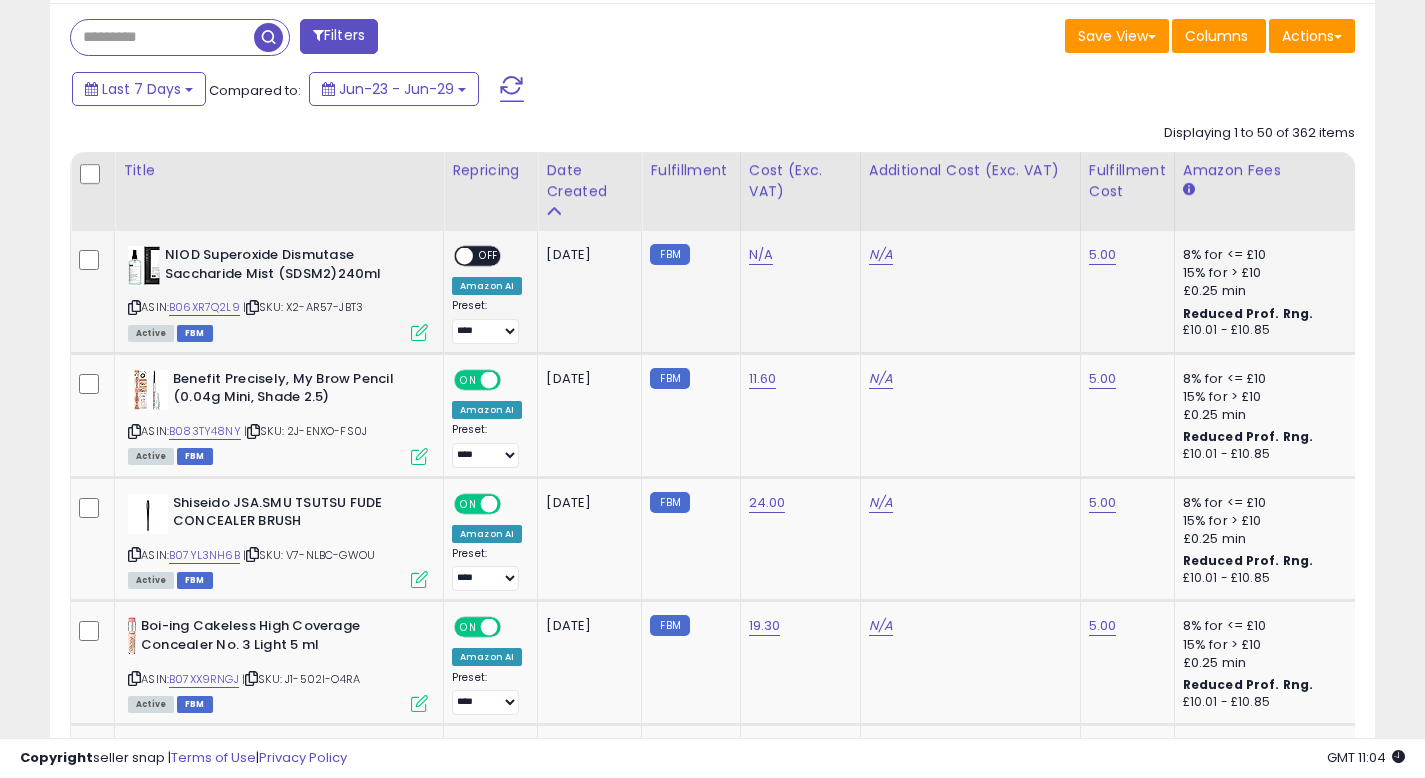 click on "N/A" 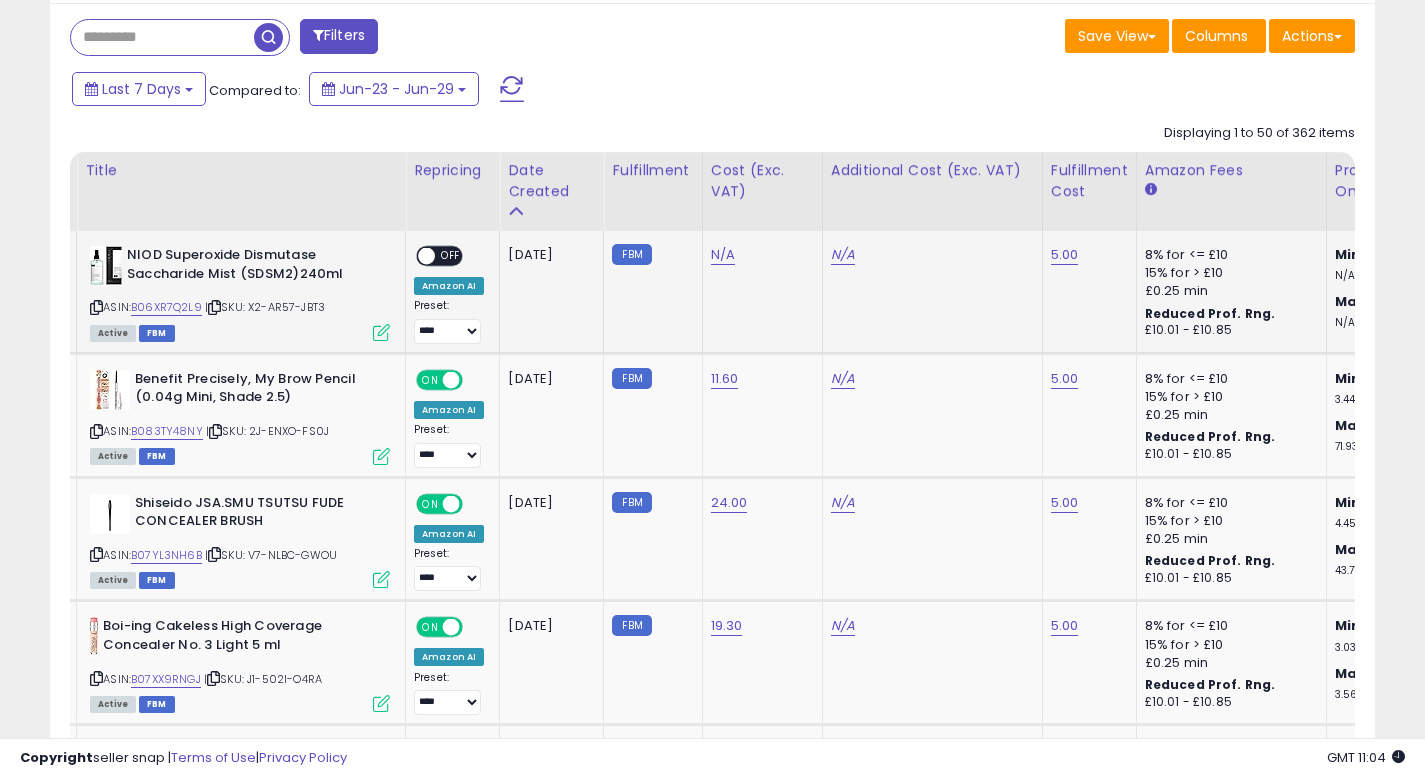 scroll, scrollTop: 0, scrollLeft: 40, axis: horizontal 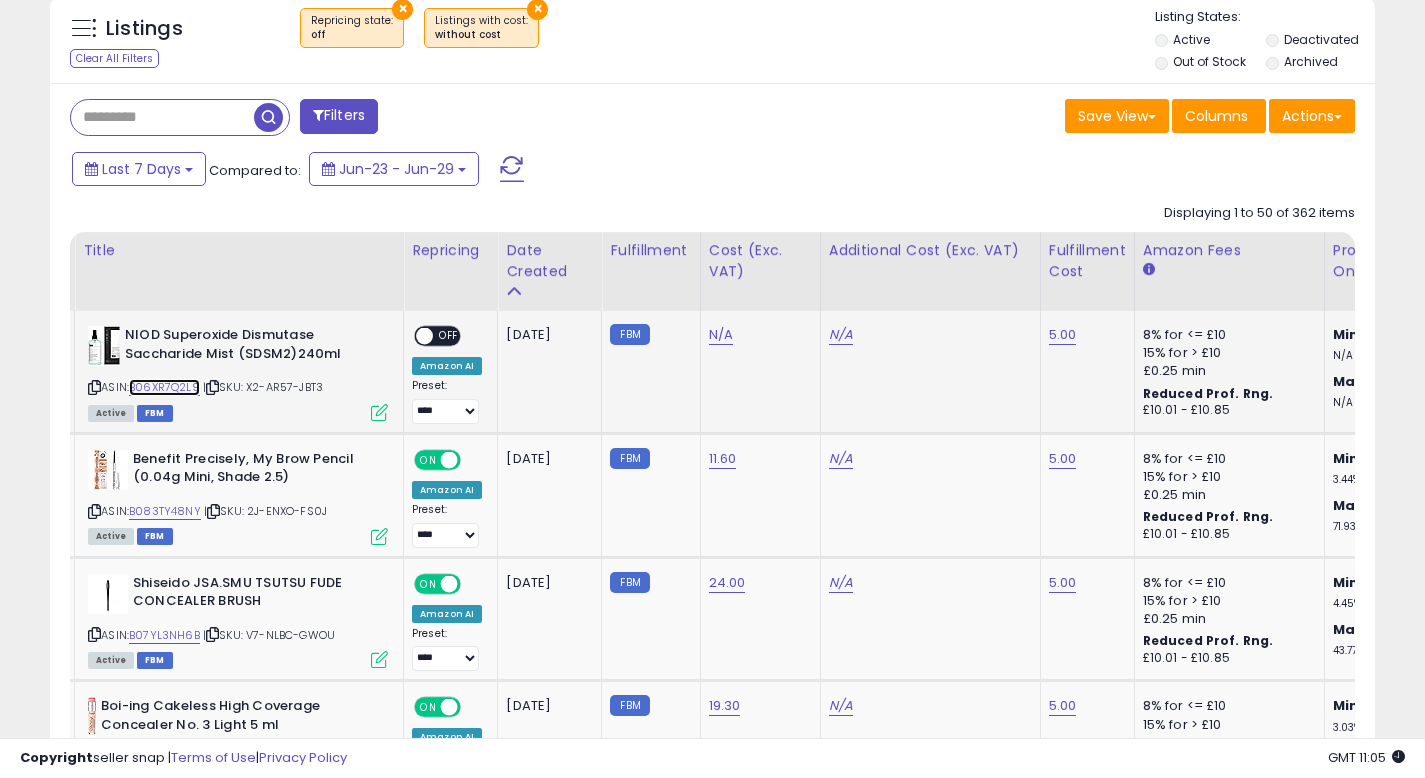 click on "B06XR7Q2L9" at bounding box center (164, 387) 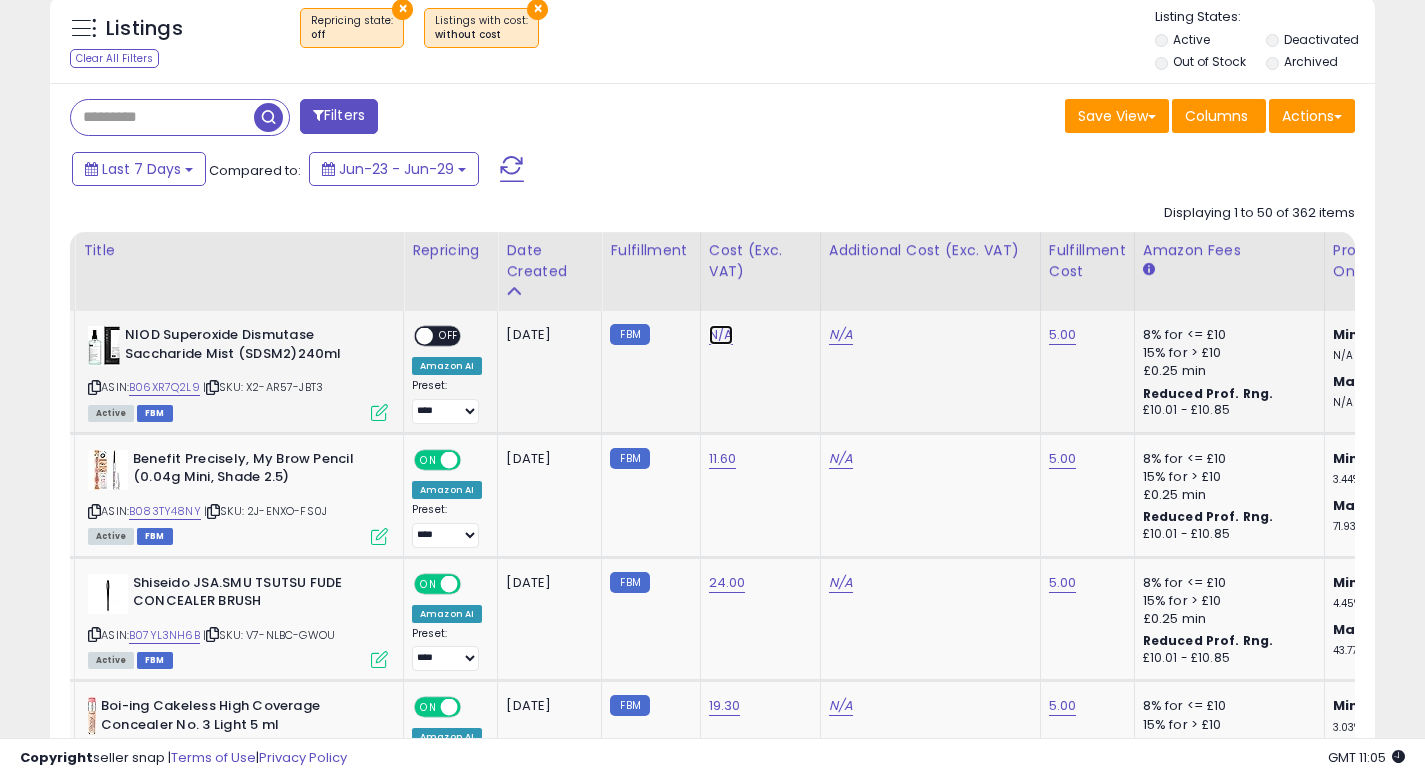 click on "N/A" at bounding box center (721, 335) 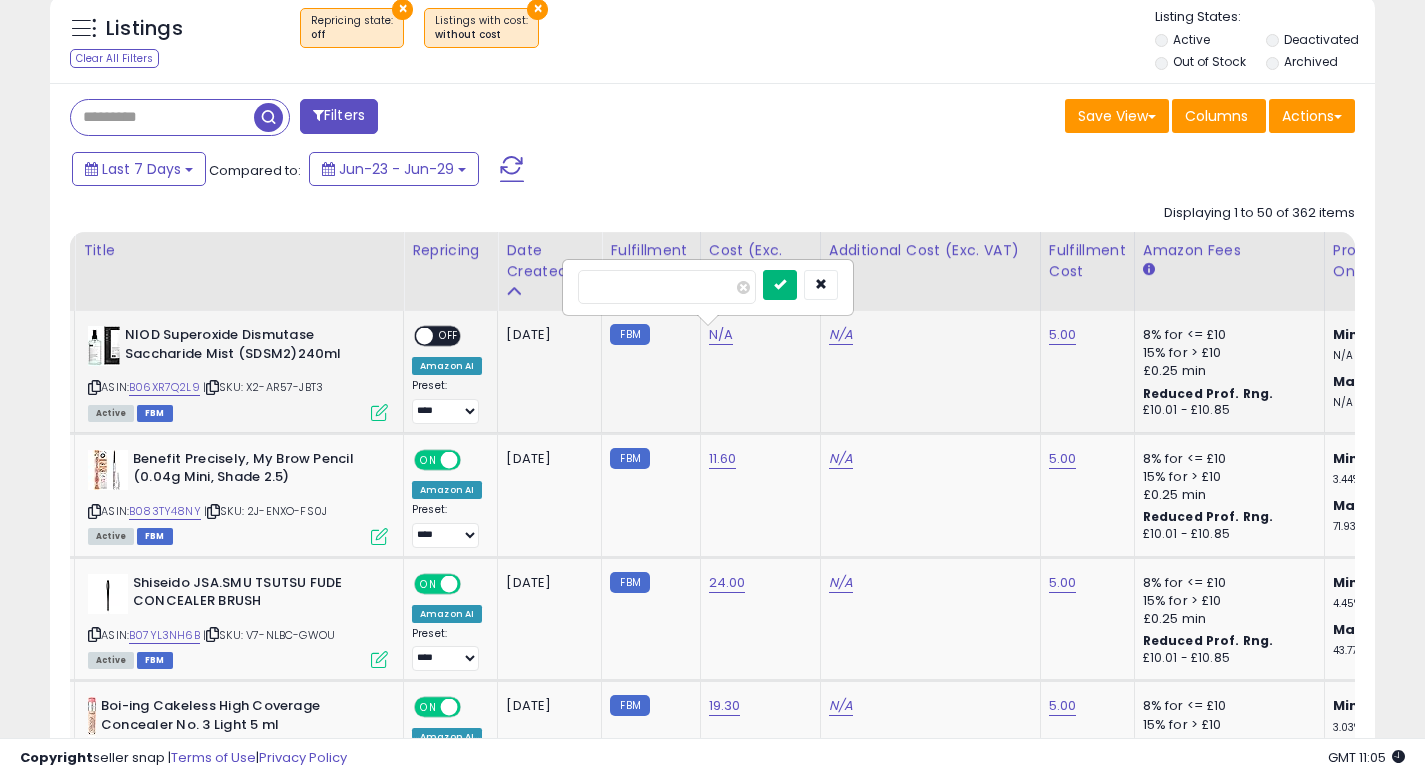 type on "**" 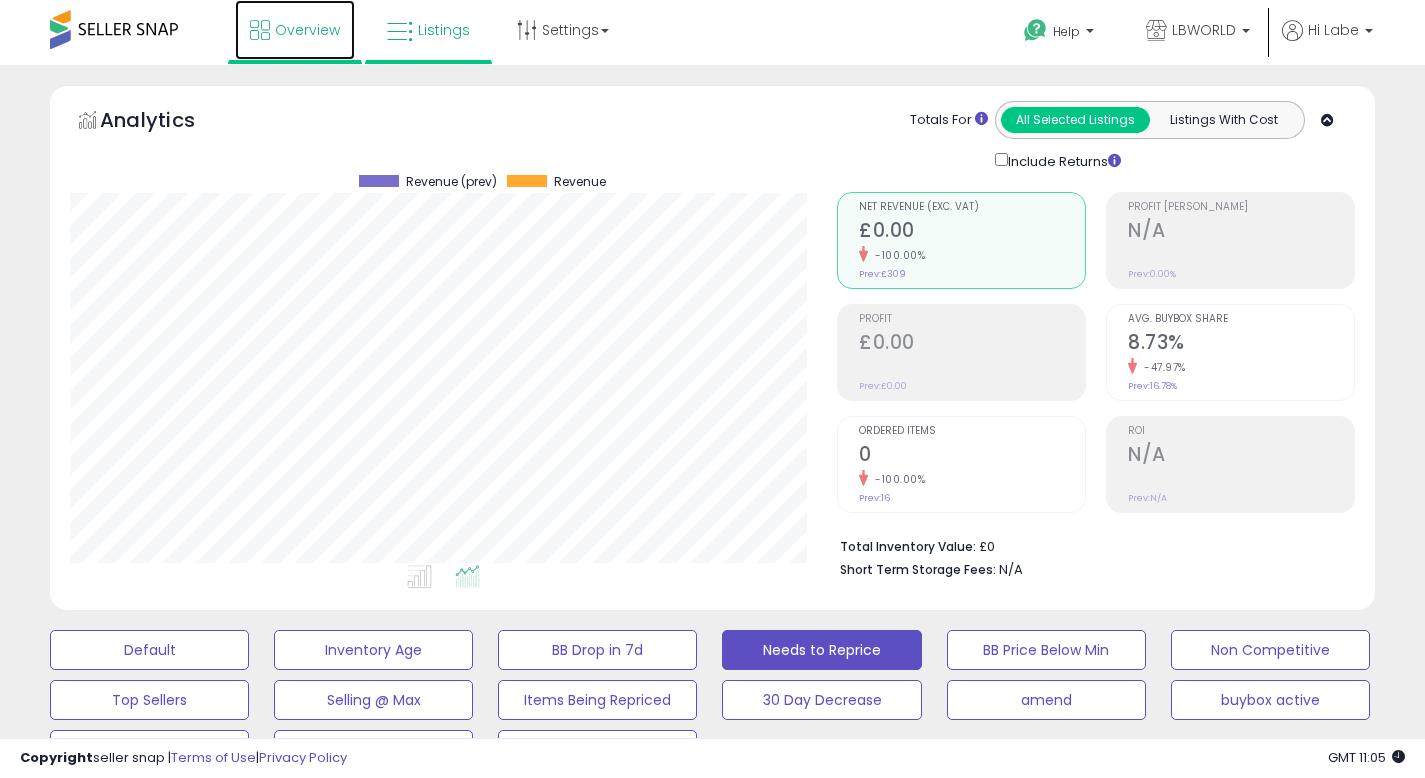 click on "Overview" at bounding box center (307, 30) 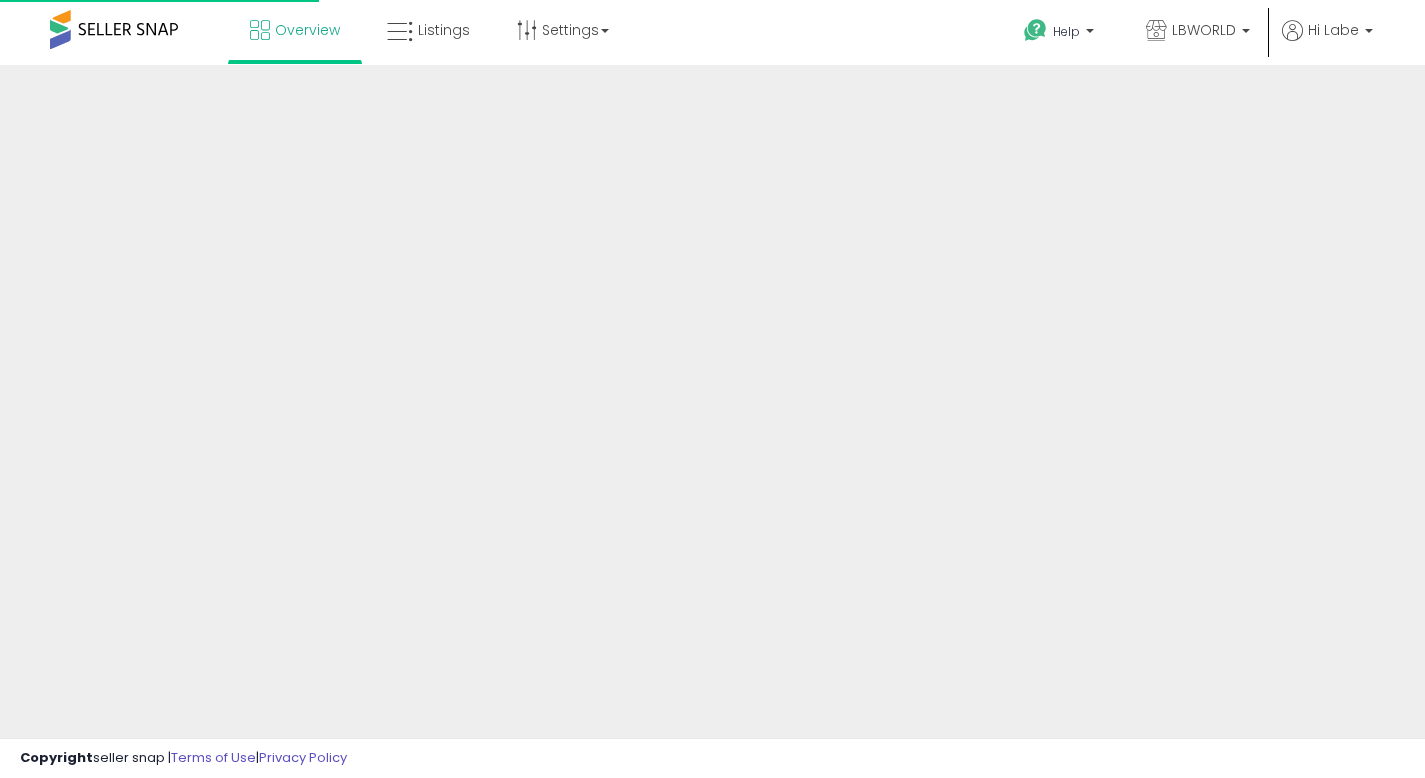 scroll, scrollTop: 0, scrollLeft: 0, axis: both 